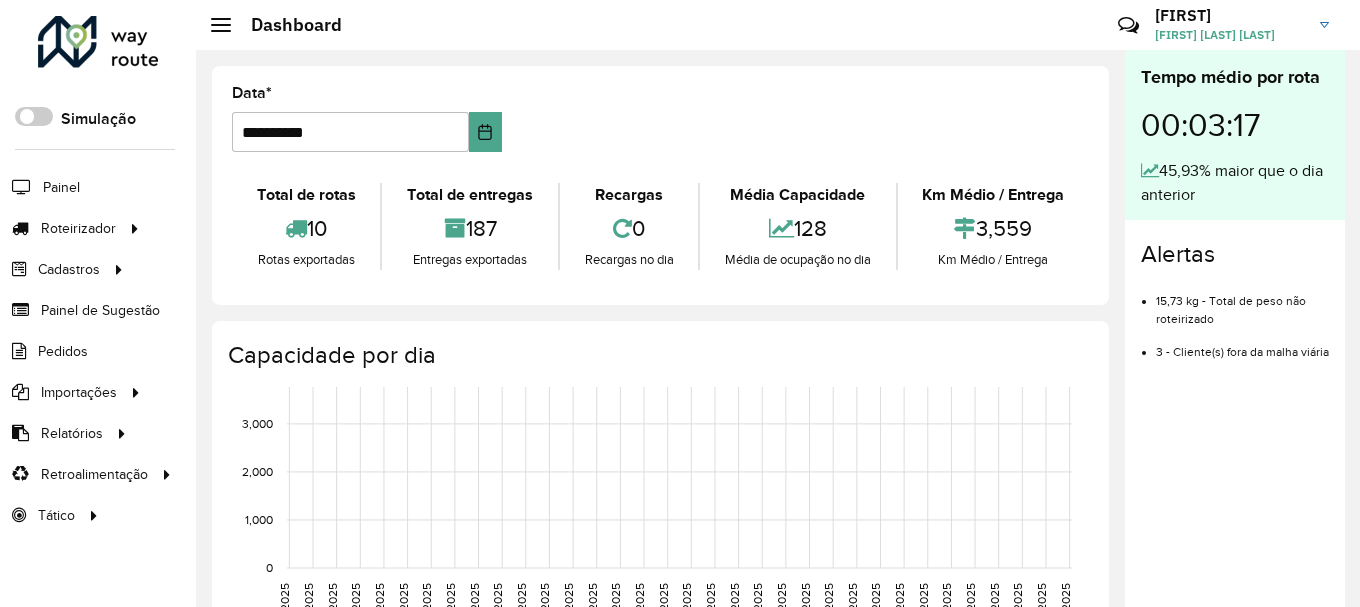 scroll, scrollTop: 0, scrollLeft: 0, axis: both 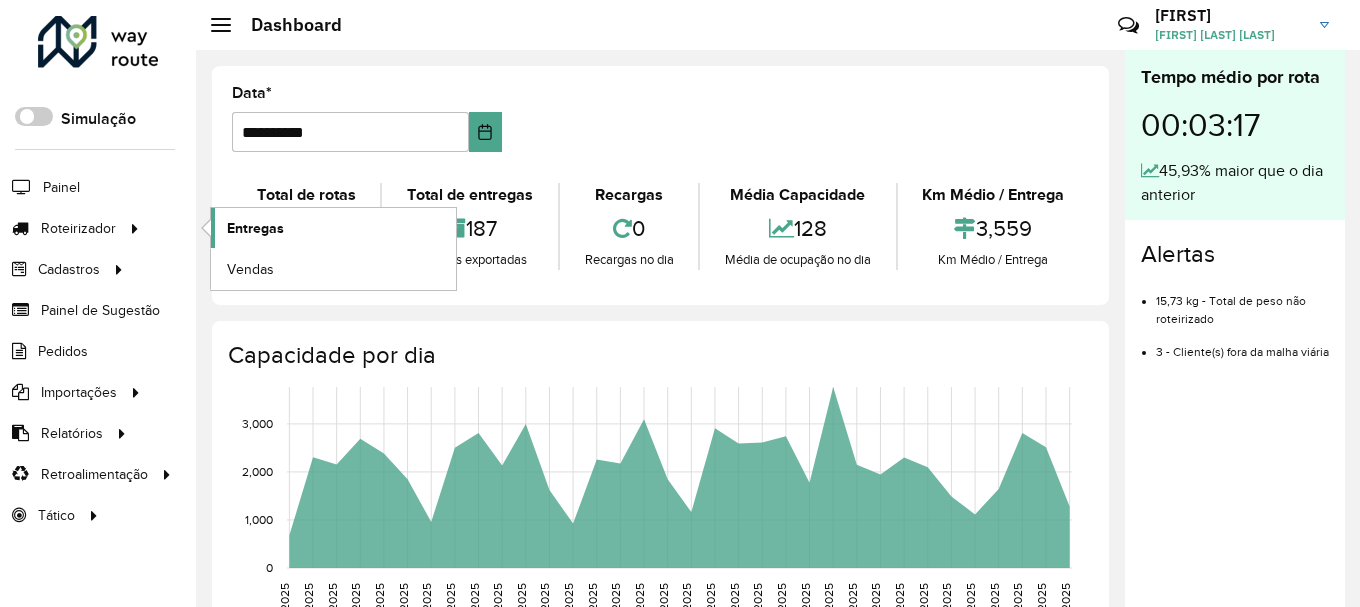click on "Entregas" 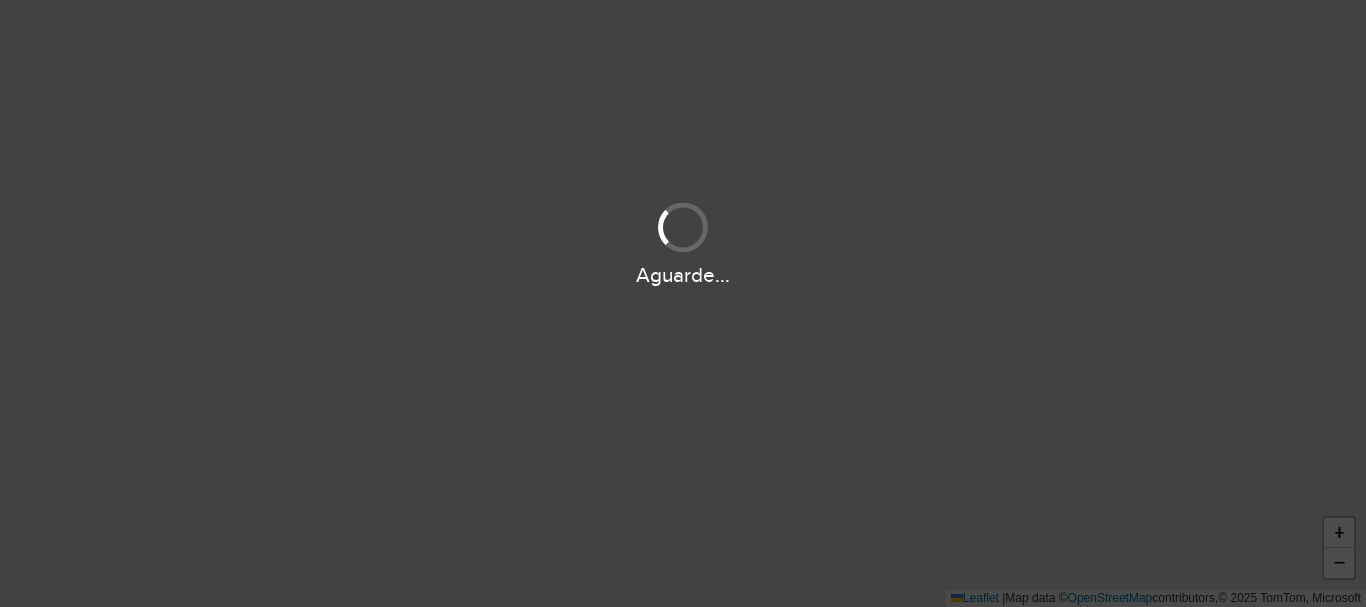 scroll, scrollTop: 0, scrollLeft: 0, axis: both 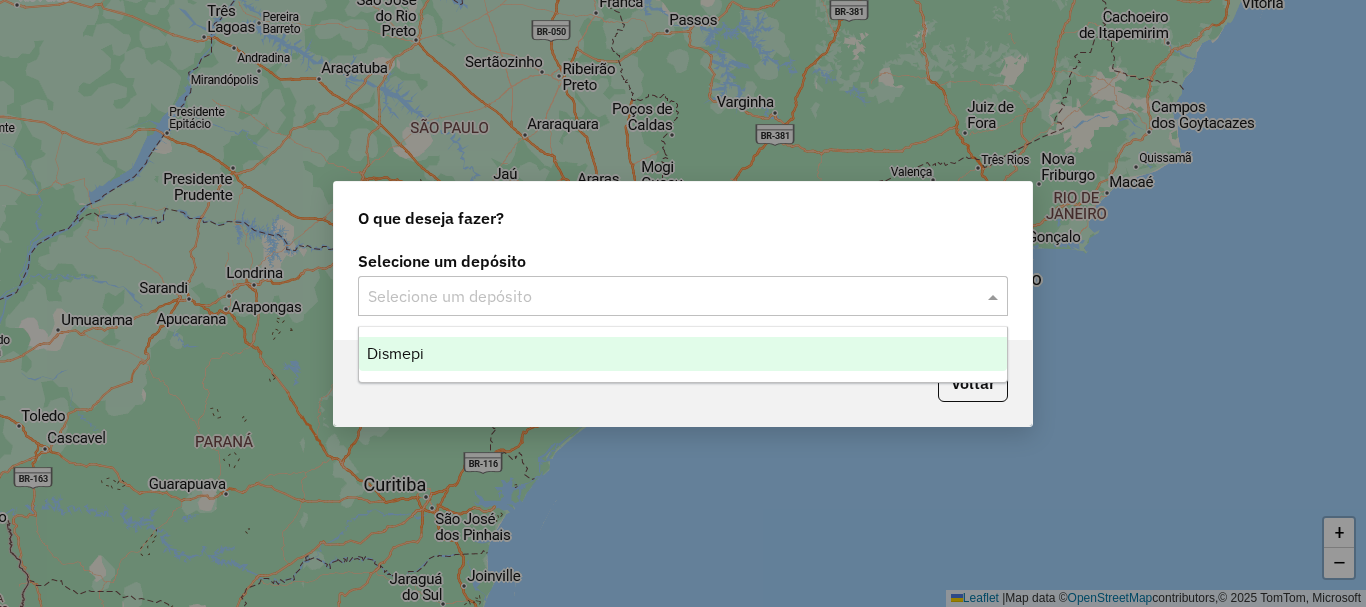 click on "Selecione um depósito" 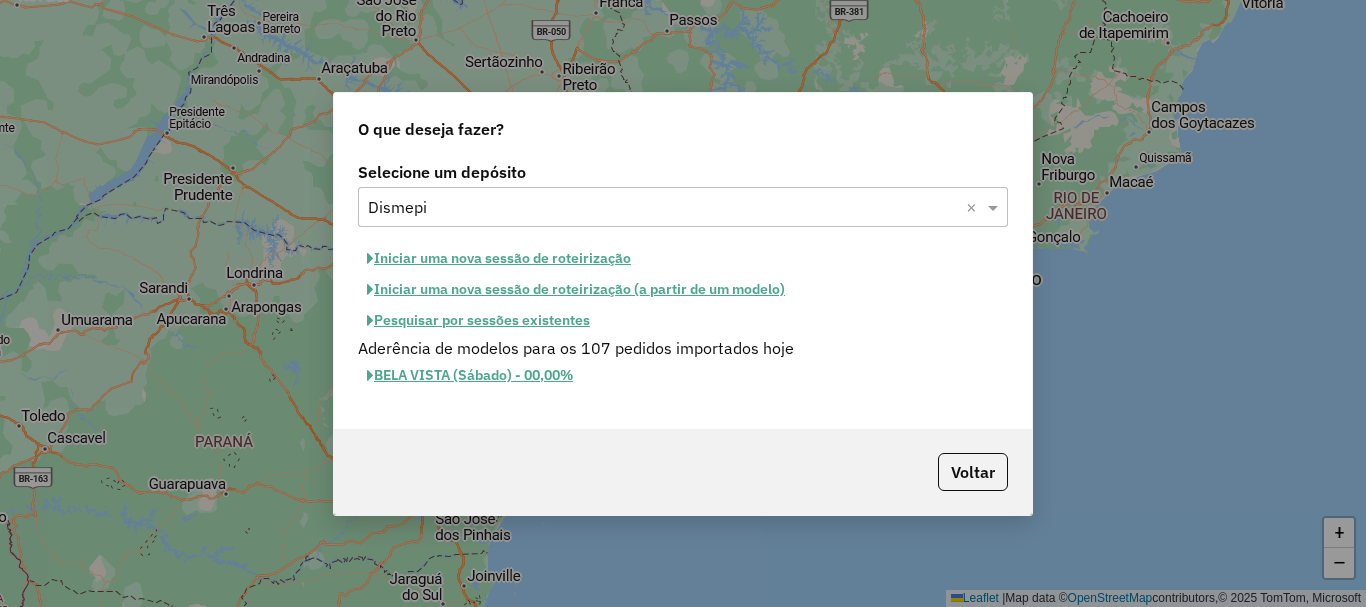 click on "Iniciar uma nova sessão de roteirização" 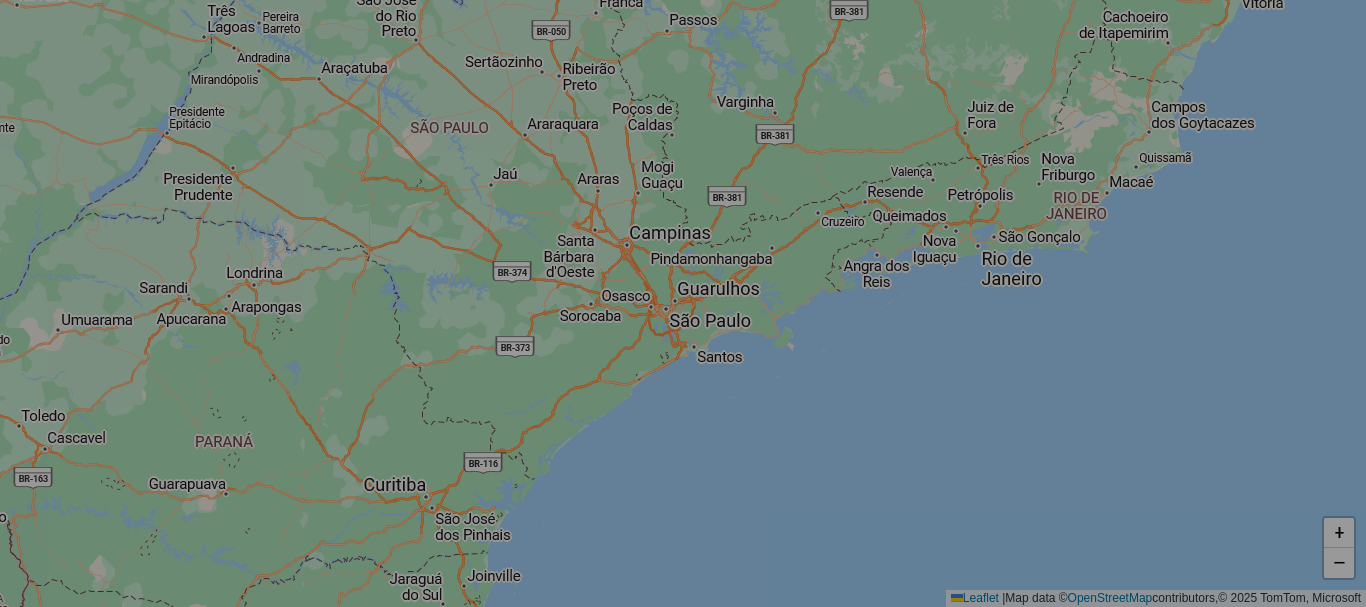 select on "*" 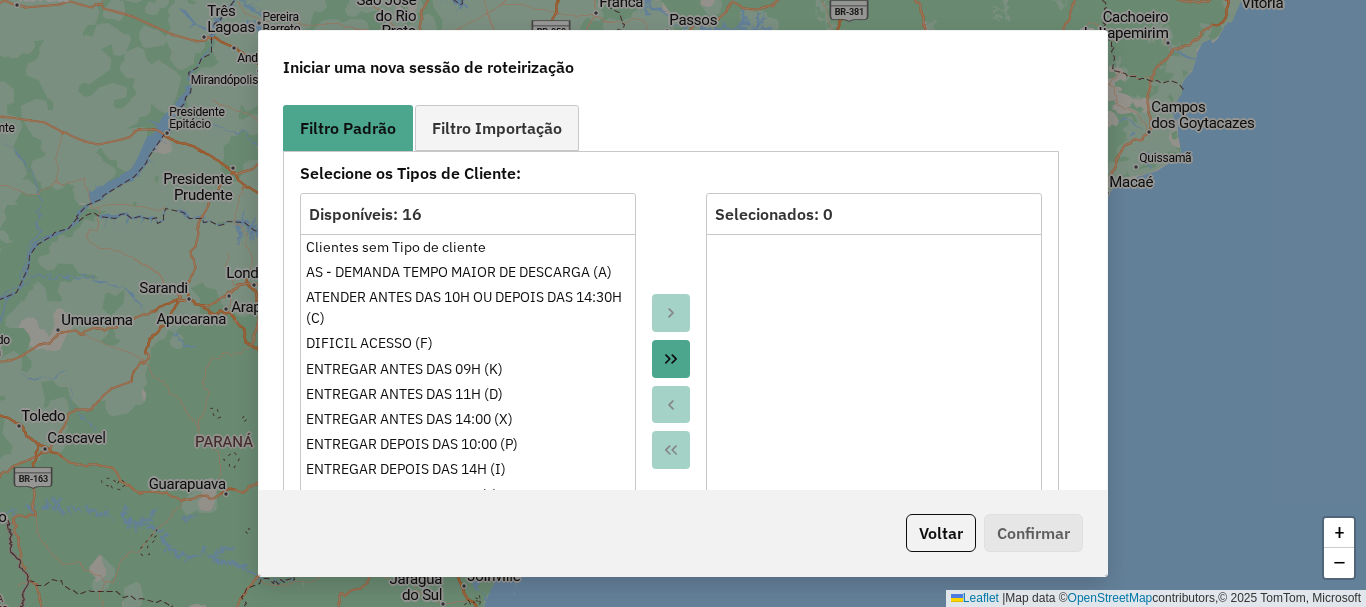 scroll, scrollTop: 1930, scrollLeft: 0, axis: vertical 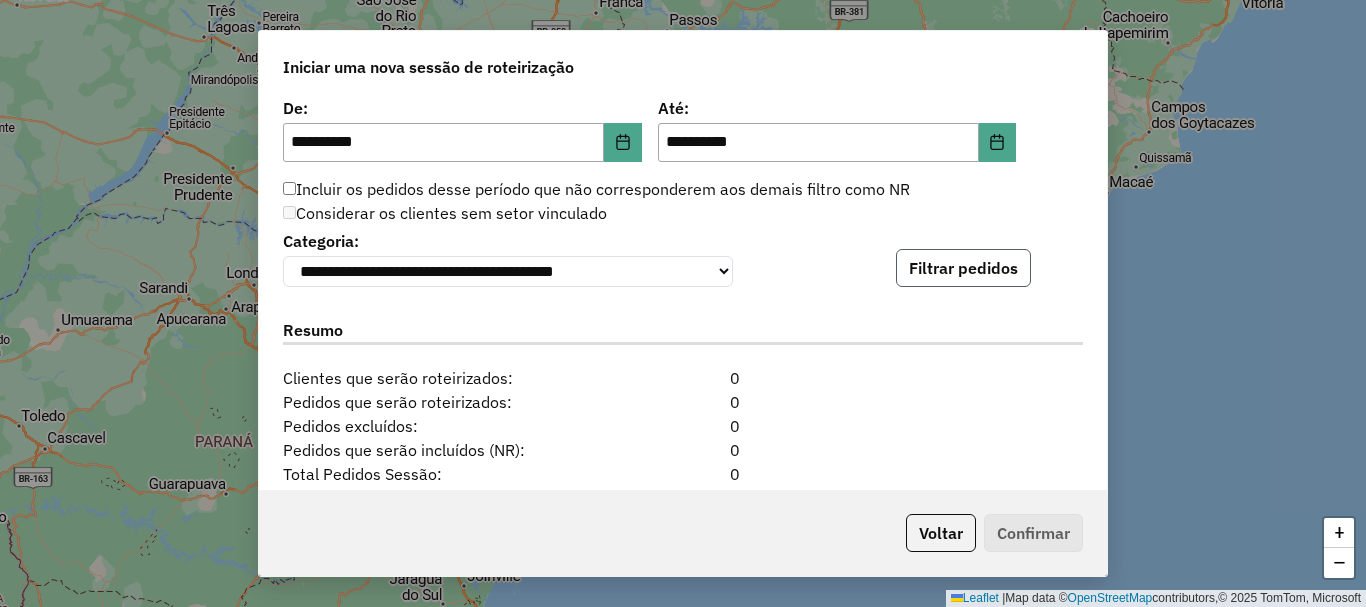 click on "Filtrar pedidos" 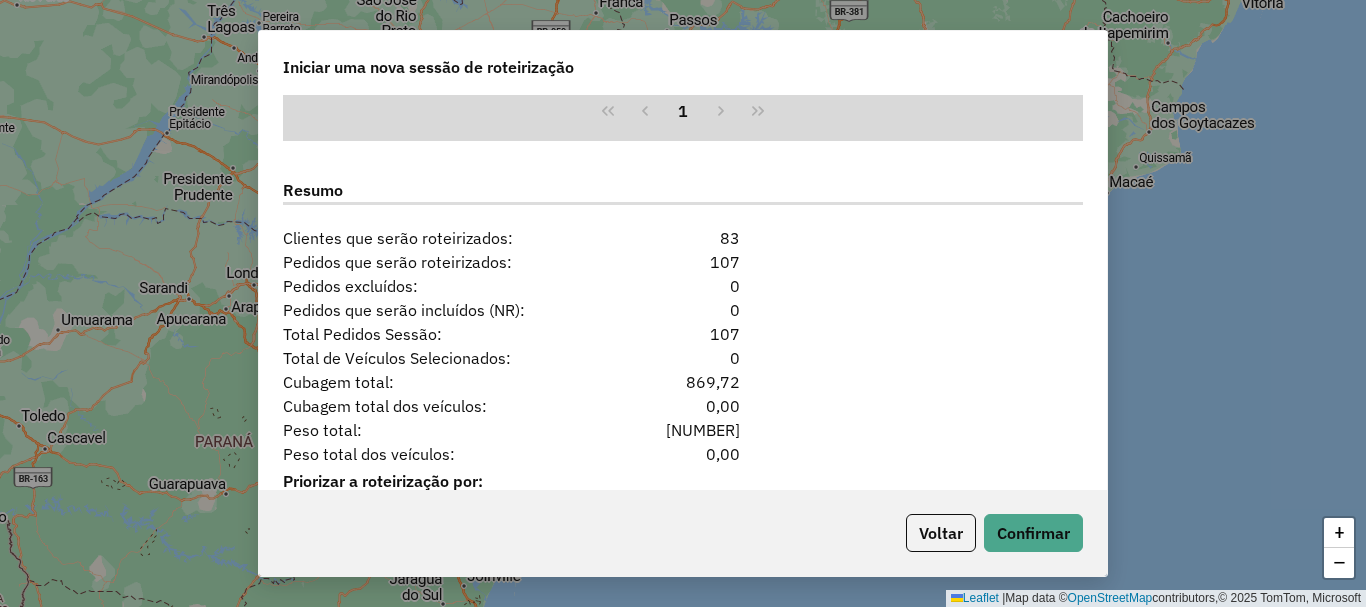 scroll, scrollTop: 2495, scrollLeft: 0, axis: vertical 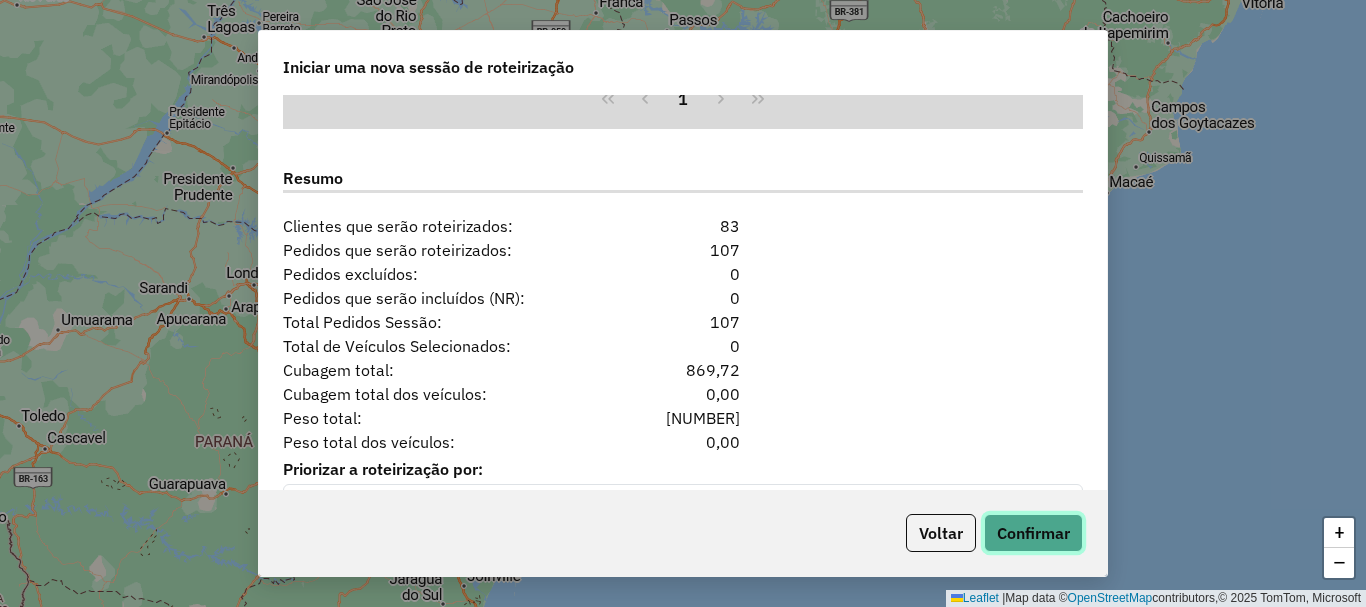 click on "Confirmar" 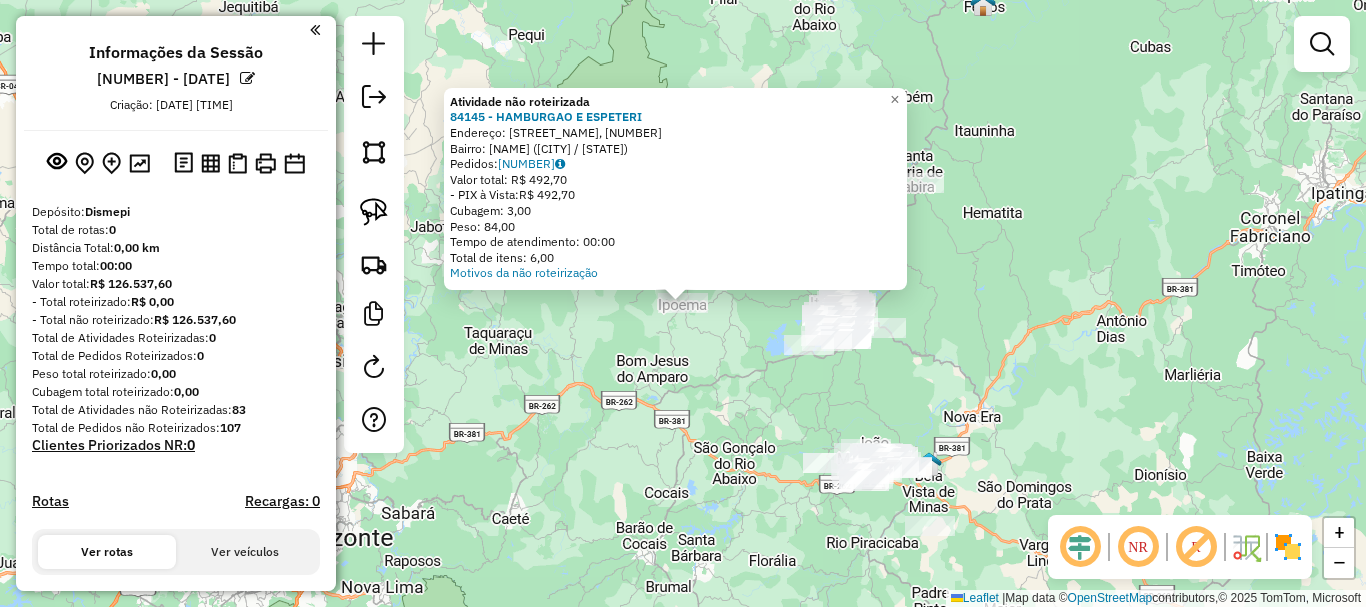 click on "Atividade não roteirizada [ID] - [NAME]  Endereço: [STREET], [NUMBER]   Bairro: [NEIGHBORHOOD] ([CITY] / [STATE])   Pedidos:  [ID]   Valor total: R$ [VALUE]   - PIX à Vista:  R$ [VALUE]   Cubagem: [VALUE]   Peso: [VALUE]   Tempo de atendimento: 00:00   Total de itens: [VALUE]  Motivos da não roteirização × Janela de atendimento Grade de atendimento Capacidade Transportadoras Veículos Cliente Pedidos  Rotas Selecione os dias de semana para filtrar as janelas de atendimento  Seg   Ter   Qua   Qui   Sex   Sáb   Dom  Informe o período da janela de atendimento: De: Até:  Filtrar exatamente a janela do cliente  Considerar janela de atendimento padrão  Selecione os dias de semana para filtrar as grades de atendimento  Seg   Ter   Qua   Qui   Sex   Sáb   Dom   Considerar clientes sem dia de atendimento cadastrado  Clientes fora do dia de atendimento selecionado Filtrar as atividades entre os valores definidos abaixo:  Peso mínimo:   Peso máximo:   Cubagem mínima:   Cubagem máxima:   De:   Até:  De:  +" 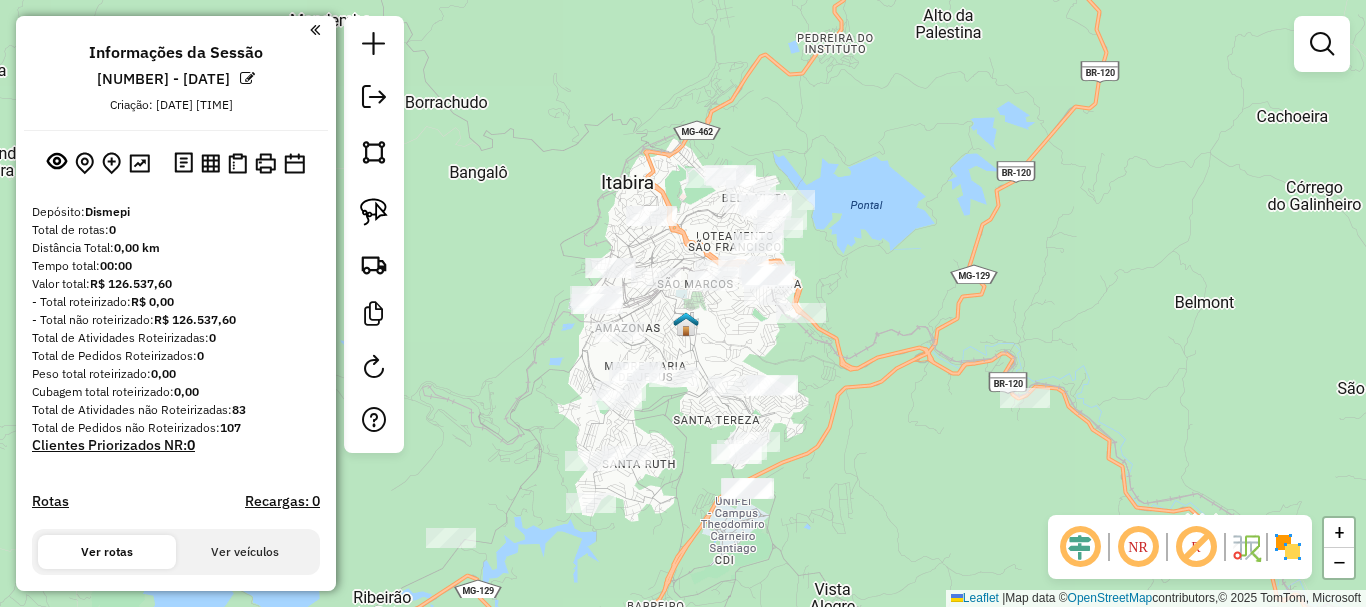 click 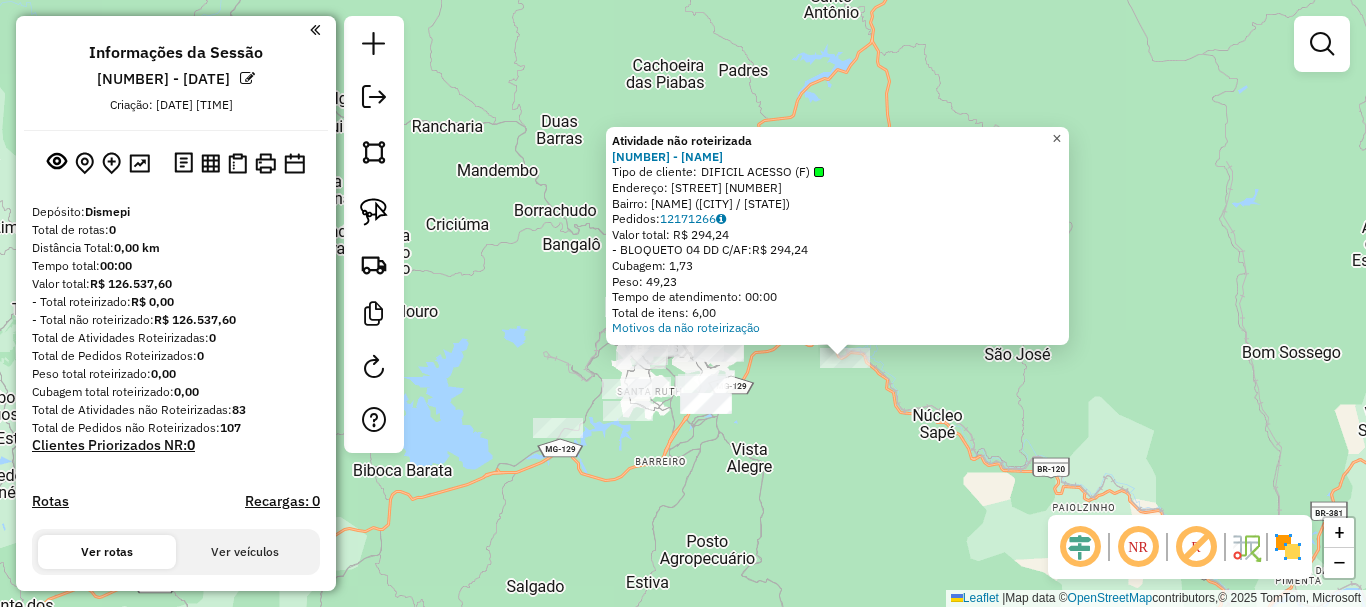click on "×" 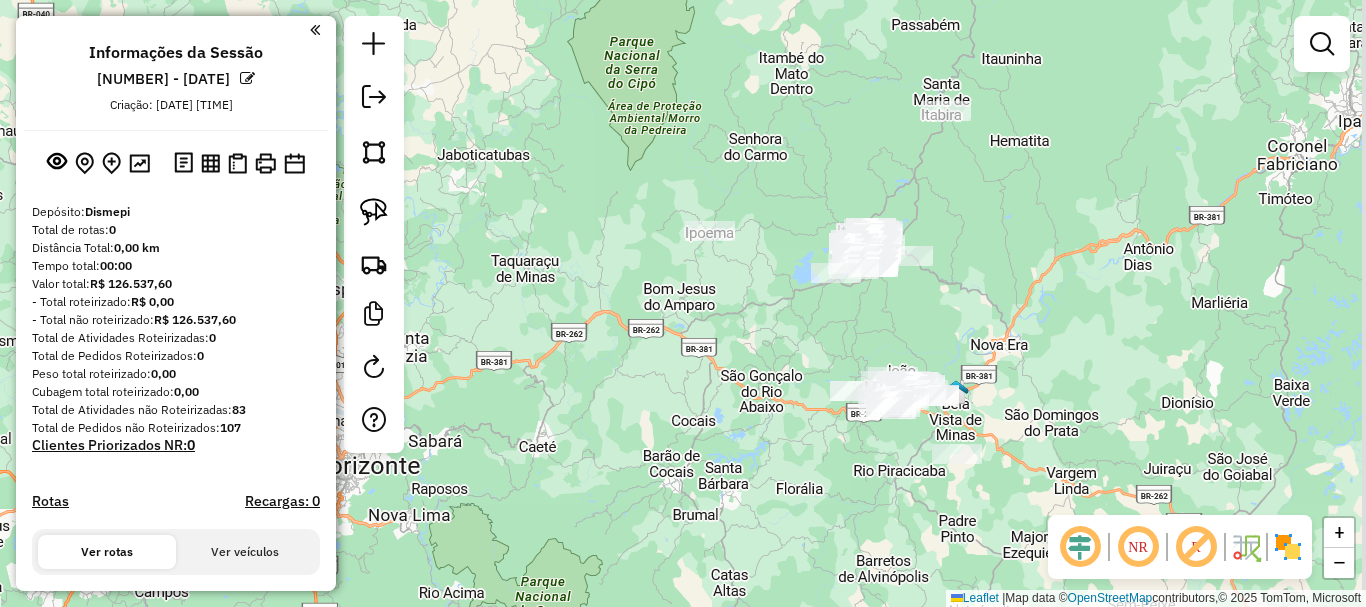 drag, startPoint x: 1095, startPoint y: 359, endPoint x: 1042, endPoint y: 283, distance: 92.65527 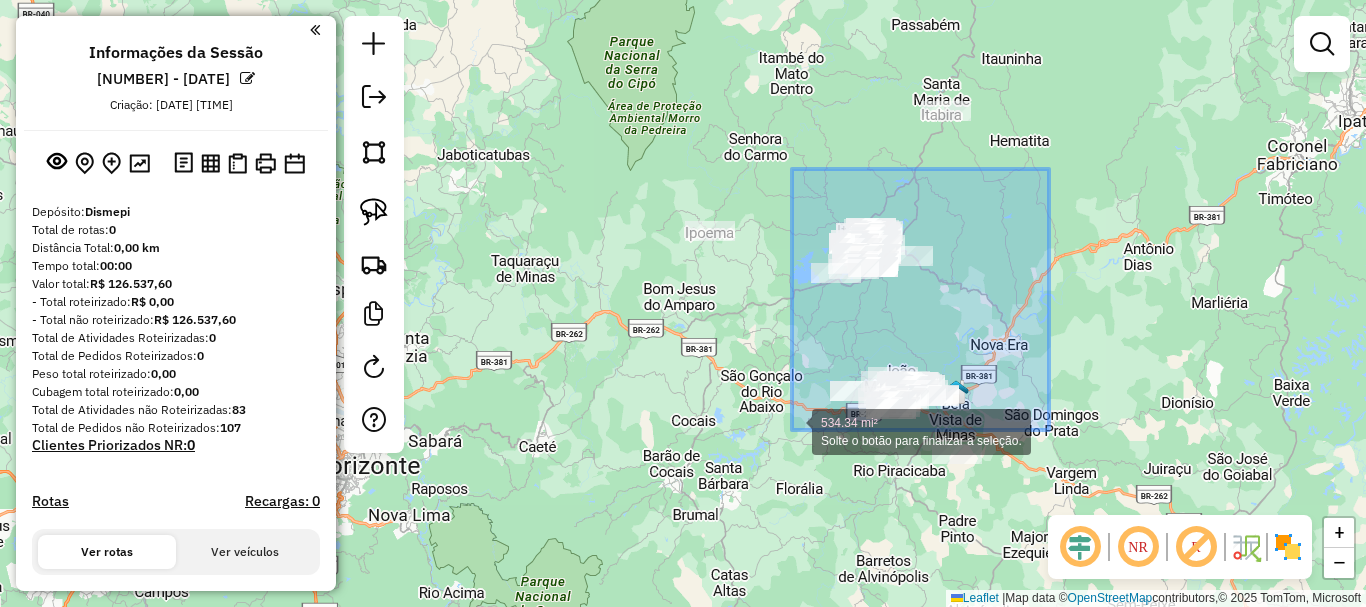 drag, startPoint x: 1049, startPoint y: 169, endPoint x: 792, endPoint y: 430, distance: 366.29224 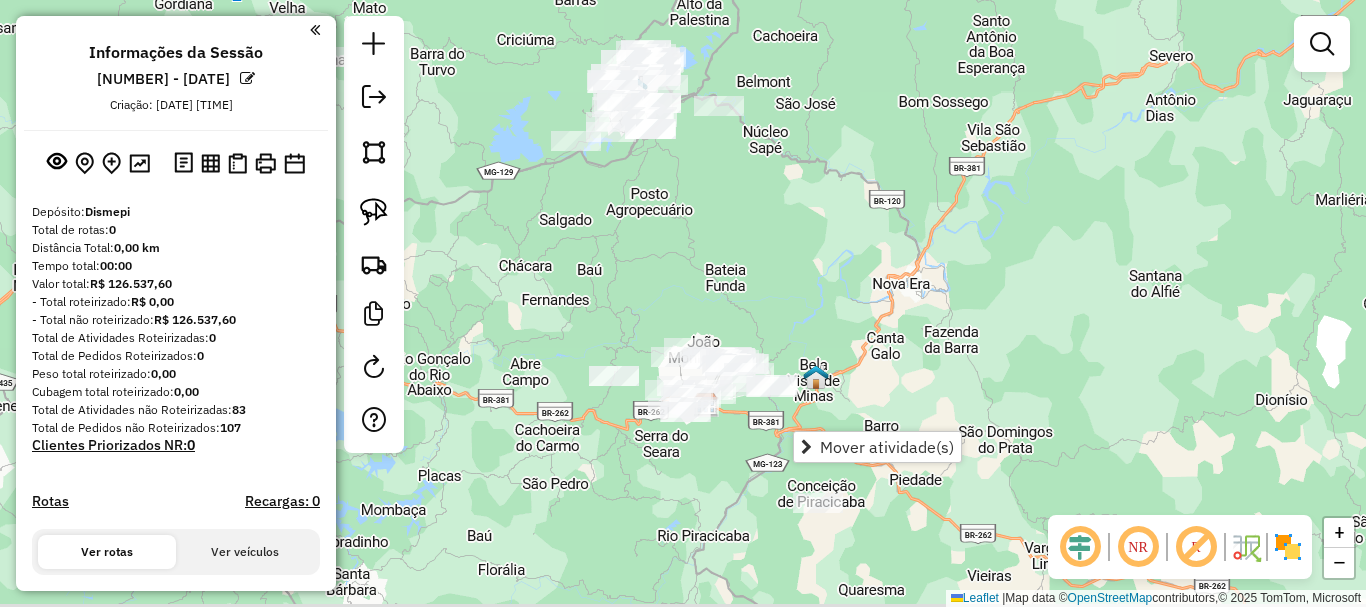 drag, startPoint x: 955, startPoint y: 427, endPoint x: 760, endPoint y: 273, distance: 248.47736 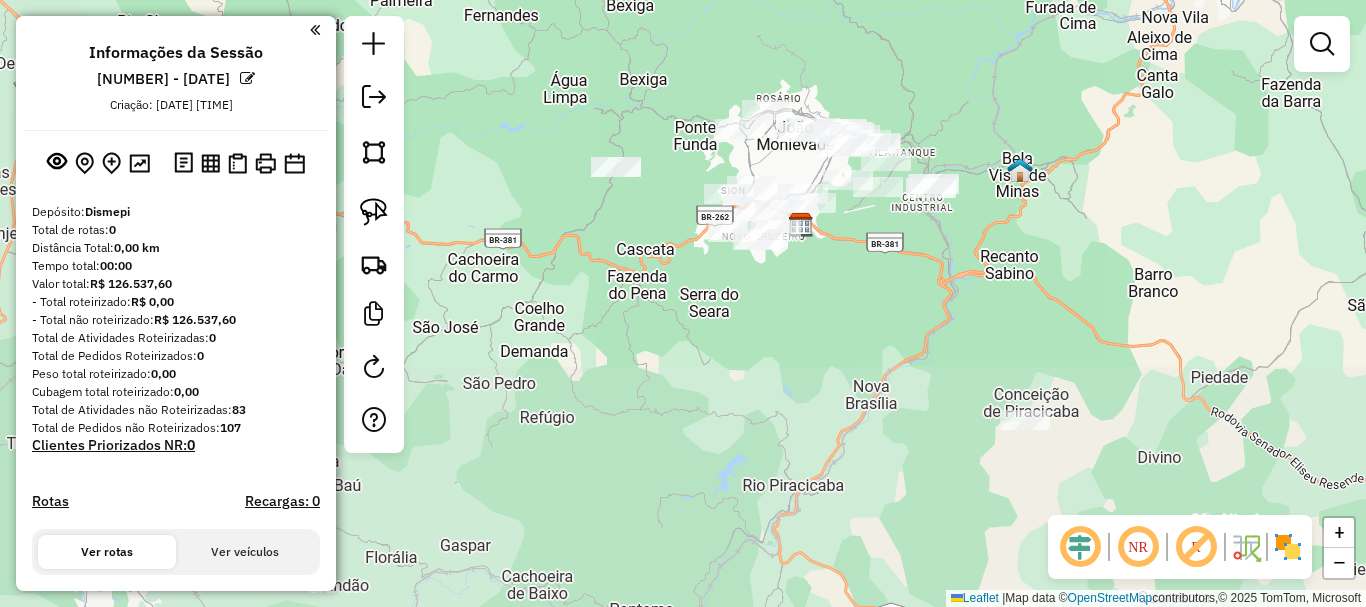 drag, startPoint x: 759, startPoint y: 335, endPoint x: 912, endPoint y: 87, distance: 291.39835 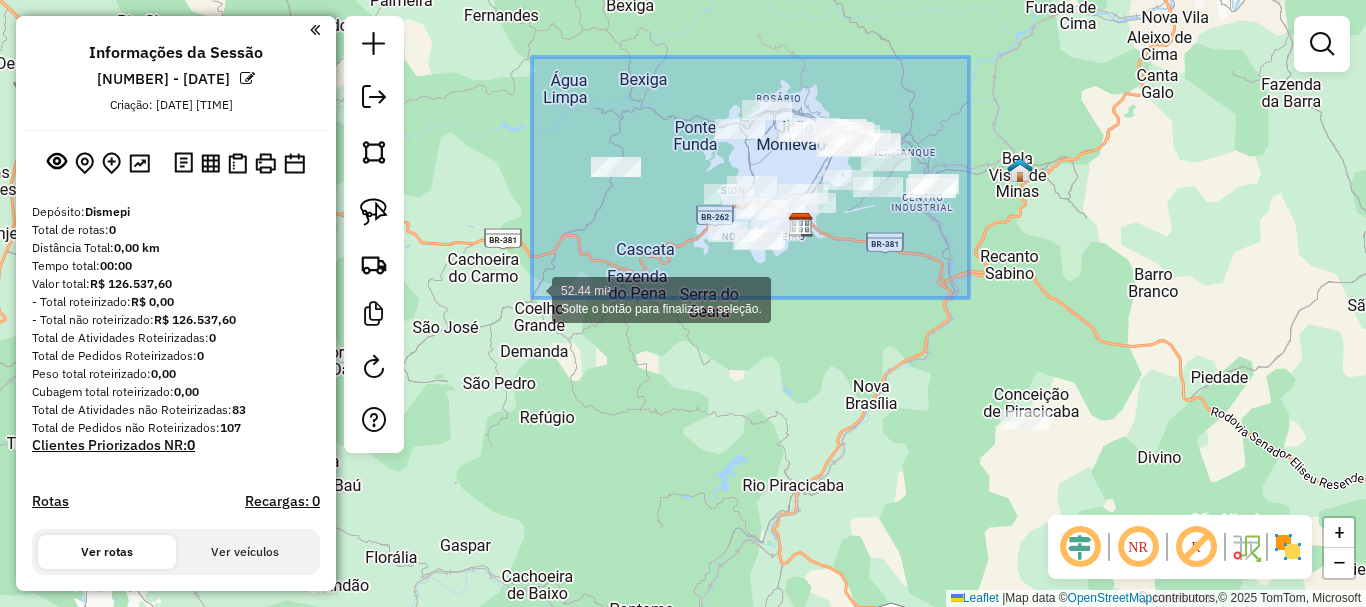 drag, startPoint x: 970, startPoint y: 57, endPoint x: 532, endPoint y: 298, distance: 499.925 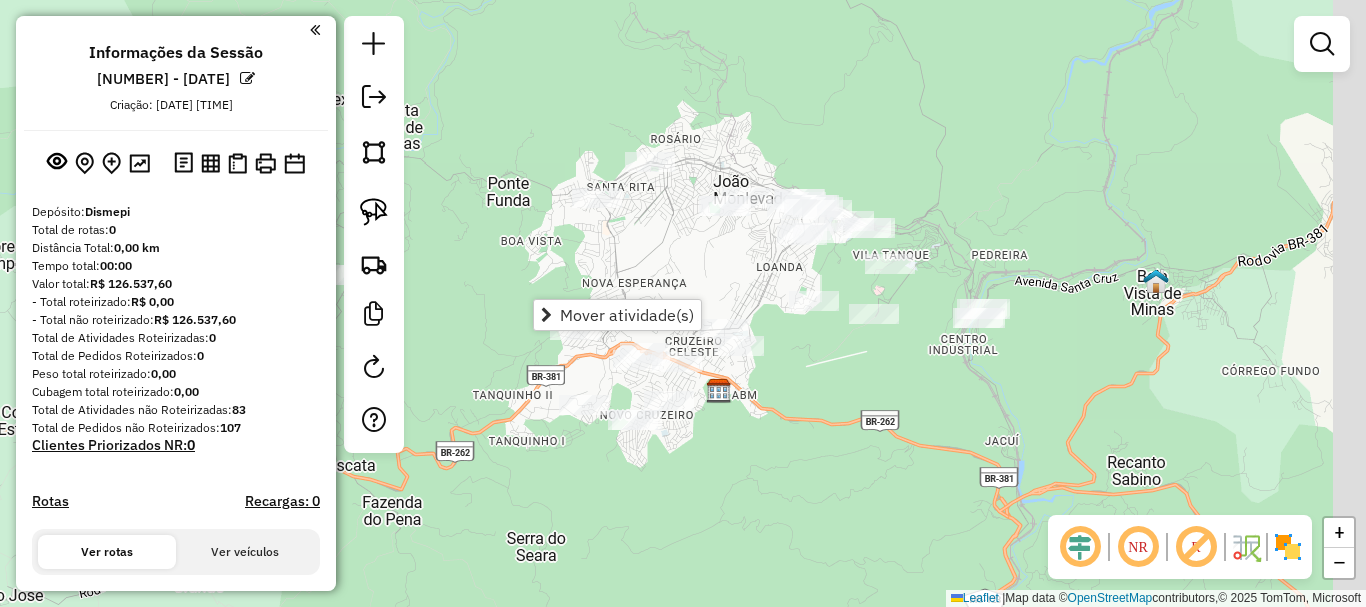 drag, startPoint x: 818, startPoint y: 242, endPoint x: 462, endPoint y: 486, distance: 431.5924 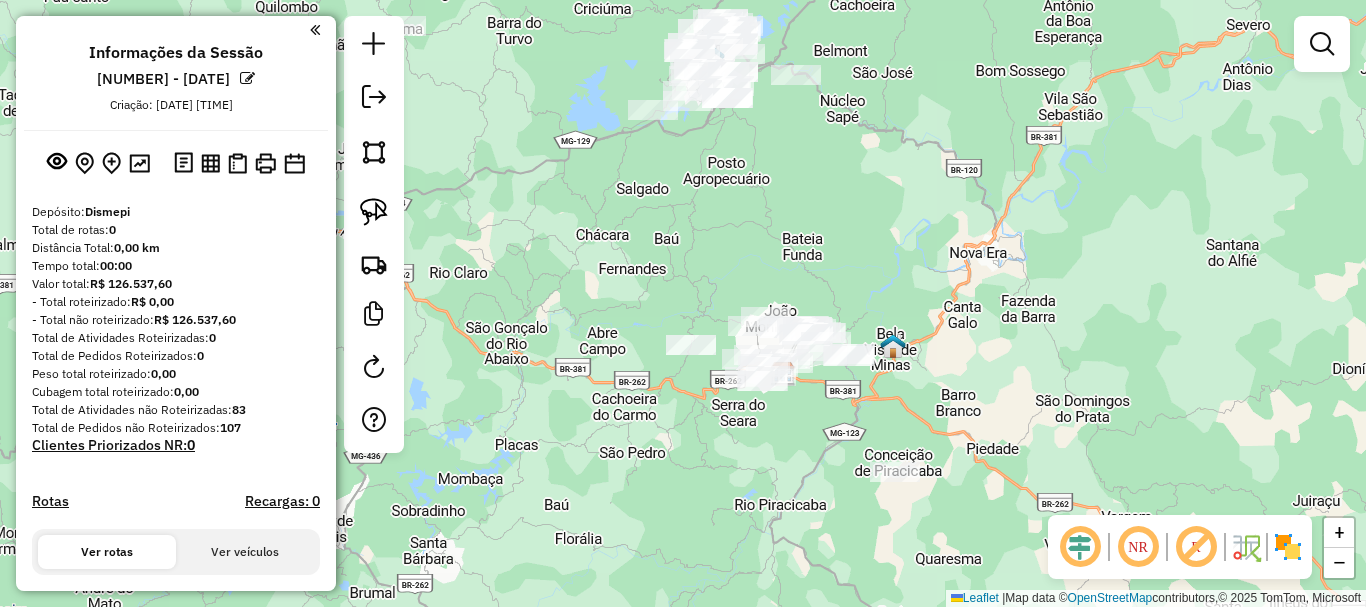 drag, startPoint x: 704, startPoint y: 430, endPoint x: 669, endPoint y: 477, distance: 58.60034 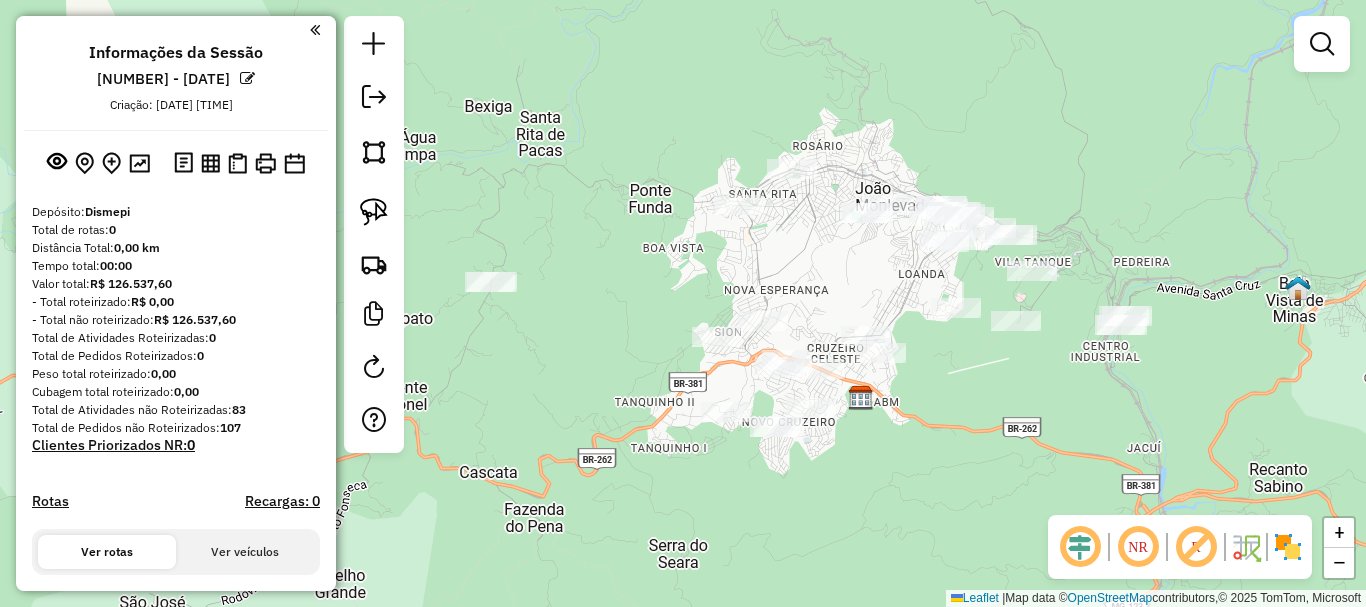 drag, startPoint x: 897, startPoint y: 436, endPoint x: 956, endPoint y: 406, distance: 66.189125 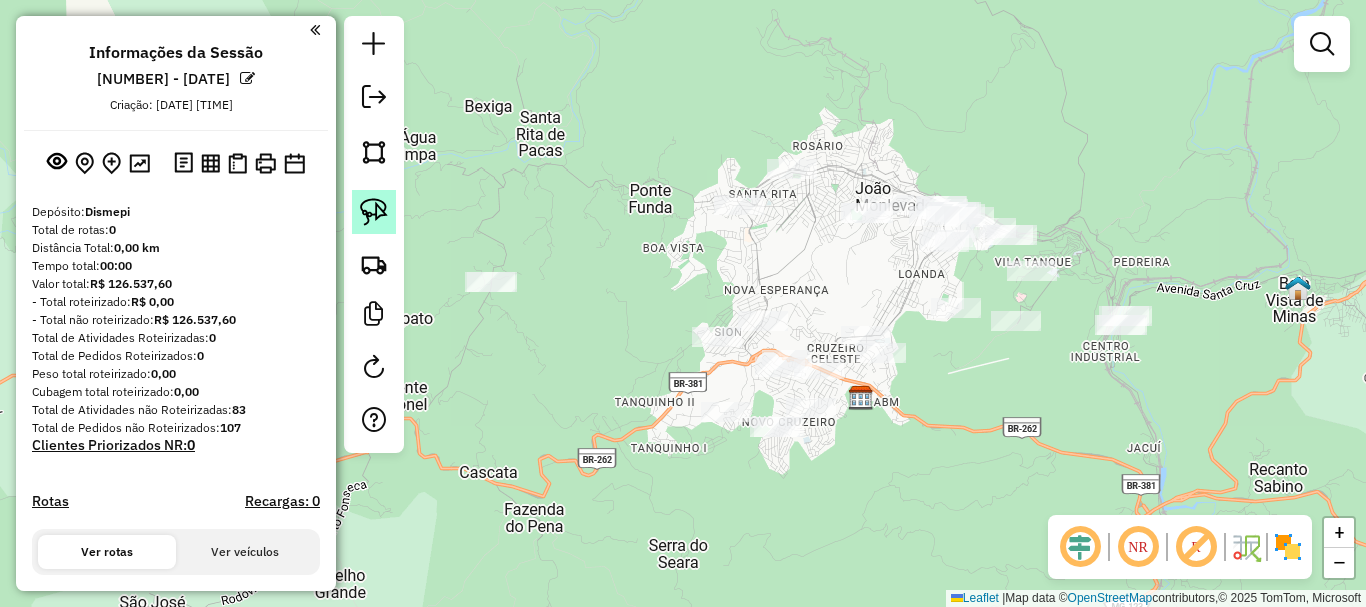 click 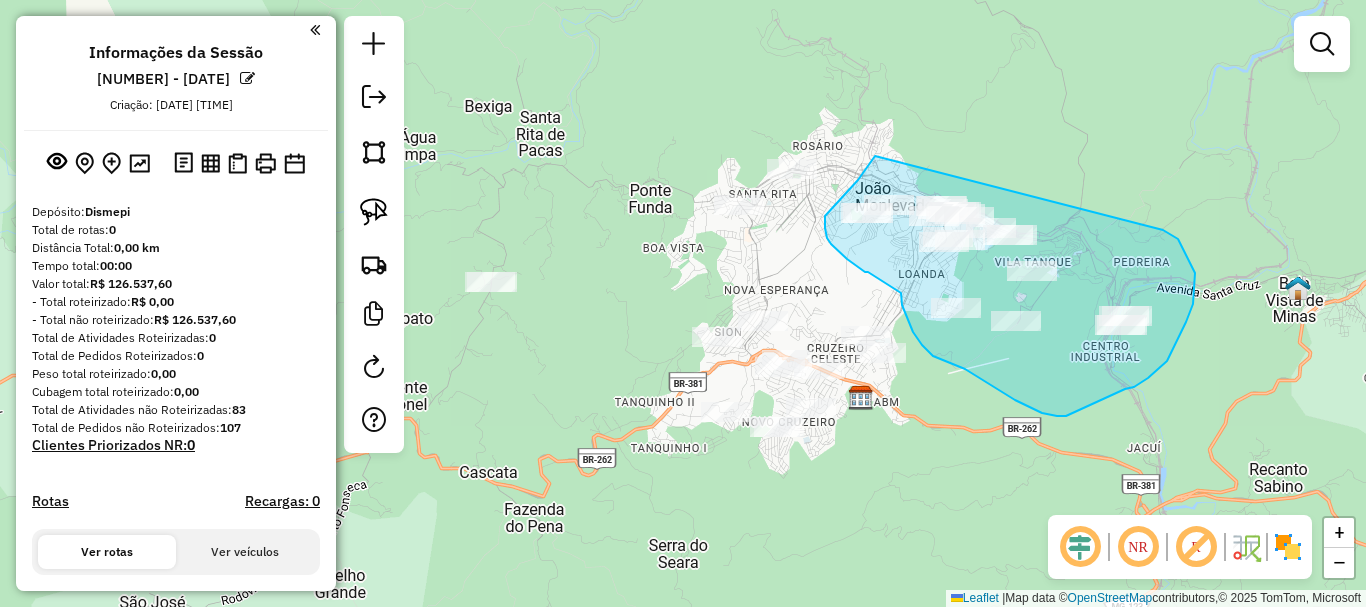 drag, startPoint x: 875, startPoint y: 156, endPoint x: 1119, endPoint y: 201, distance: 248.1149 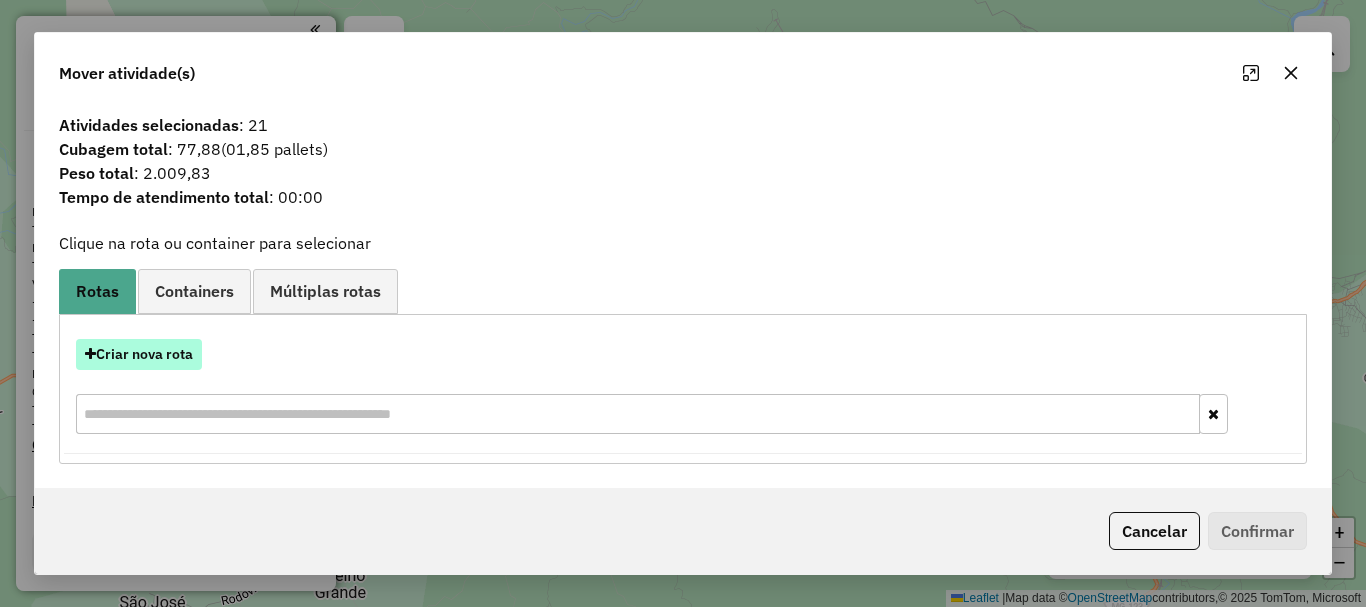 click on "Criar nova rota" at bounding box center (139, 354) 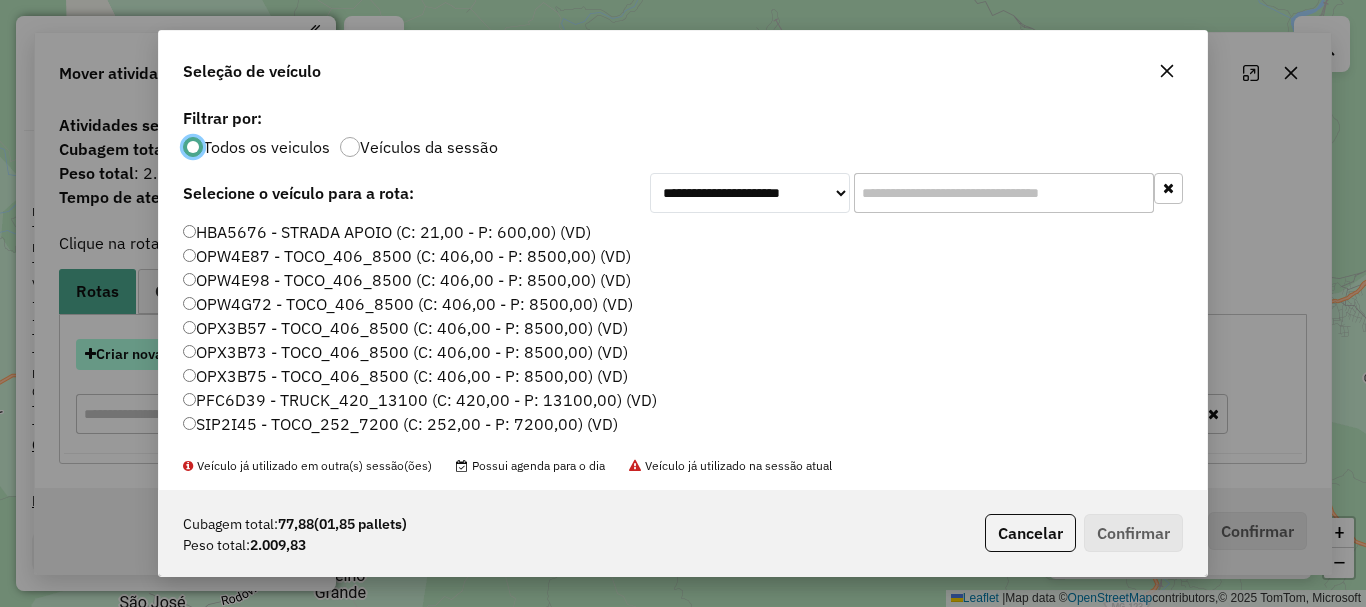 scroll, scrollTop: 11, scrollLeft: 6, axis: both 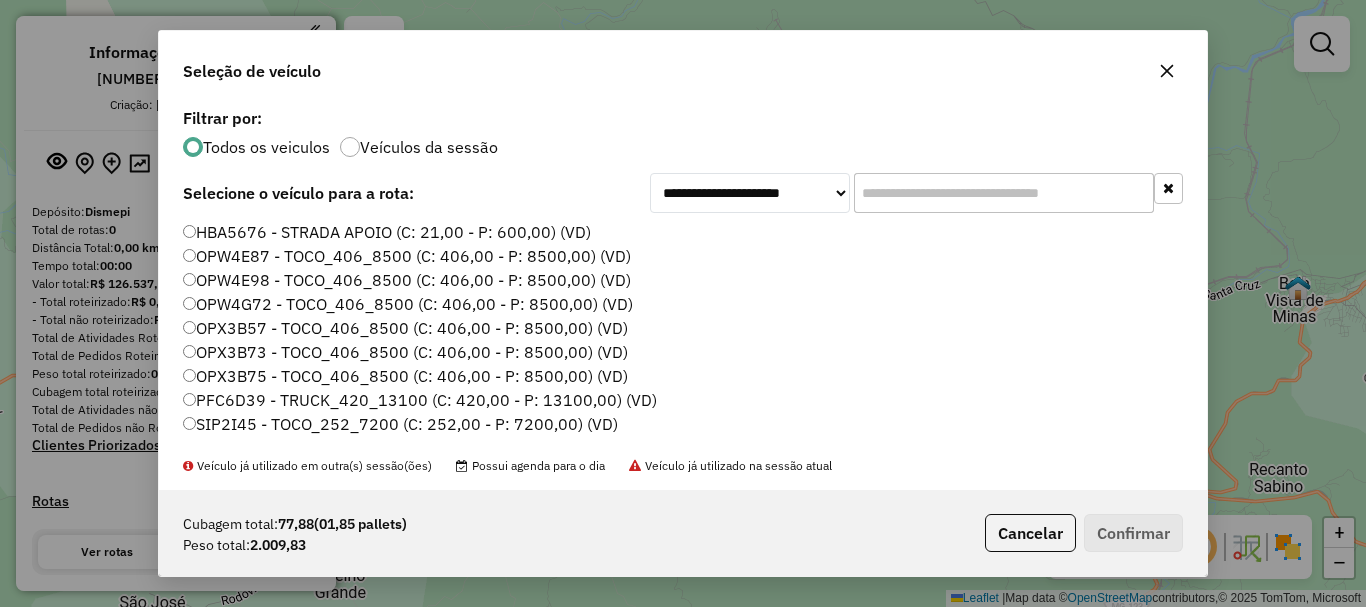 click on "OPW4E87 - TOCO_406_8500 (C: 406,00 - P: 8500,00) (VD)" 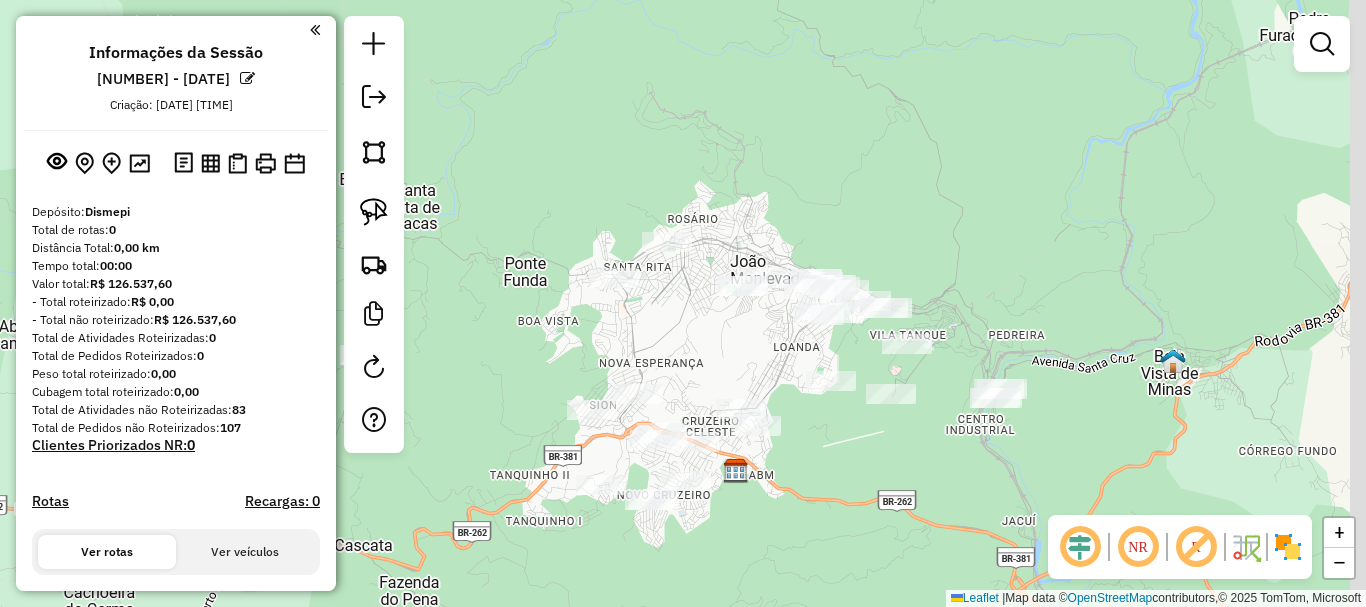 drag, startPoint x: 1202, startPoint y: 253, endPoint x: 1041, endPoint y: 348, distance: 186.93849 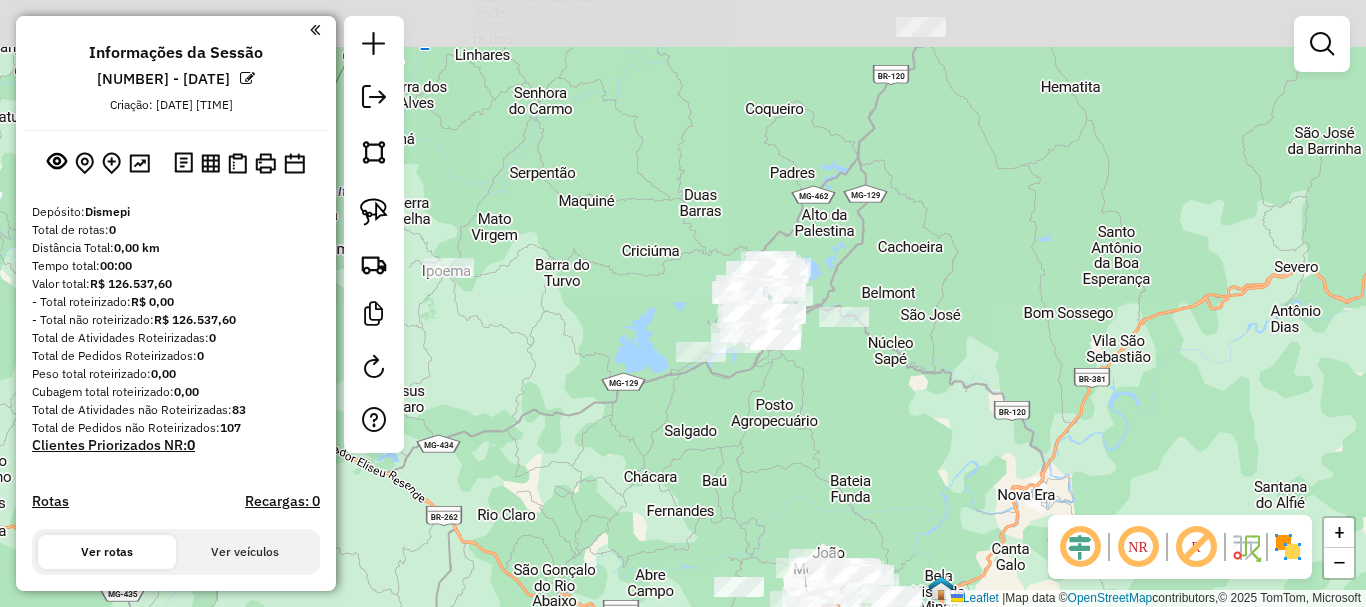 drag, startPoint x: 1065, startPoint y: 179, endPoint x: 932, endPoint y: 429, distance: 283.17664 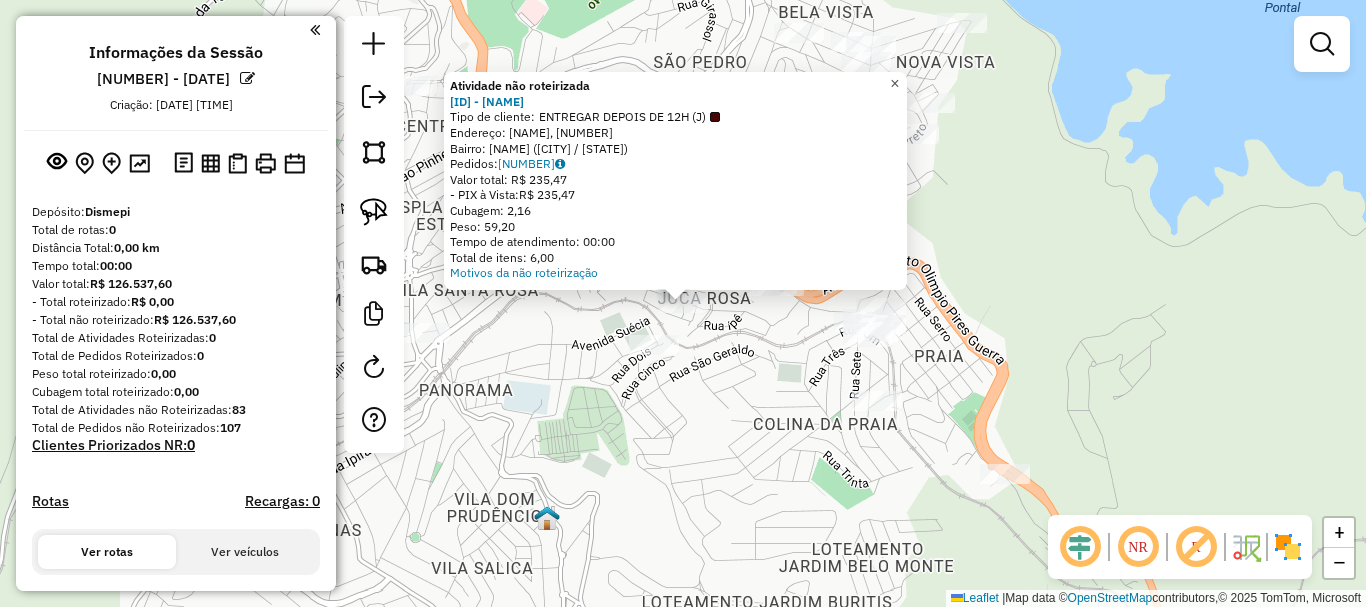 click on "×" 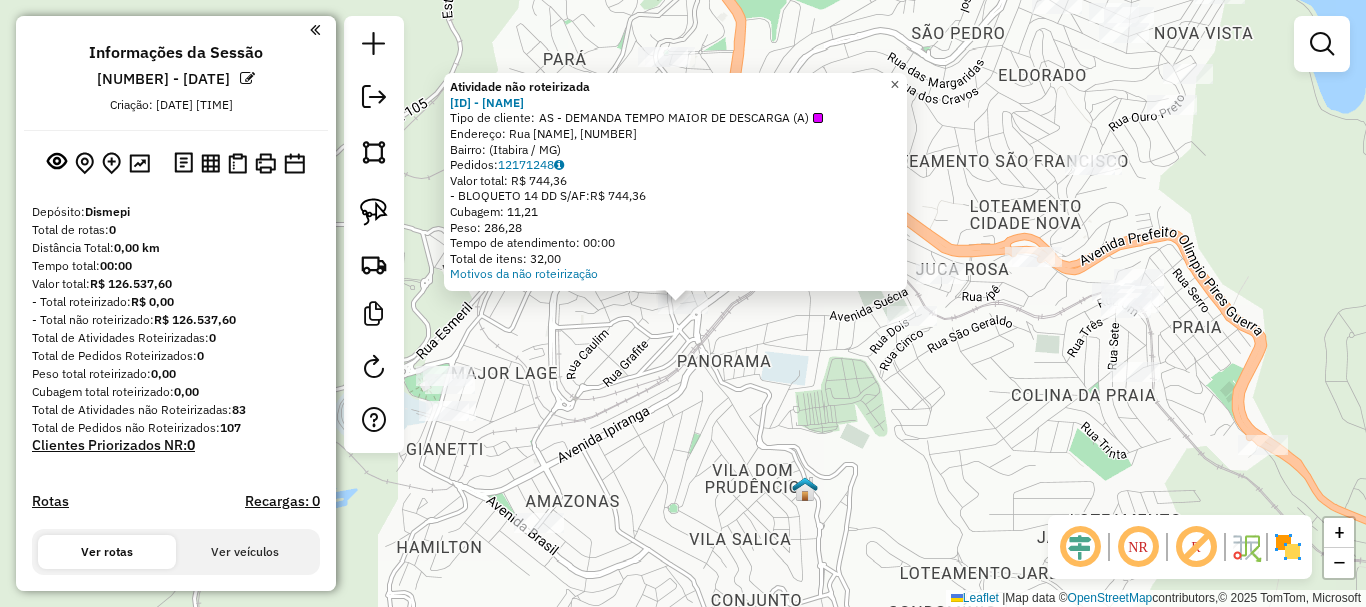 click on "×" 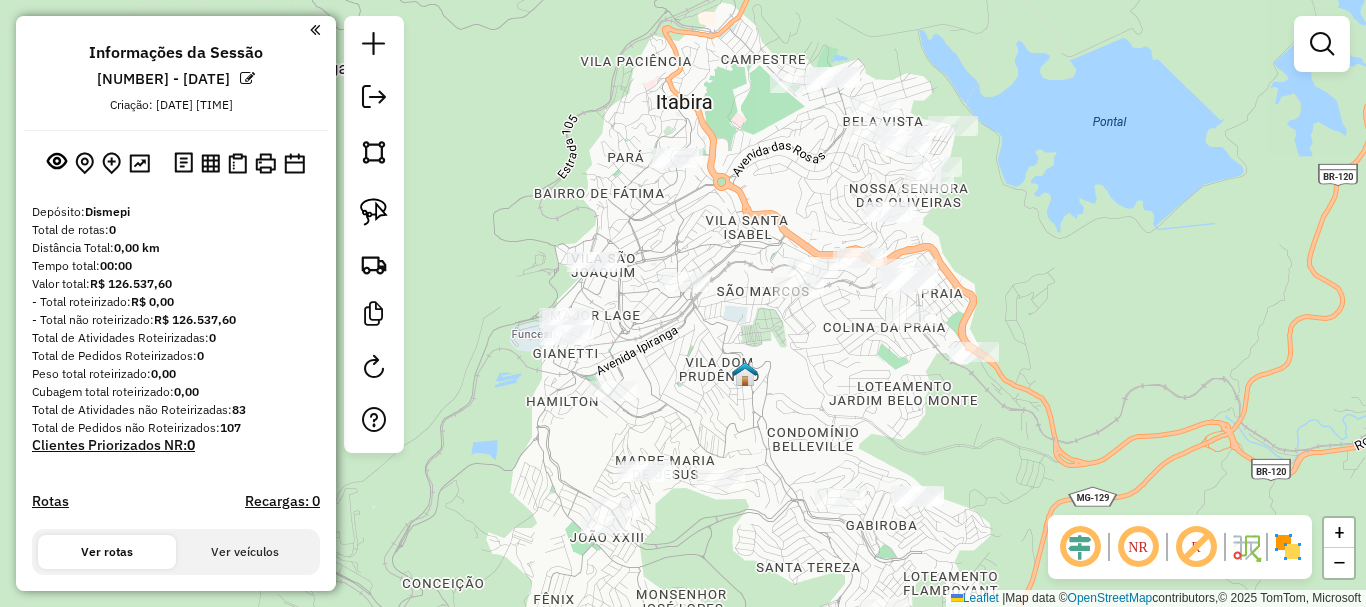 drag, startPoint x: 1041, startPoint y: 243, endPoint x: 984, endPoint y: 224, distance: 60.083275 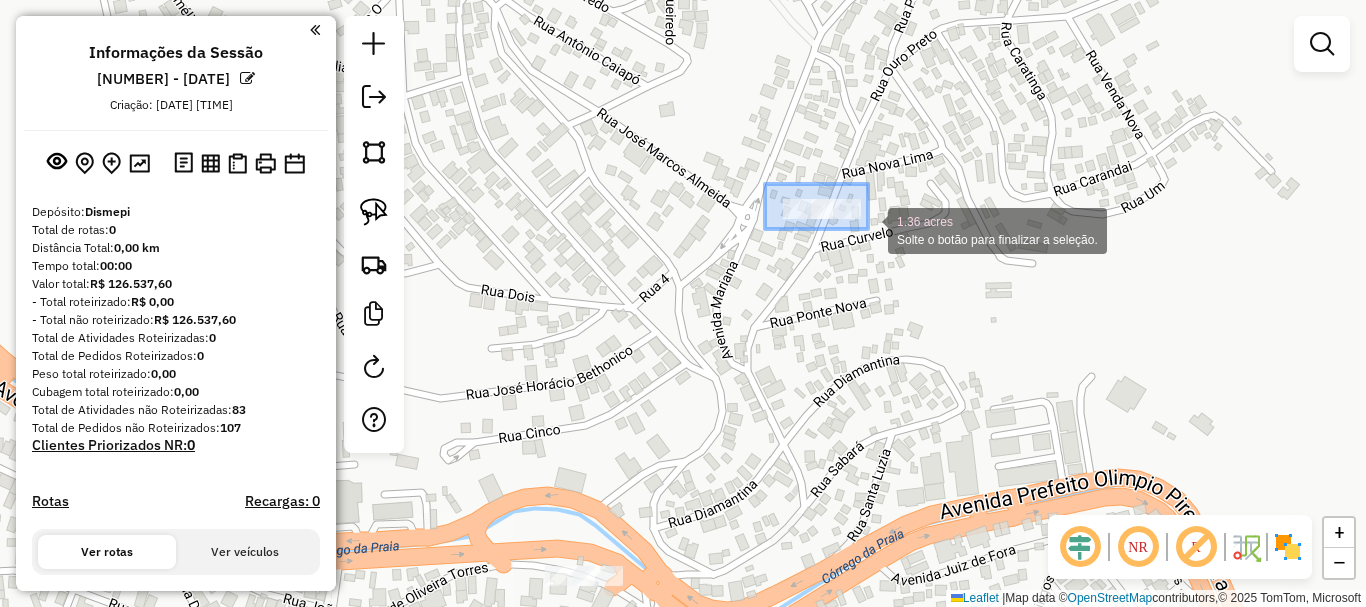 drag, startPoint x: 765, startPoint y: 184, endPoint x: 869, endPoint y: 231, distance: 114.12712 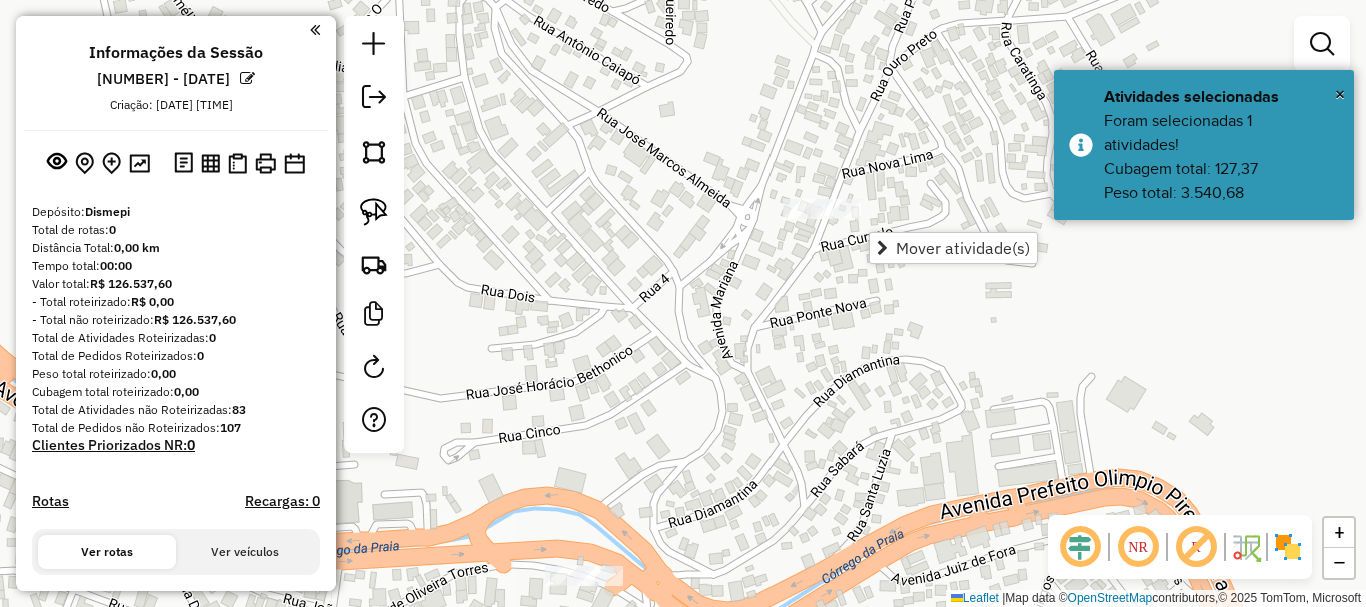 click on "Janela de atendimento Grade de atendimento Capacidade Transportadoras Veículos Cliente Pedidos  Rotas Selecione os dias de semana para filtrar as janelas de atendimento  Seg   Ter   Qua   Qui   Sex   Sáb   Dom  Informe o período da janela de atendimento: De: Até:  Filtrar exatamente a janela do cliente  Considerar janela de atendimento padrão  Selecione os dias de semana para filtrar as grades de atendimento  Seg   Ter   Qua   Qui   Sex   Sáb   Dom   Considerar clientes sem dia de atendimento cadastrado  Clientes fora do dia de atendimento selecionado Filtrar as atividades entre os valores definidos abaixo:  Peso mínimo:   Peso máximo:   Cubagem mínima:   Cubagem máxima:   De:   Até:  Filtrar as atividades entre o tempo de atendimento definido abaixo:  De:   Até:   Considerar capacidade total dos clientes não roteirizados Transportadora: Selecione um ou mais itens Tipo de veículo: Selecione um ou mais itens Veículo: Selecione um ou mais itens Motorista: Selecione um ou mais itens Nome: Rótulo:" 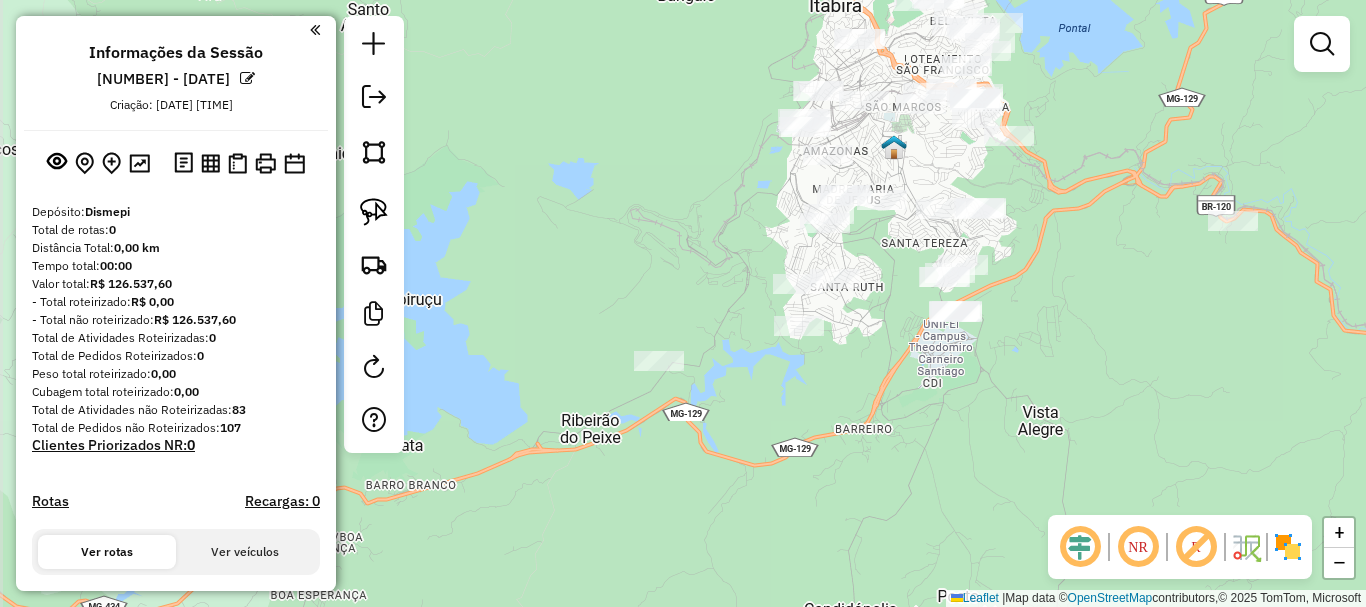 drag, startPoint x: 645, startPoint y: 442, endPoint x: 818, endPoint y: 237, distance: 268.24243 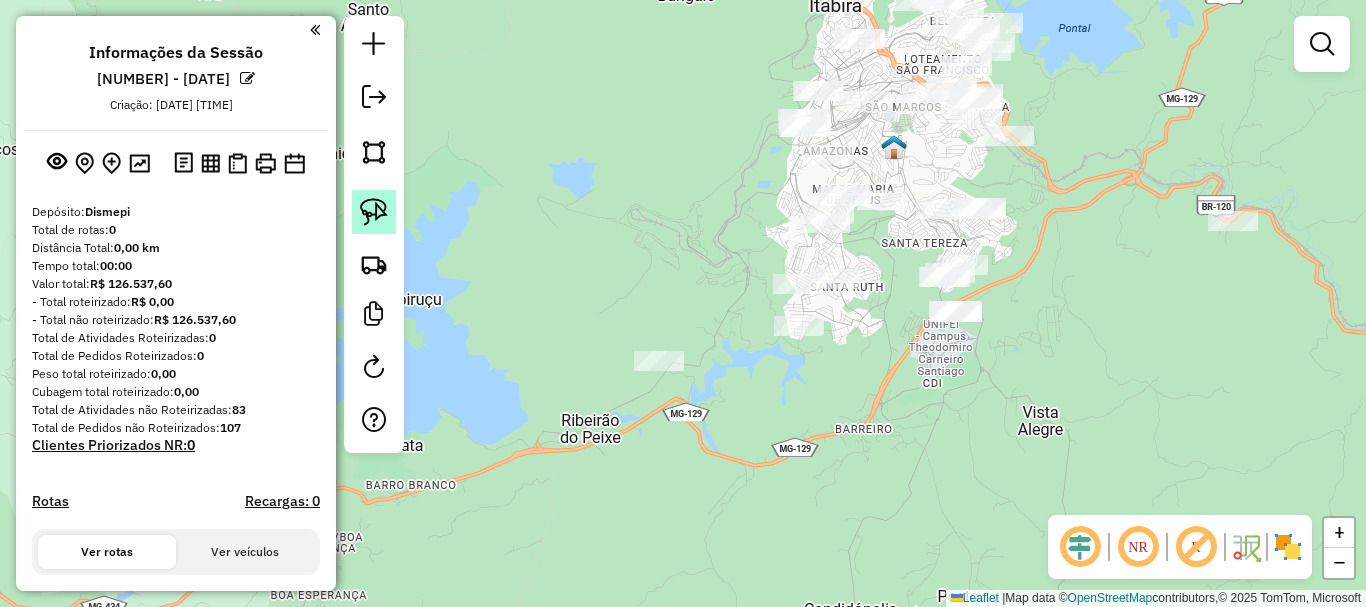 click 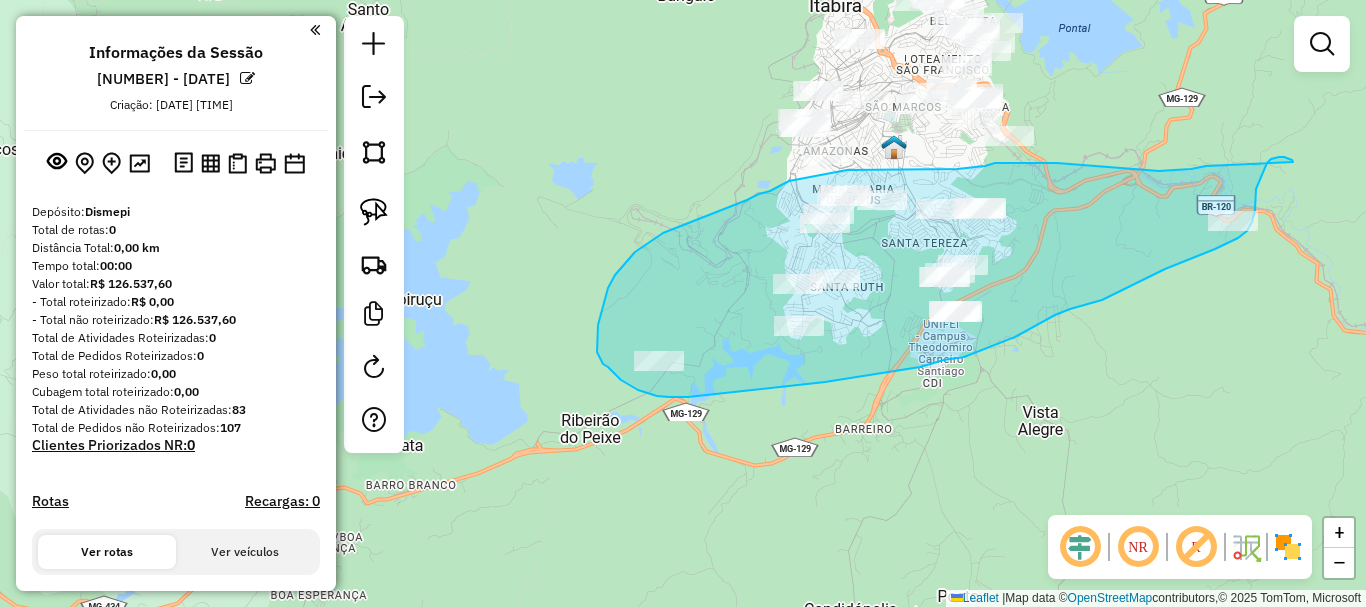 drag, startPoint x: 1206, startPoint y: 166, endPoint x: 1293, endPoint y: 162, distance: 87.0919 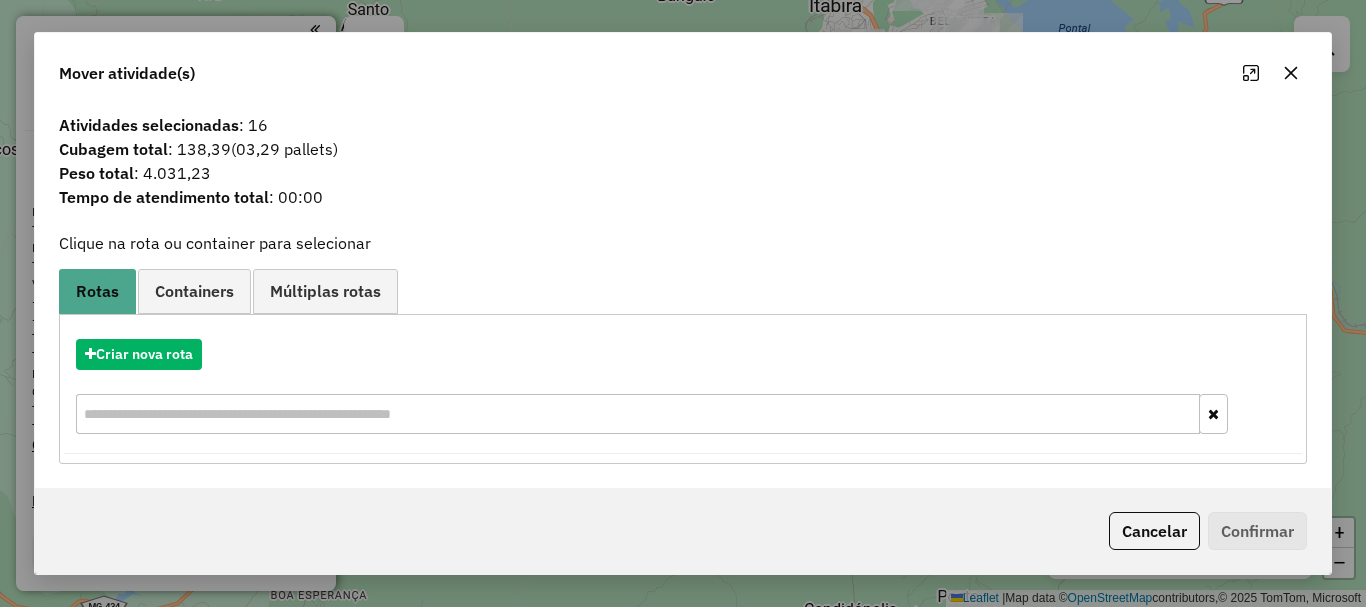 click 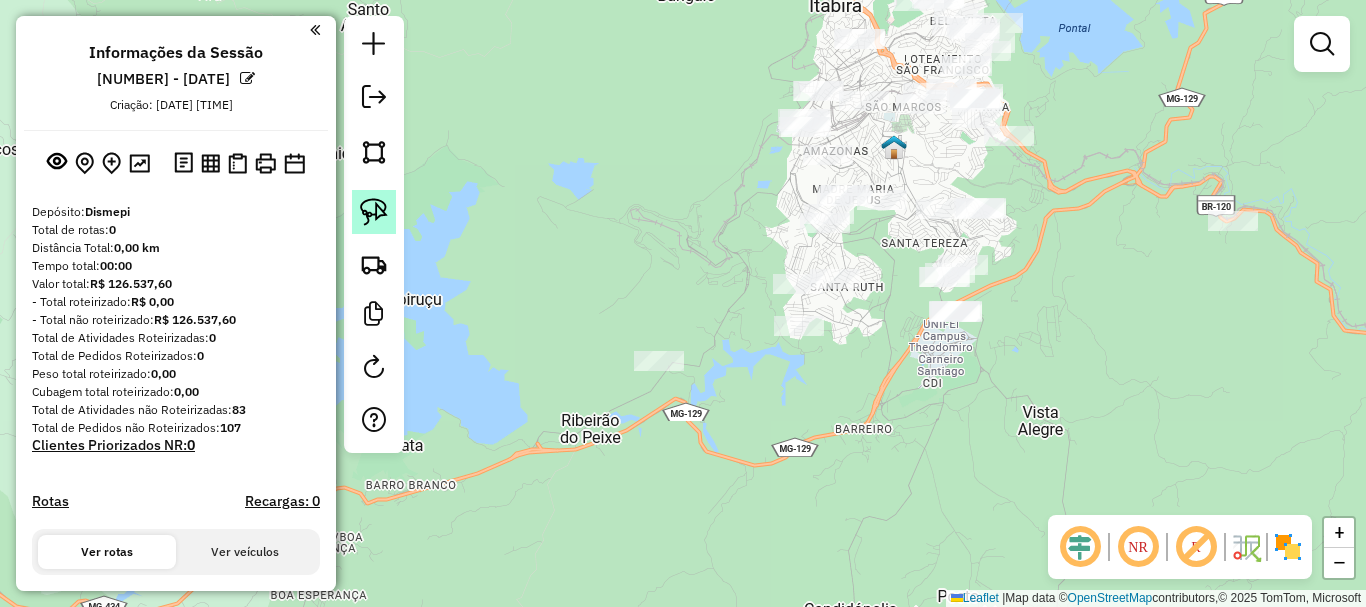 click 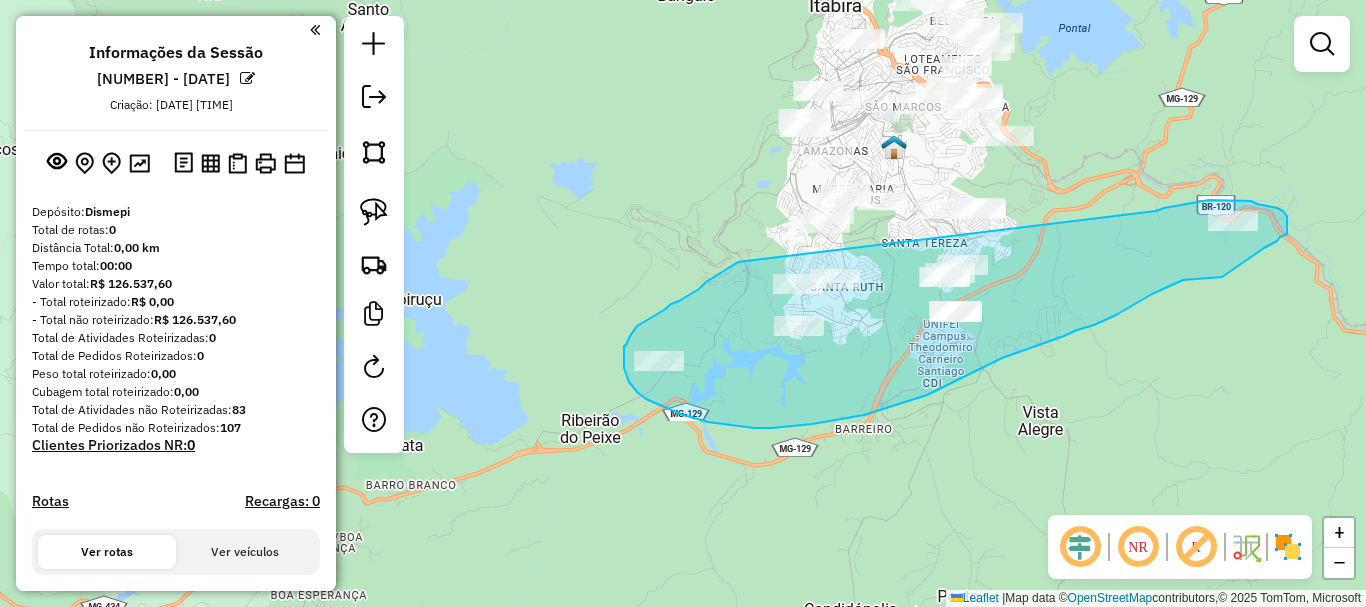 drag, startPoint x: 738, startPoint y: 262, endPoint x: 1150, endPoint y: 212, distance: 415.0229 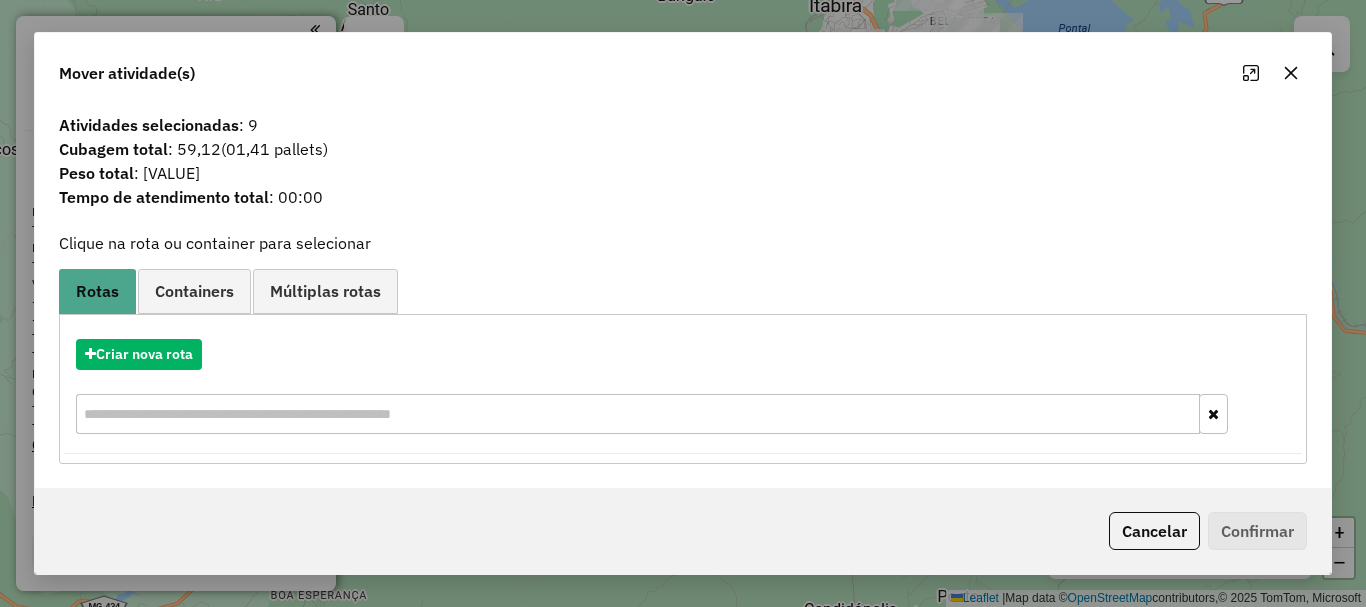 click 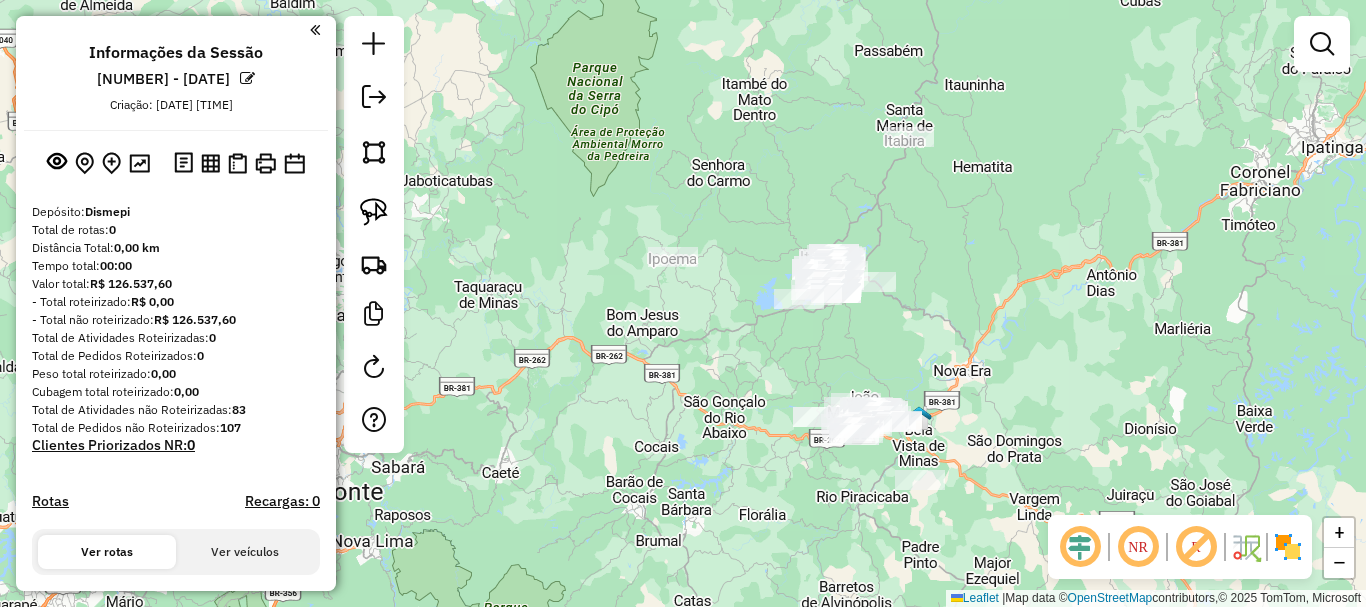 drag, startPoint x: 1144, startPoint y: 118, endPoint x: 876, endPoint y: 255, distance: 300.98672 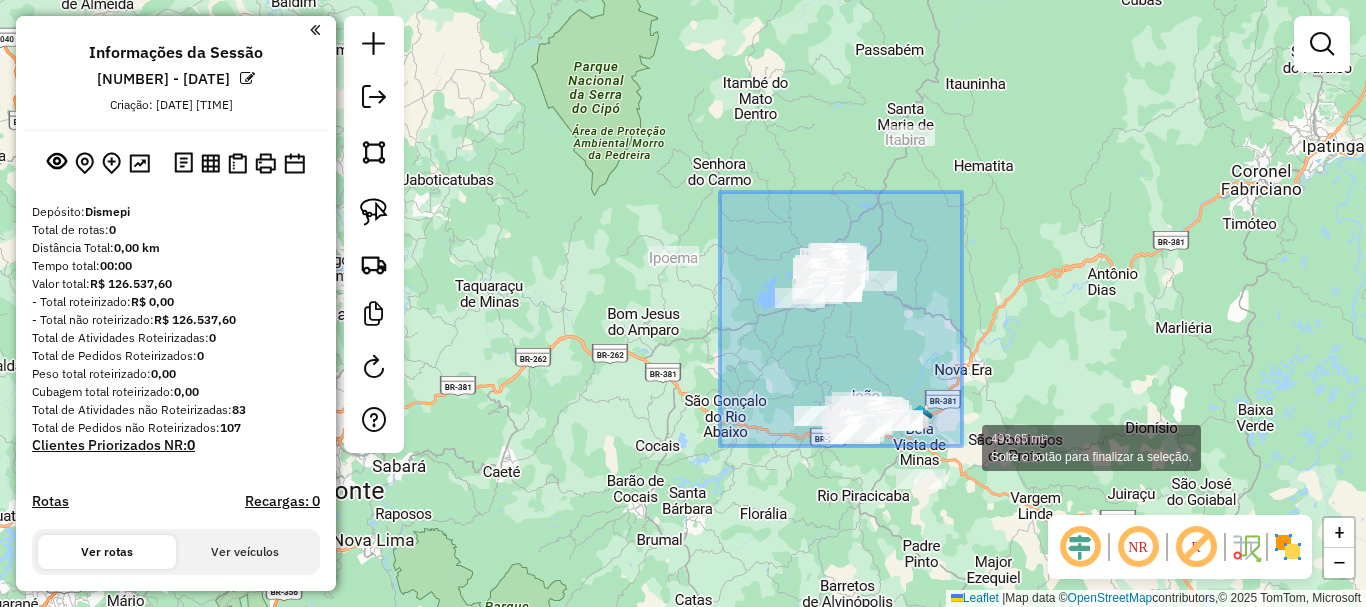 drag, startPoint x: 719, startPoint y: 200, endPoint x: 962, endPoint y: 446, distance: 345.78174 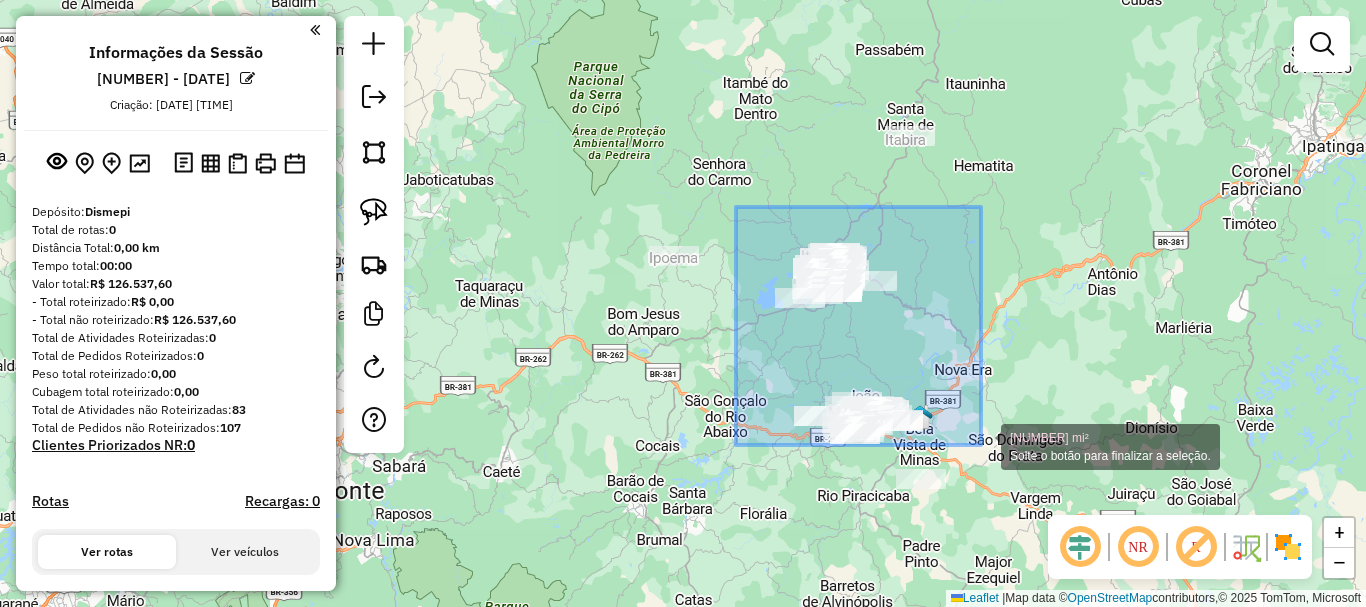 drag, startPoint x: 736, startPoint y: 207, endPoint x: 981, endPoint y: 445, distance: 341.56845 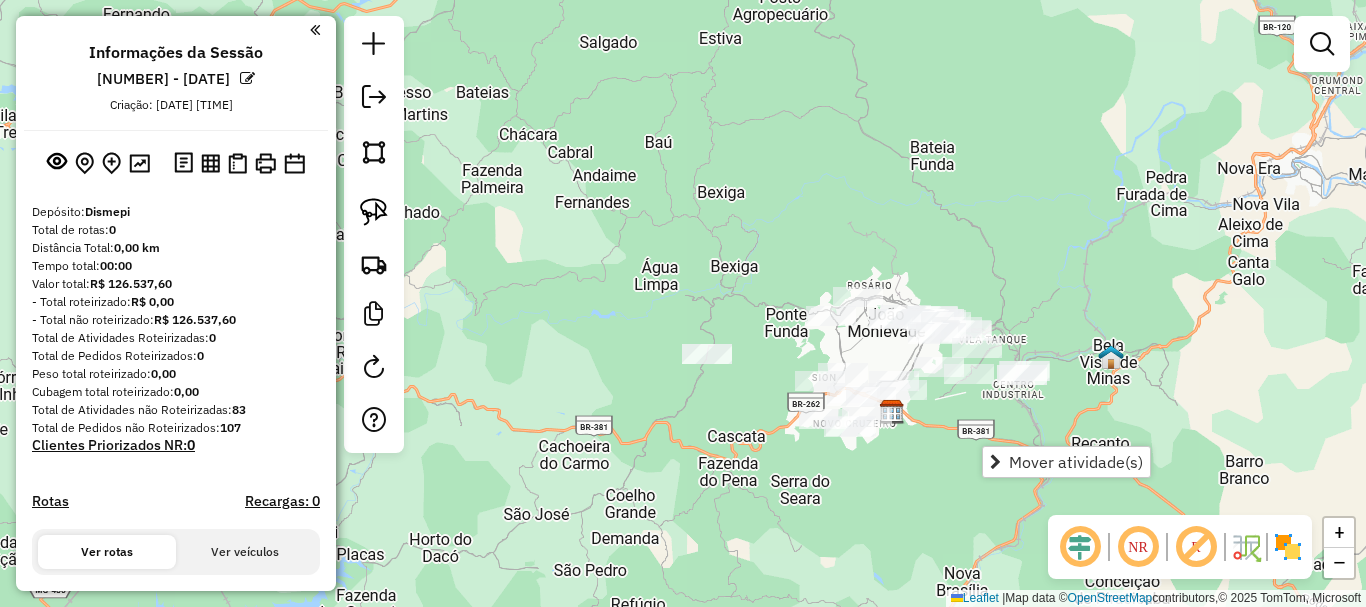 drag, startPoint x: 796, startPoint y: 375, endPoint x: 909, endPoint y: 262, distance: 159.80614 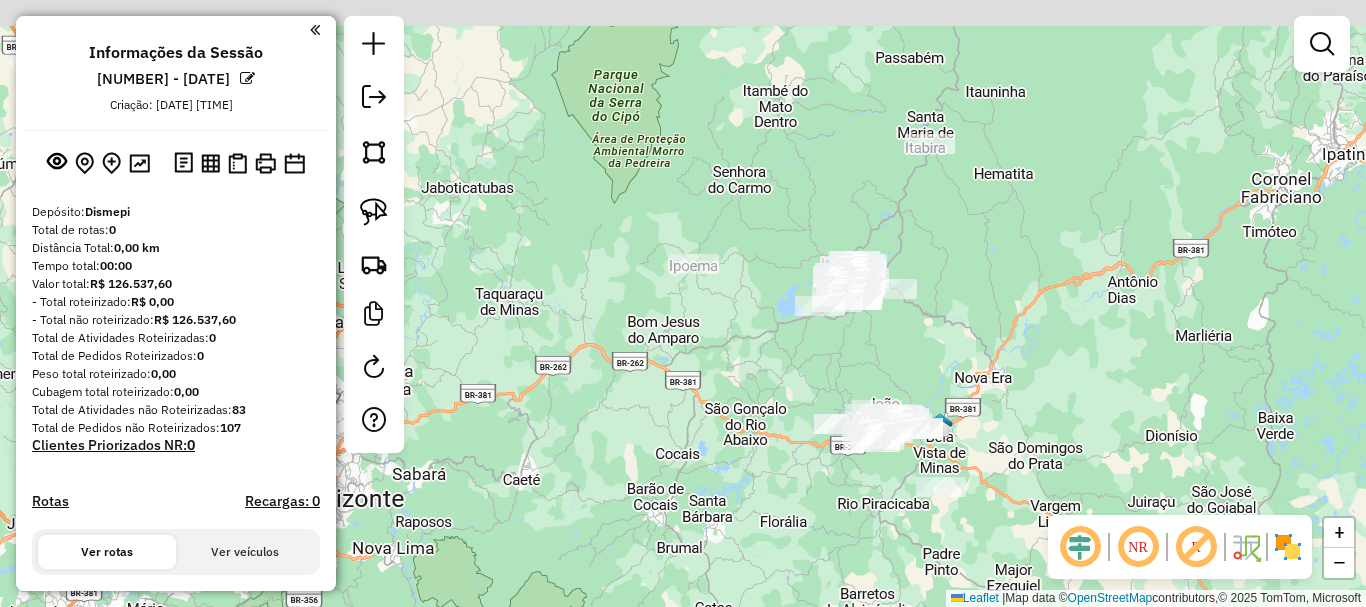drag, startPoint x: 977, startPoint y: 126, endPoint x: 958, endPoint y: 280, distance: 155.16765 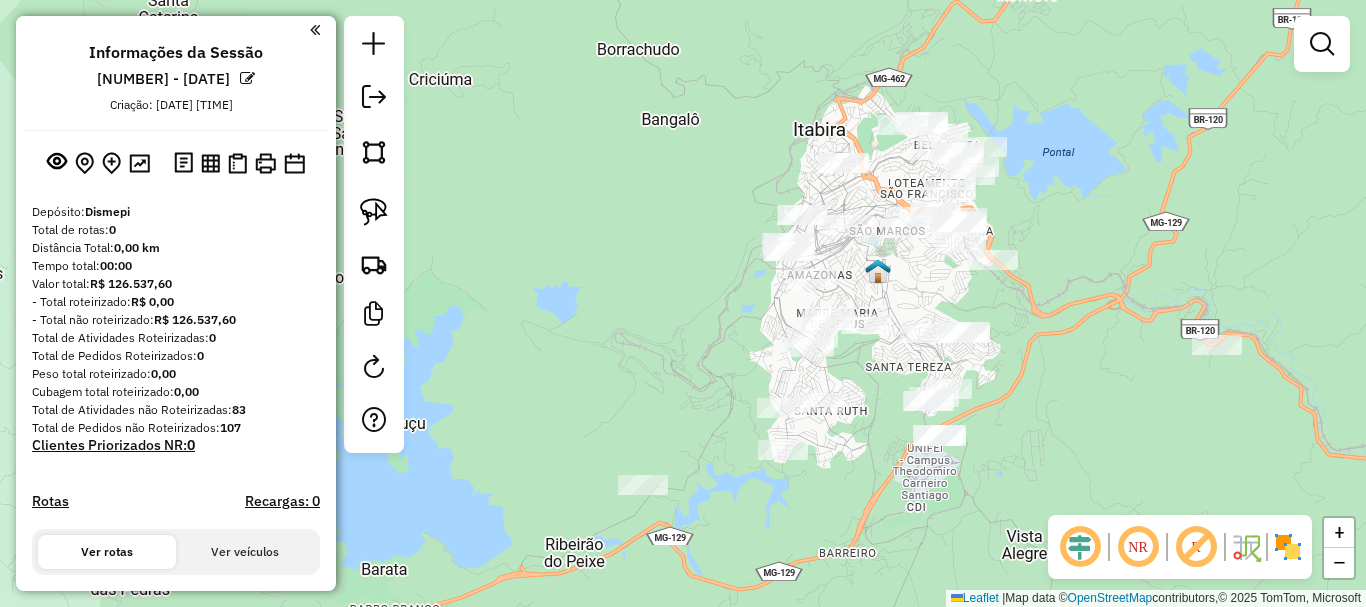 drag, startPoint x: 780, startPoint y: 303, endPoint x: 647, endPoint y: 224, distance: 154.69324 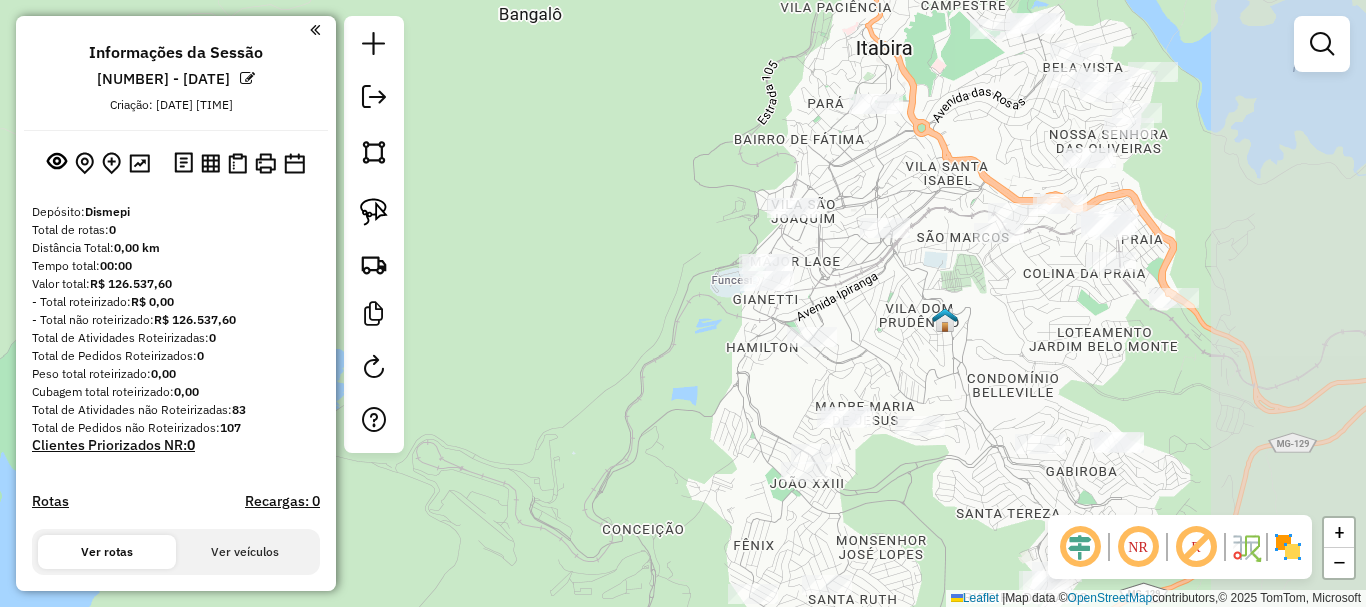drag, startPoint x: 755, startPoint y: 215, endPoint x: 591, endPoint y: 219, distance: 164.04877 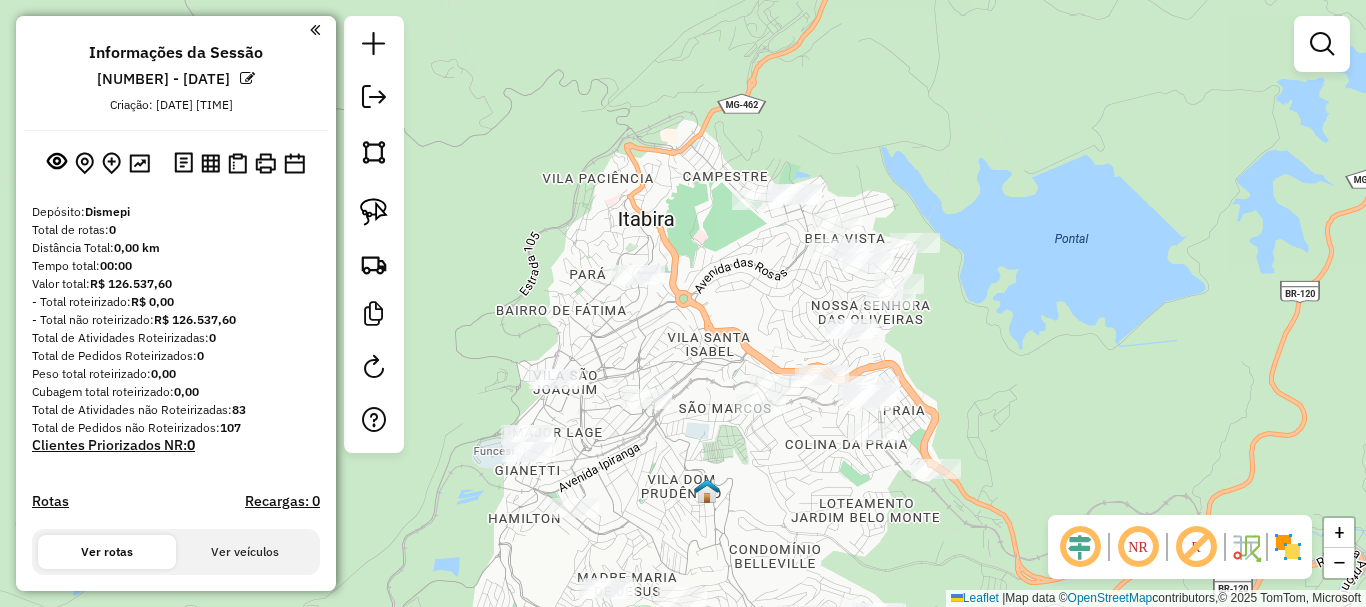 drag, startPoint x: 1223, startPoint y: 234, endPoint x: 655, endPoint y: 450, distance: 607.68414 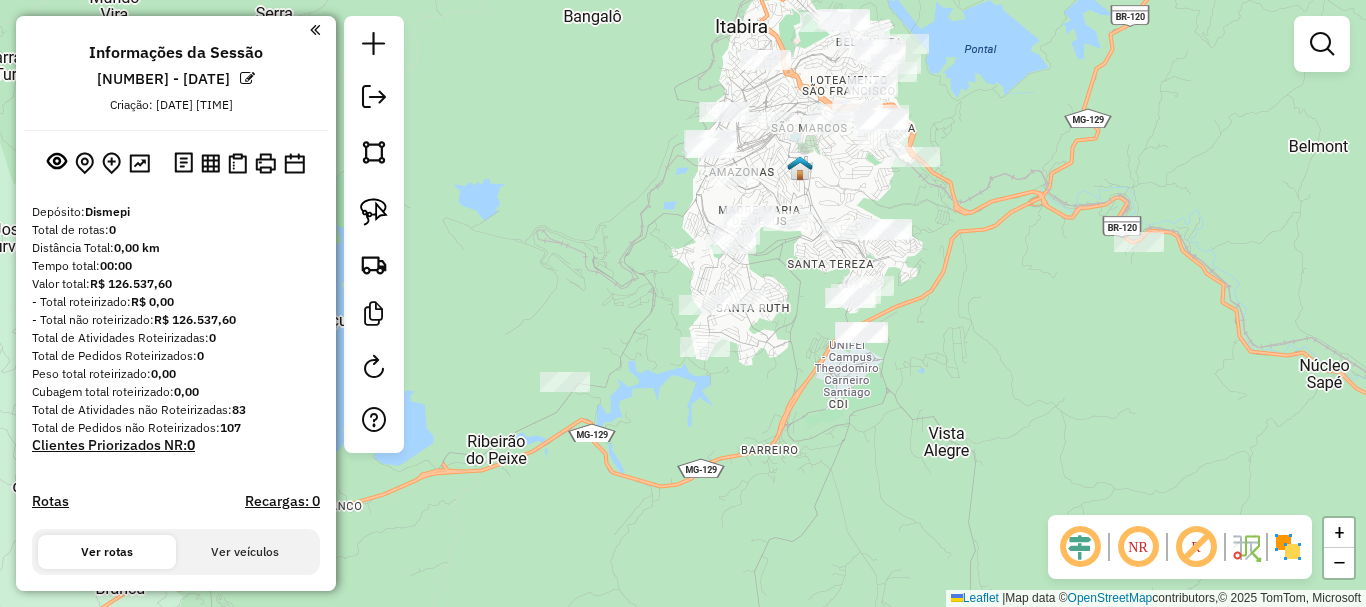 drag, startPoint x: 900, startPoint y: 412, endPoint x: 896, endPoint y: 183, distance: 229.03493 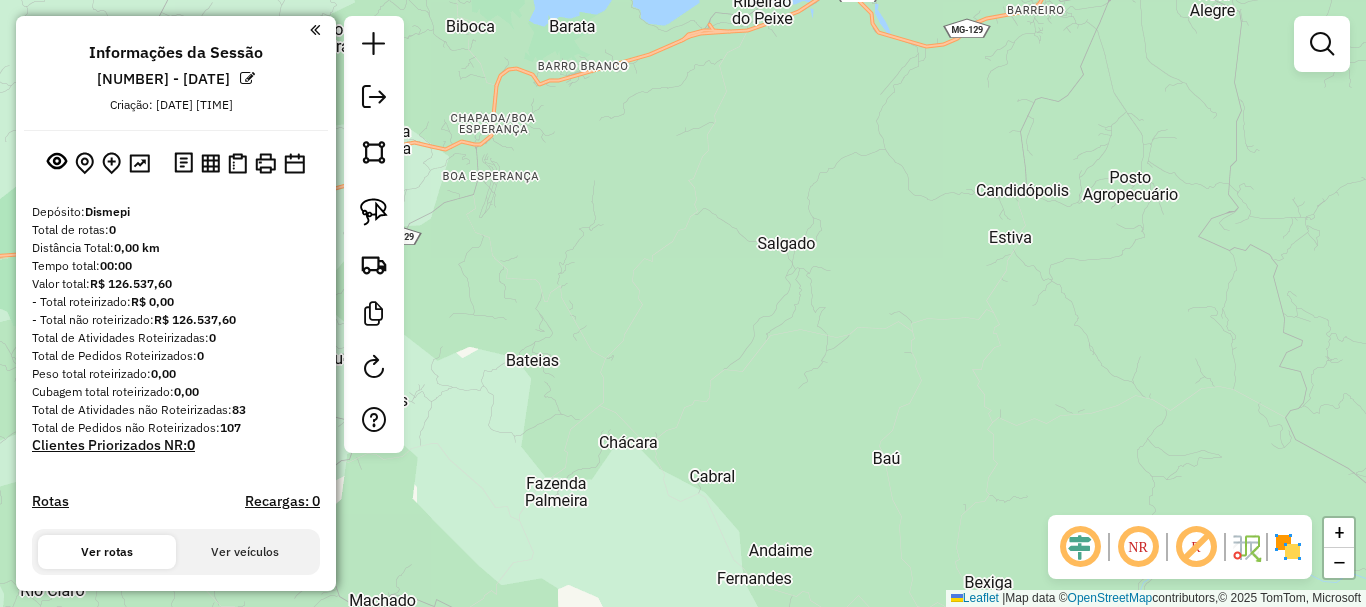scroll, scrollTop: 0, scrollLeft: 0, axis: both 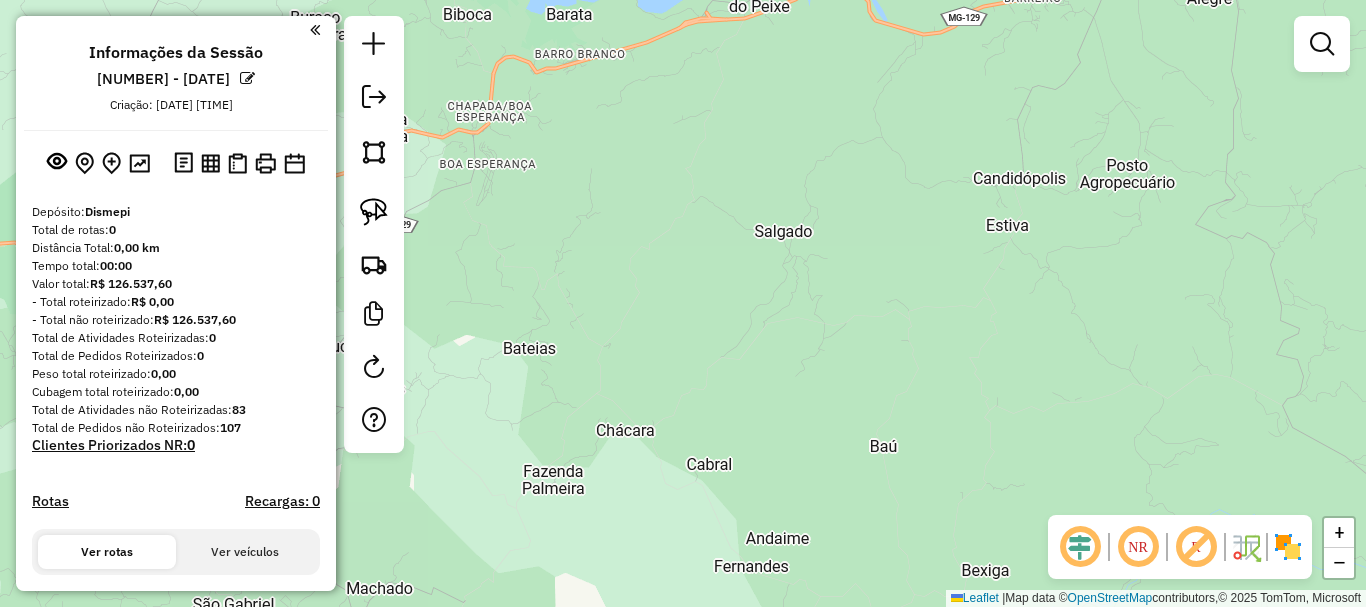drag, startPoint x: 900, startPoint y: 409, endPoint x: 1163, endPoint y: -43, distance: 522.9465 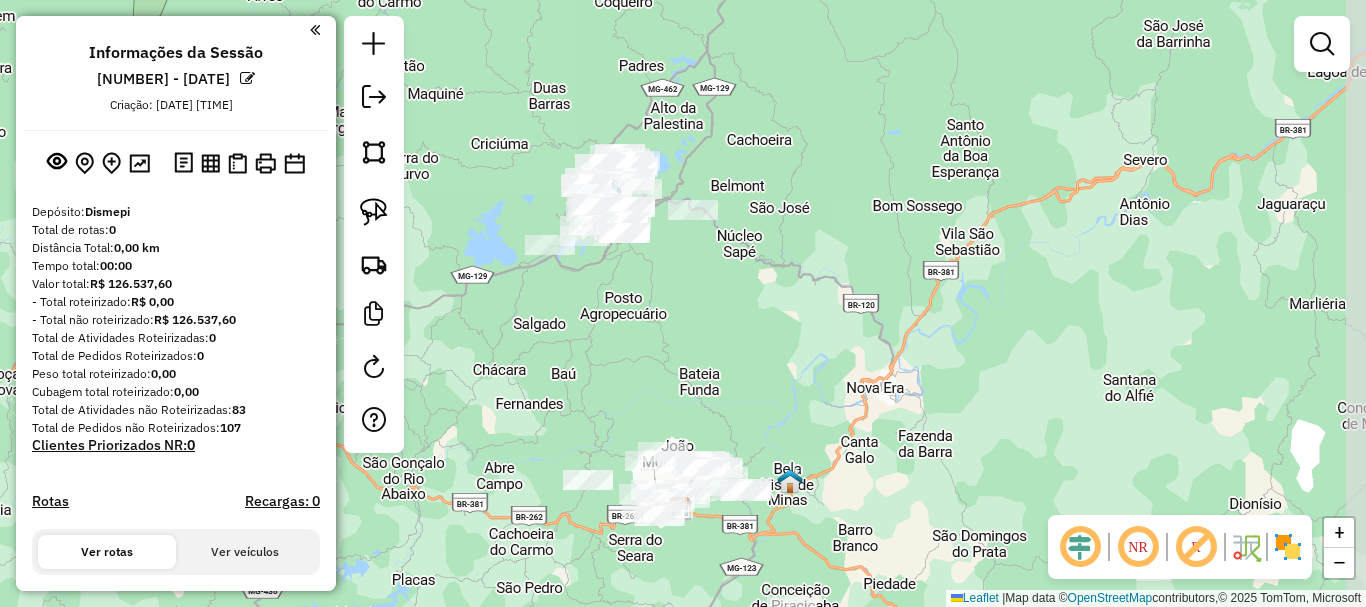 drag, startPoint x: 1033, startPoint y: 284, endPoint x: 630, endPoint y: 270, distance: 403.2431 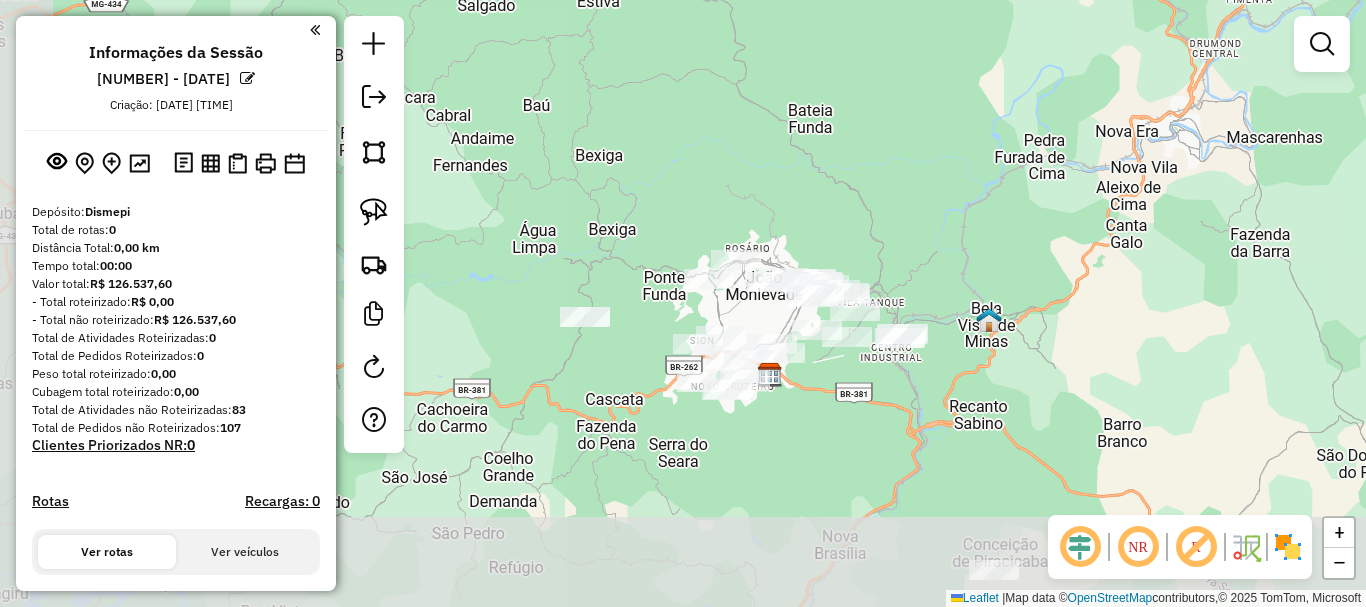 drag, startPoint x: 720, startPoint y: 336, endPoint x: 833, endPoint y: 146, distance: 221.06334 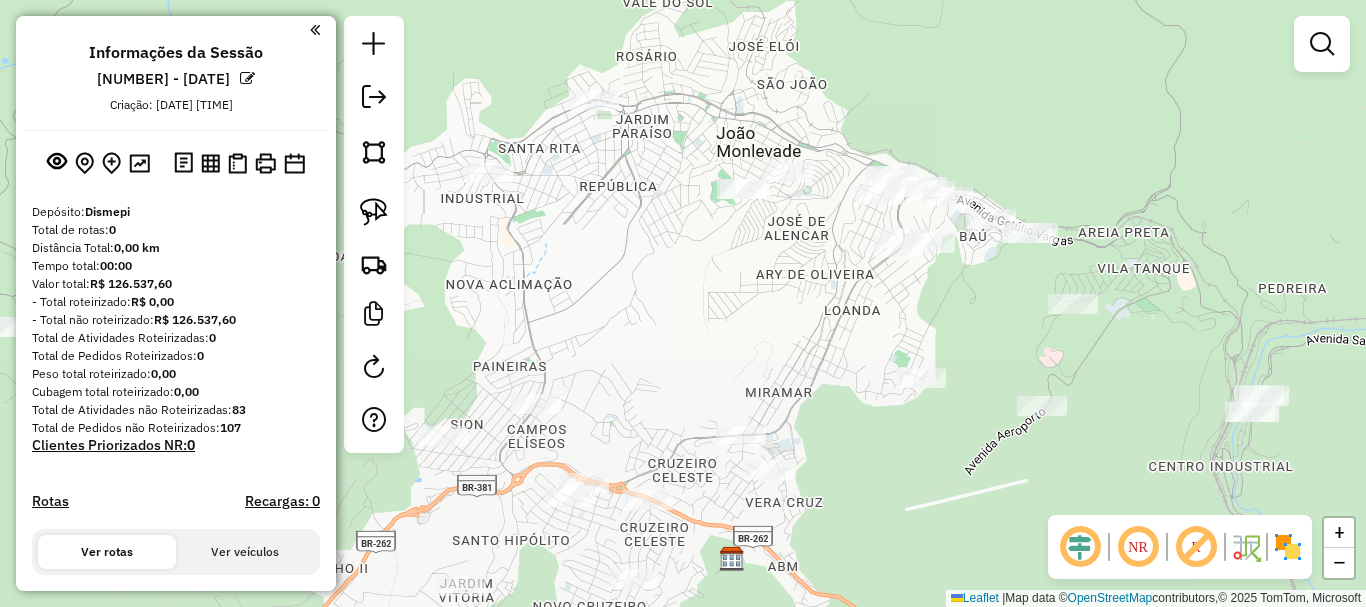 drag, startPoint x: 816, startPoint y: 299, endPoint x: 831, endPoint y: 9, distance: 290.38766 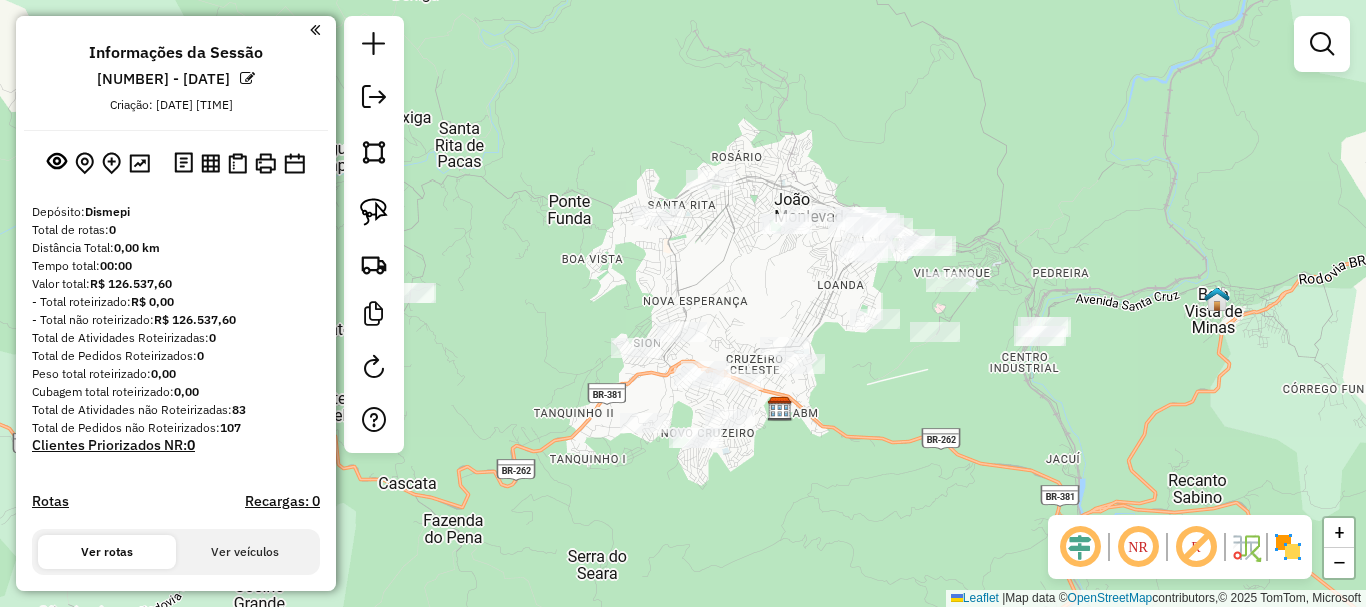 drag, startPoint x: 828, startPoint y: 260, endPoint x: 765, endPoint y: 306, distance: 78.00641 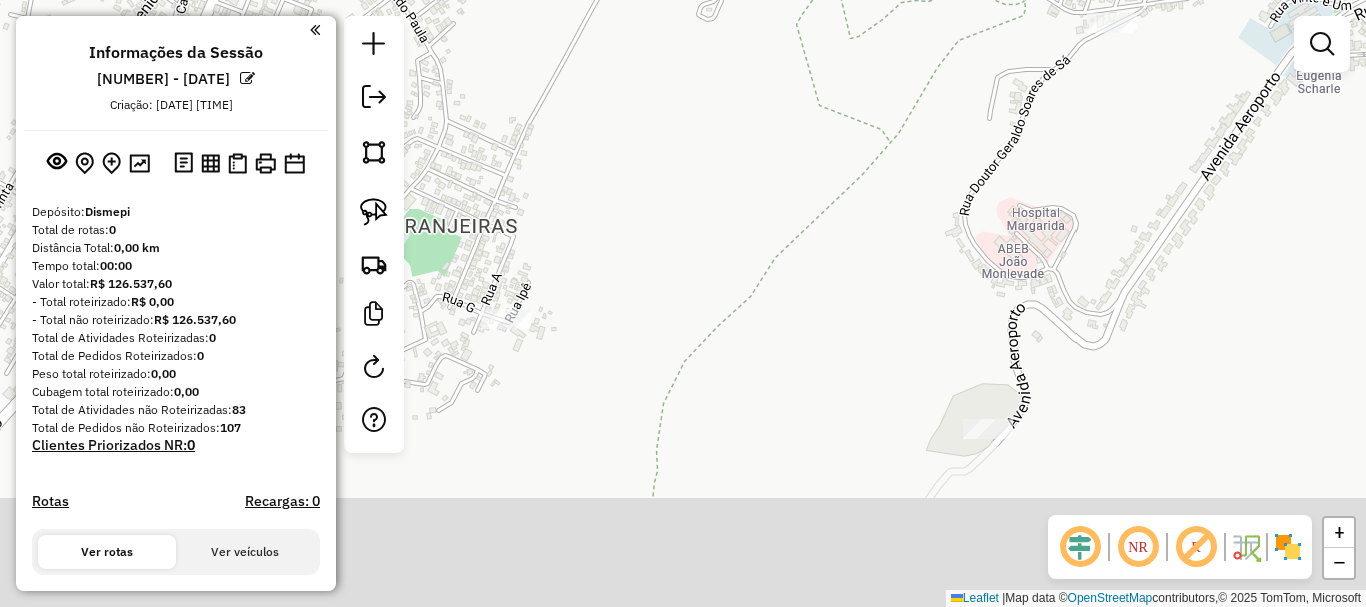 drag, startPoint x: 1075, startPoint y: 457, endPoint x: 1066, endPoint y: 295, distance: 162.2498 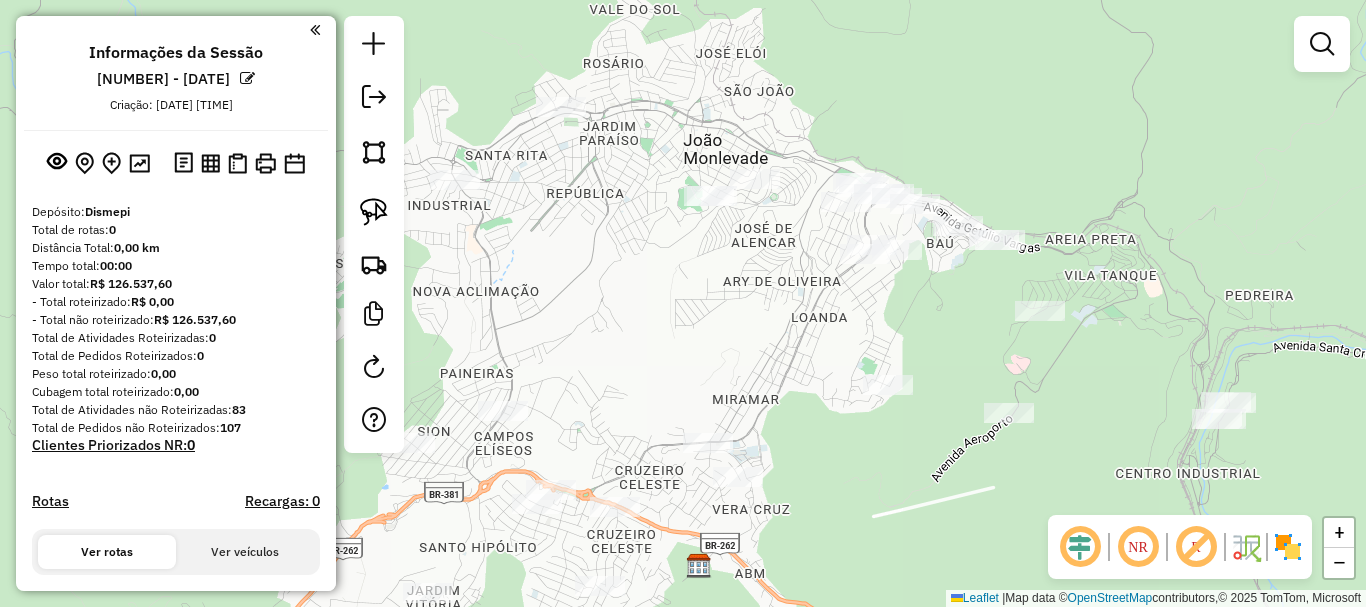 drag, startPoint x: 882, startPoint y: 231, endPoint x: 845, endPoint y: 316, distance: 92.70383 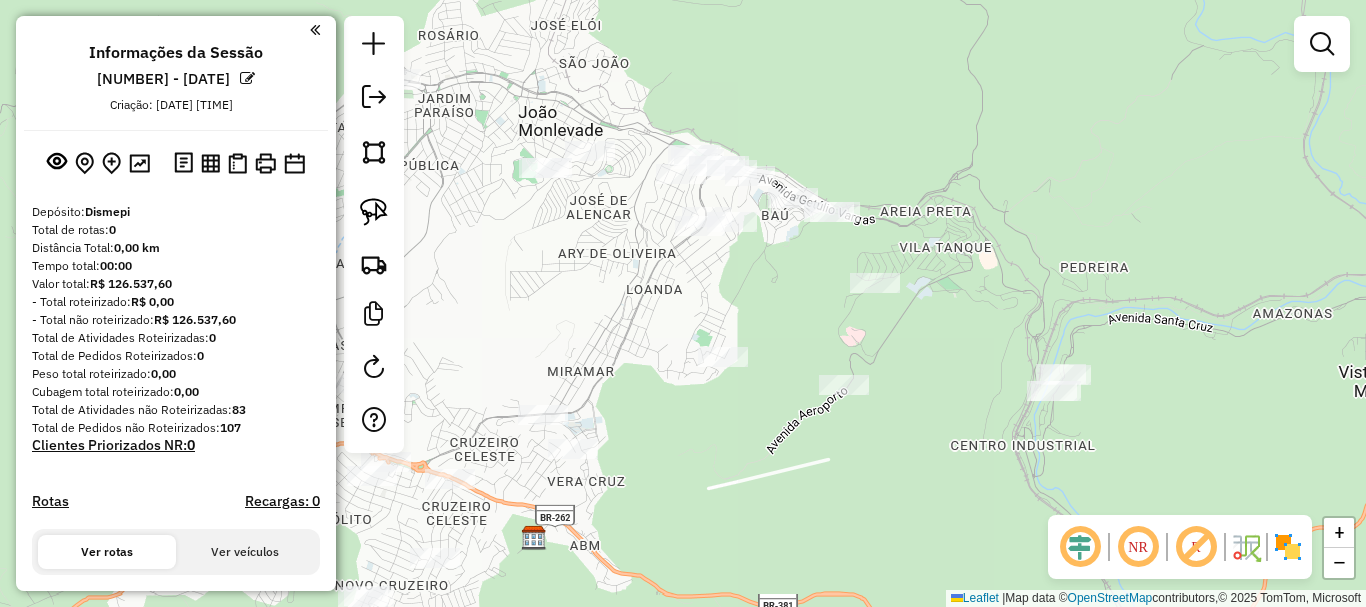 drag, startPoint x: 810, startPoint y: 314, endPoint x: 645, endPoint y: 286, distance: 167.3589 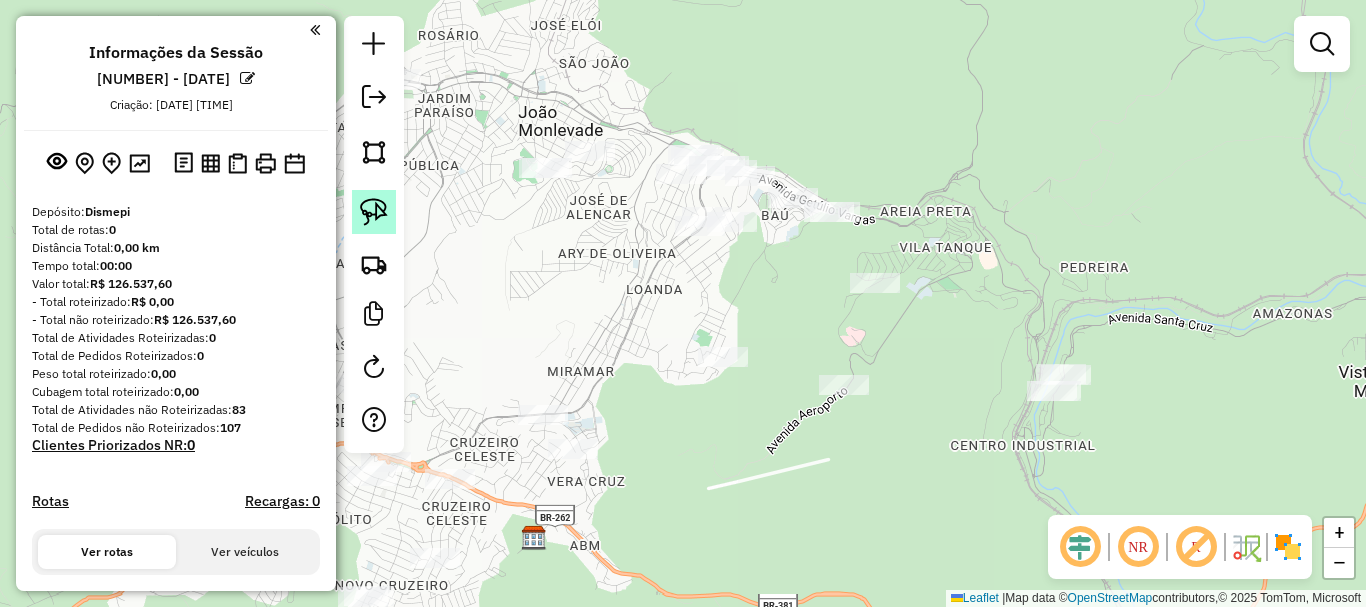 click 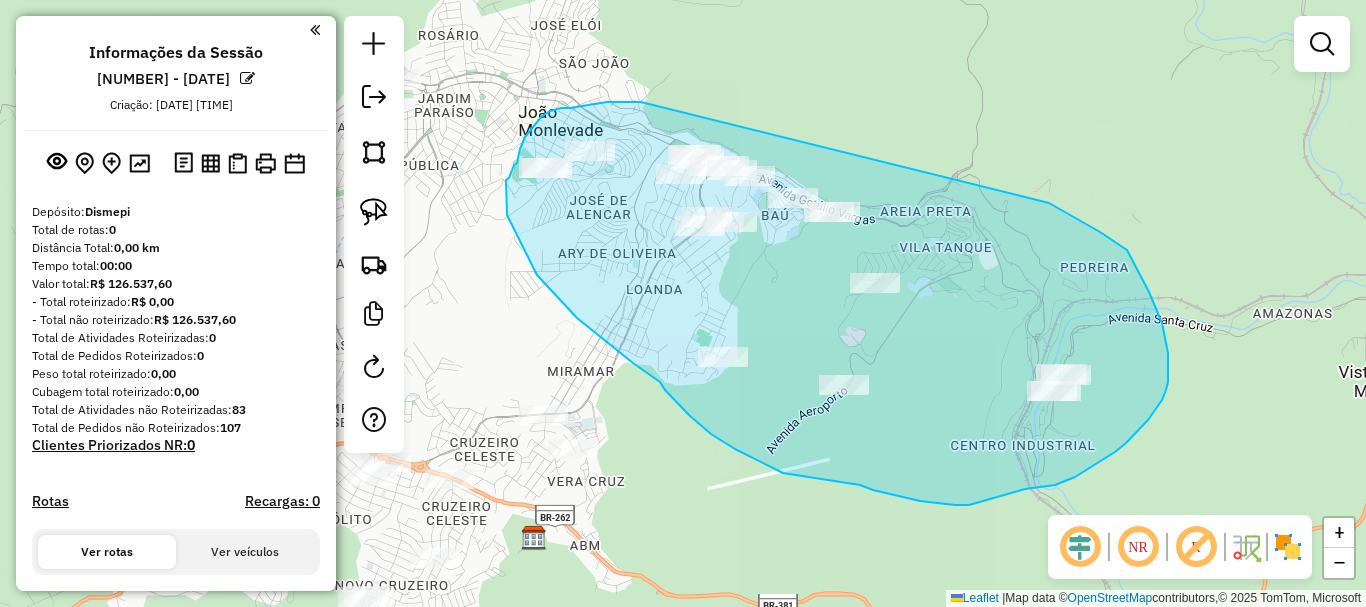 drag, startPoint x: 641, startPoint y: 102, endPoint x: 951, endPoint y: 192, distance: 322.80026 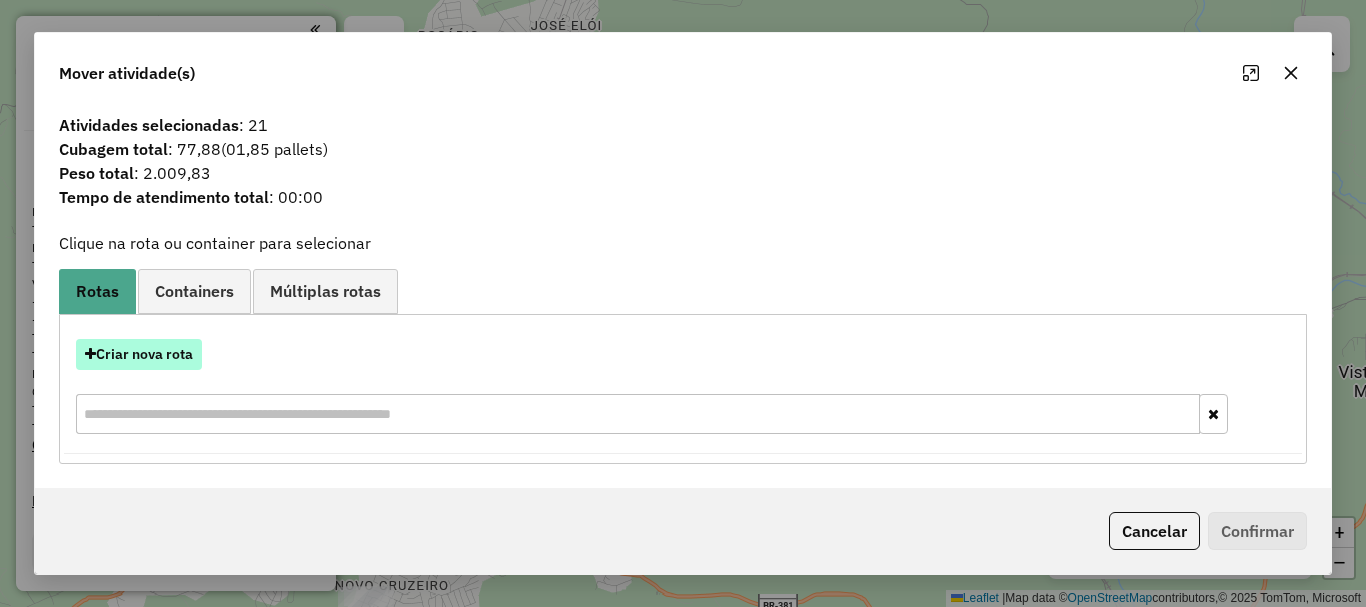 click on "Criar nova rota" at bounding box center [139, 354] 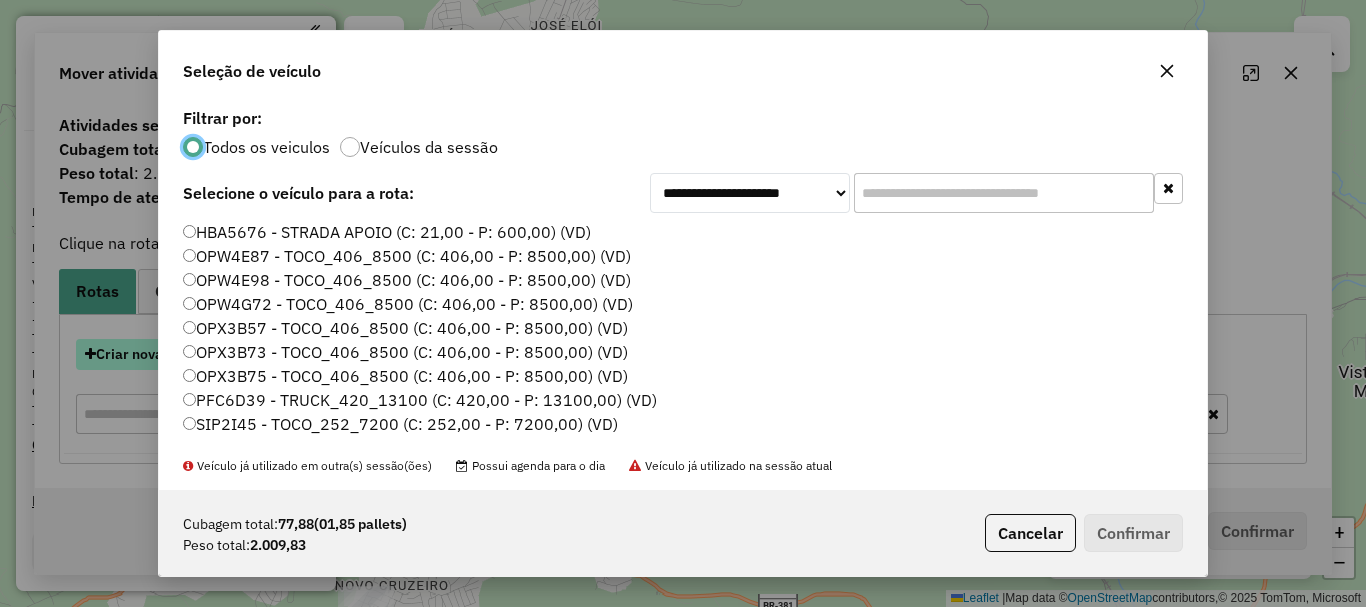 scroll, scrollTop: 11, scrollLeft: 6, axis: both 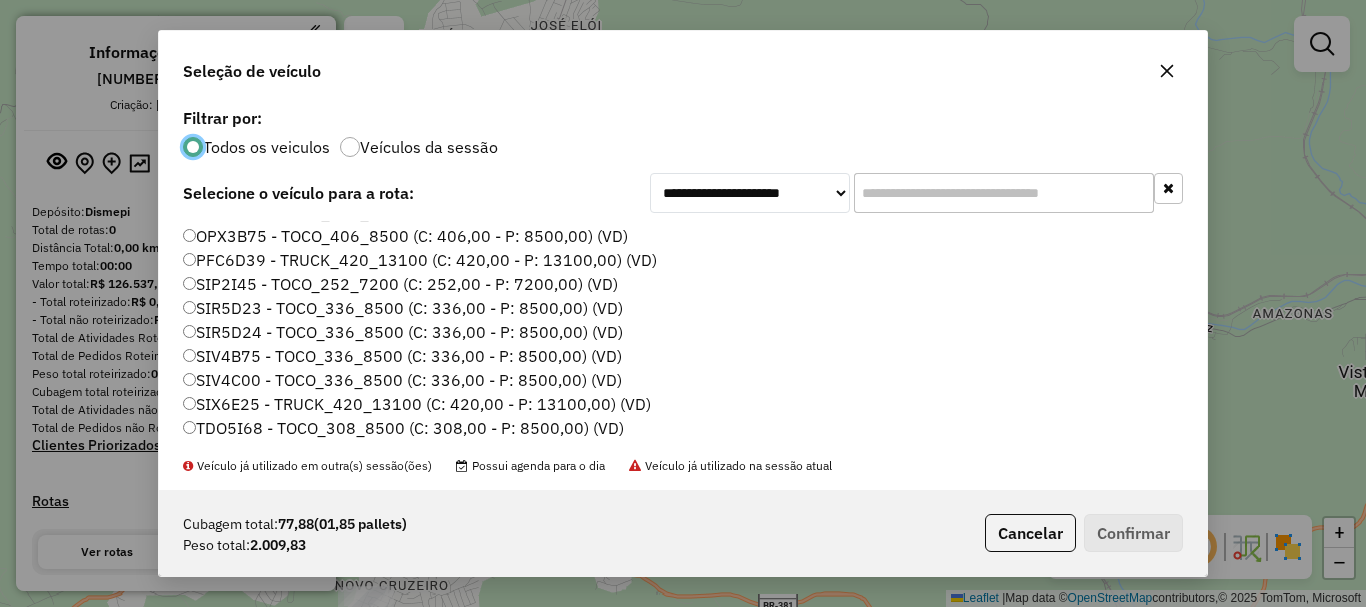 click on "TDO5I68 - TOCO_308_8500 (C: 308,00 - P: 8500,00) (VD)" 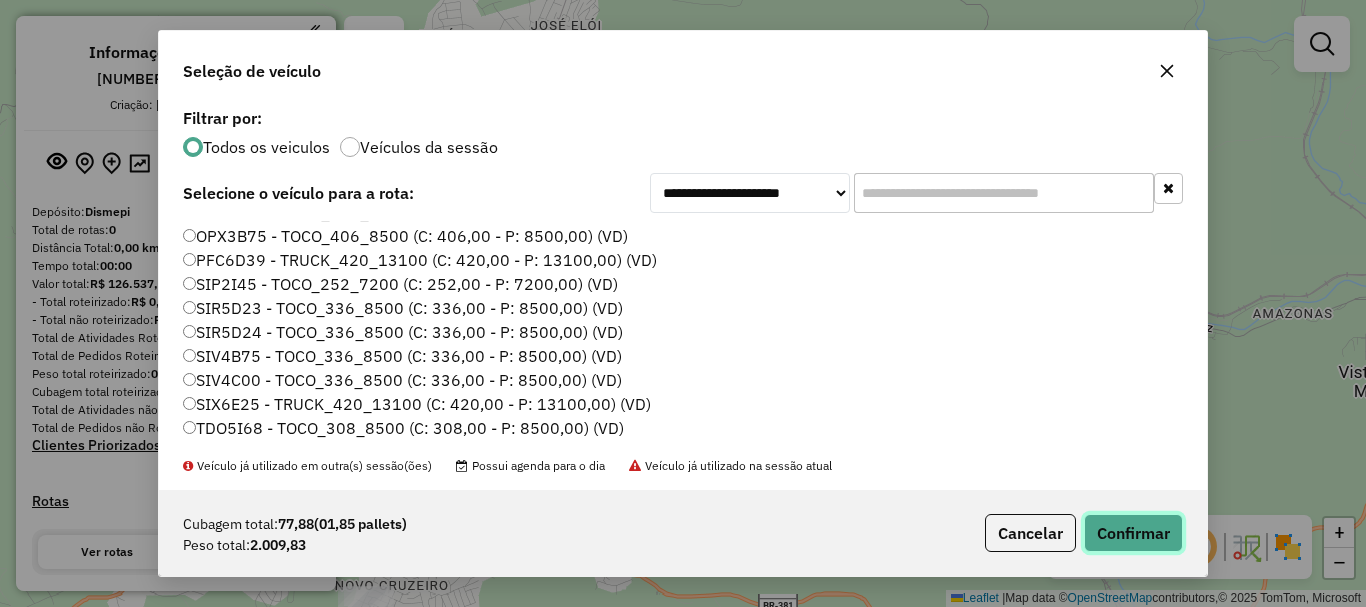 click on "Confirmar" 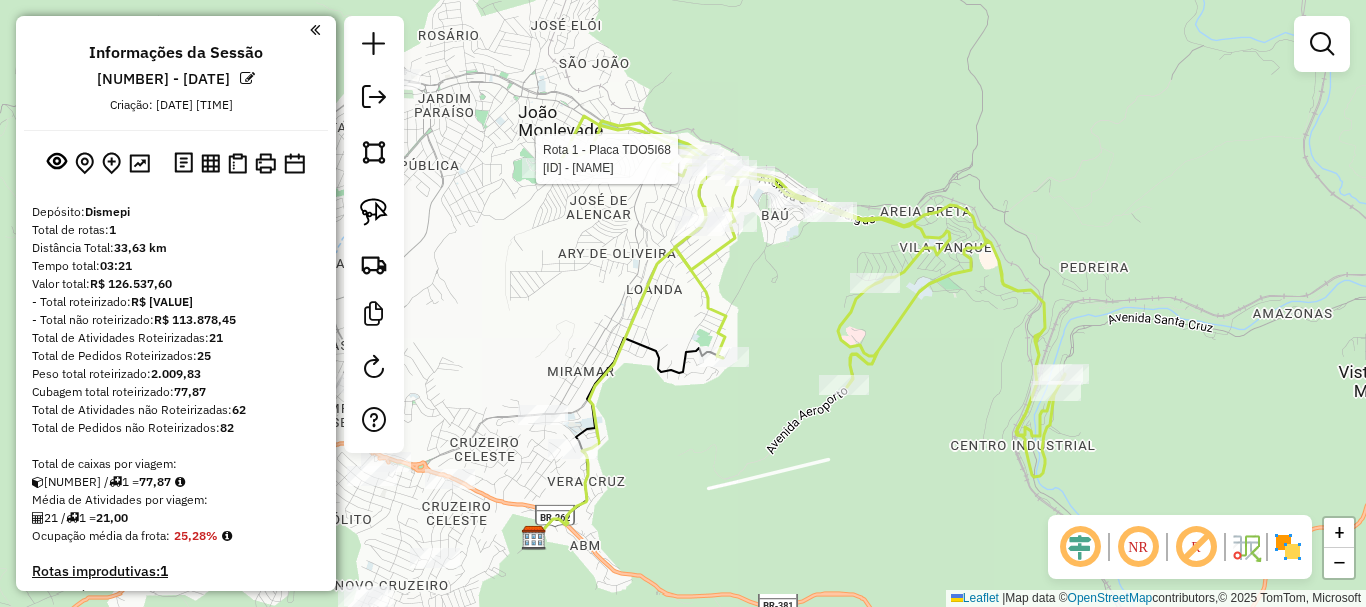 select on "**********" 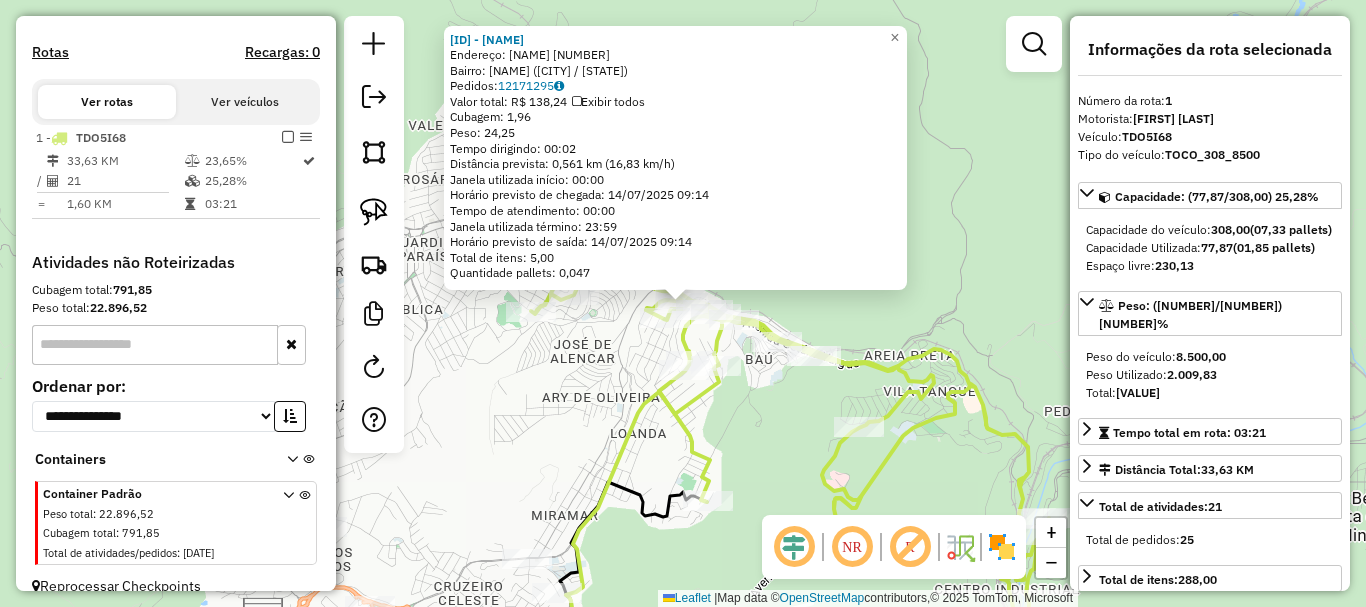 scroll, scrollTop: 647, scrollLeft: 0, axis: vertical 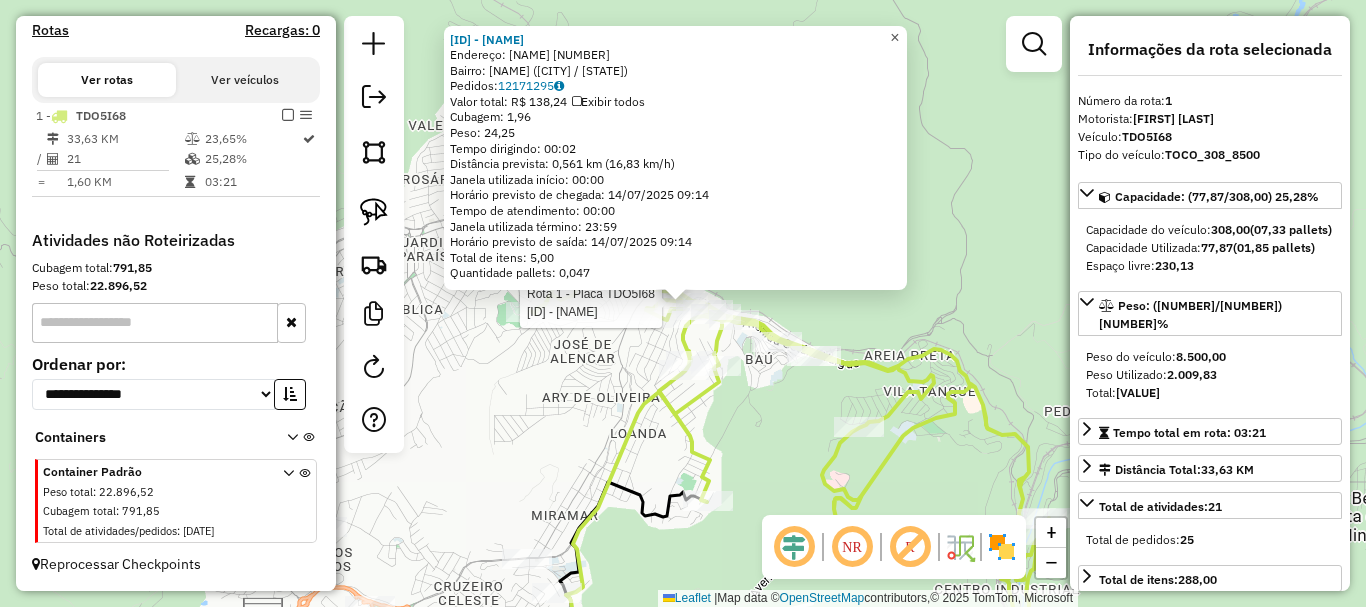 click on "×" 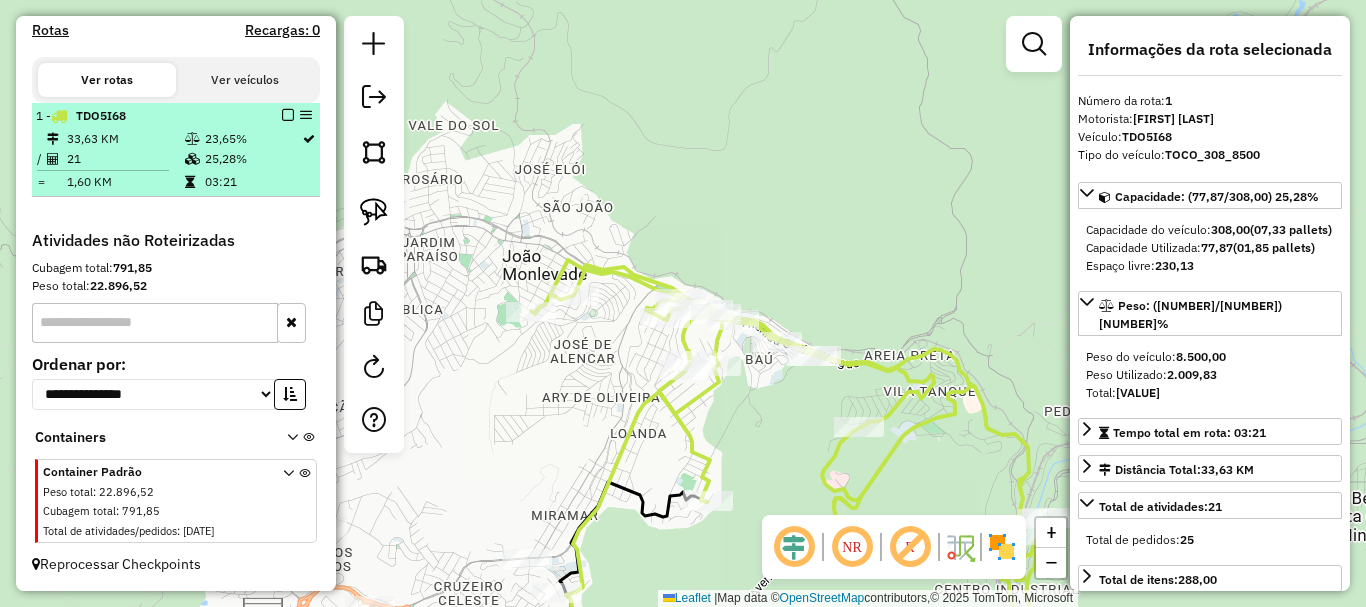 click at bounding box center (288, 115) 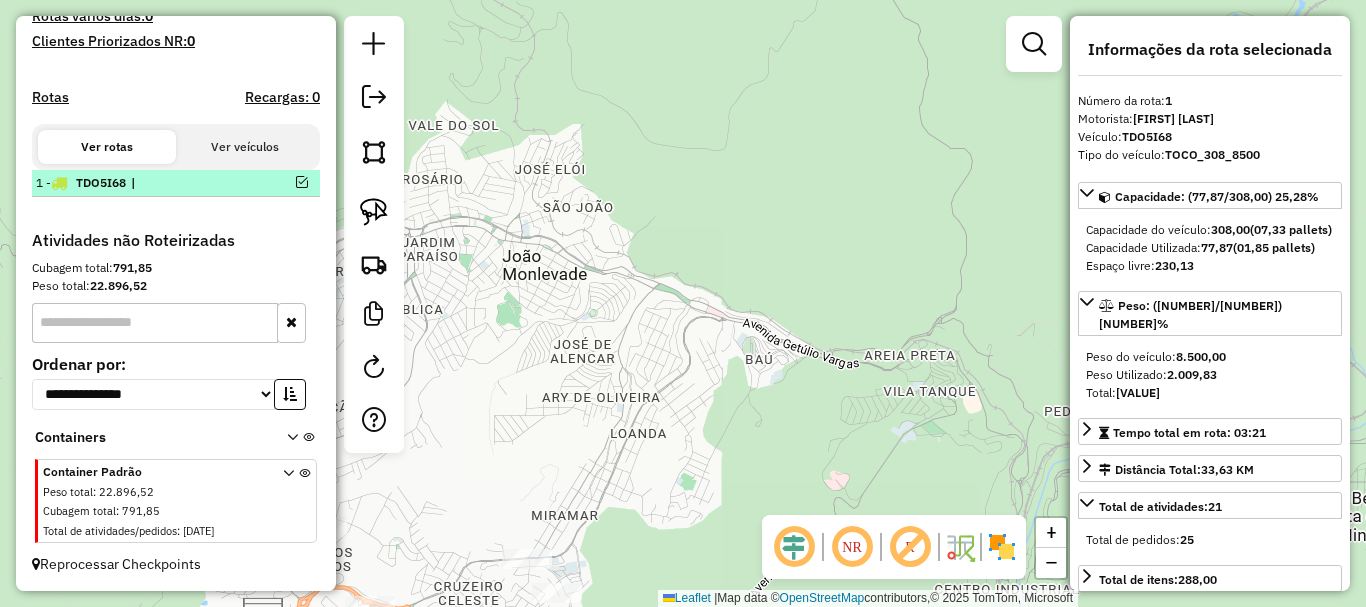 scroll, scrollTop: 580, scrollLeft: 0, axis: vertical 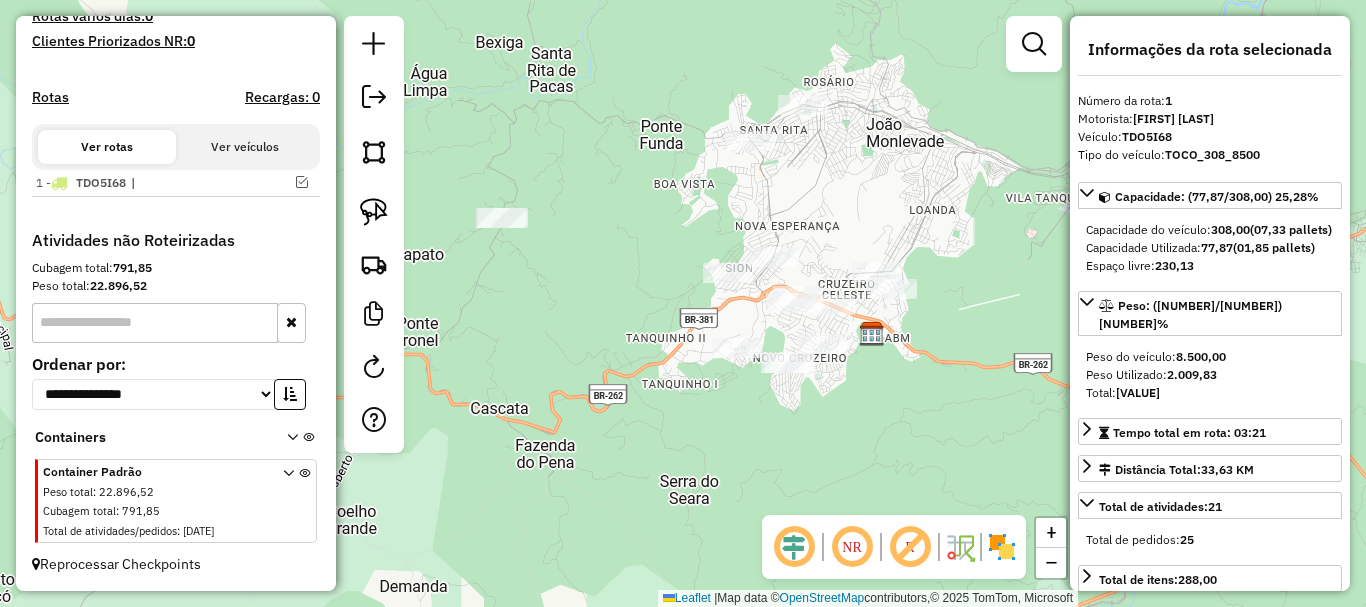 drag, startPoint x: 512, startPoint y: 254, endPoint x: 883, endPoint y: 125, distance: 392.78748 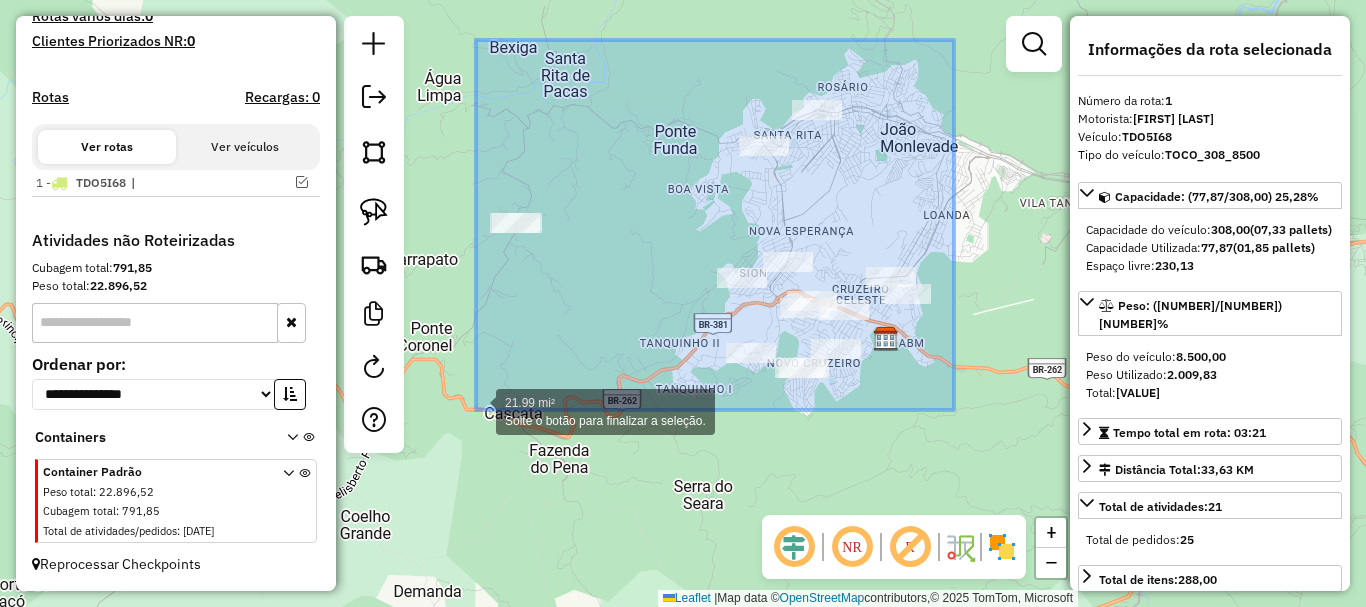 drag, startPoint x: 954, startPoint y: 40, endPoint x: 476, endPoint y: 410, distance: 604.47003 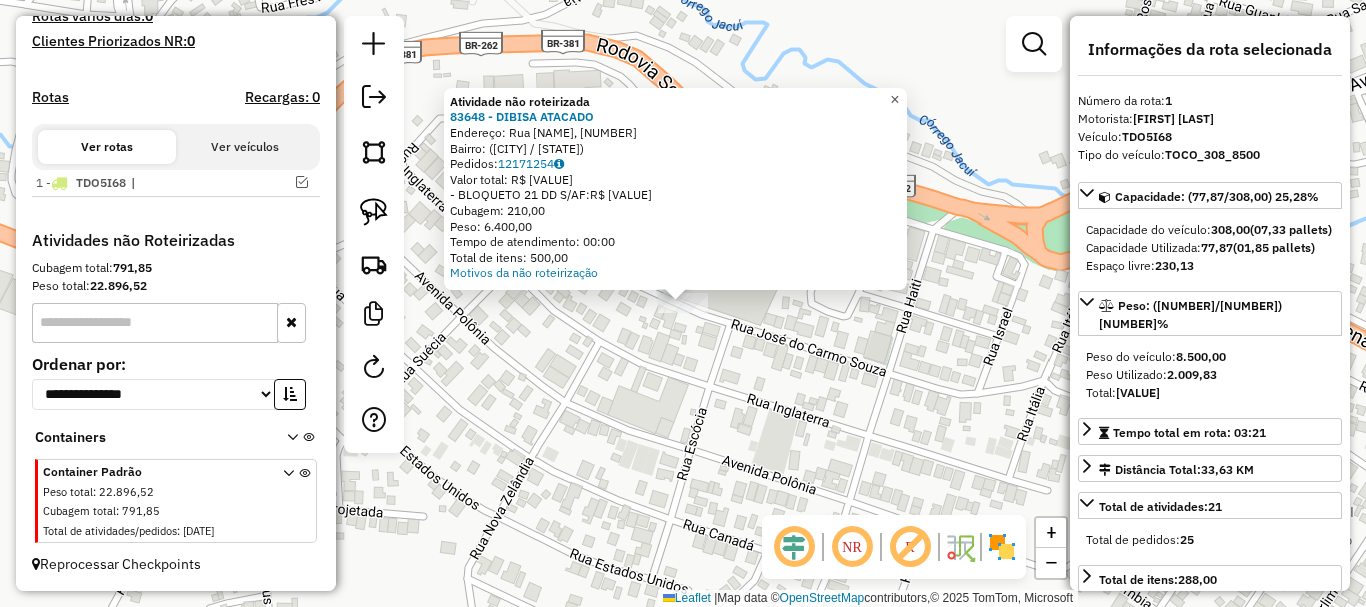 click on "×" 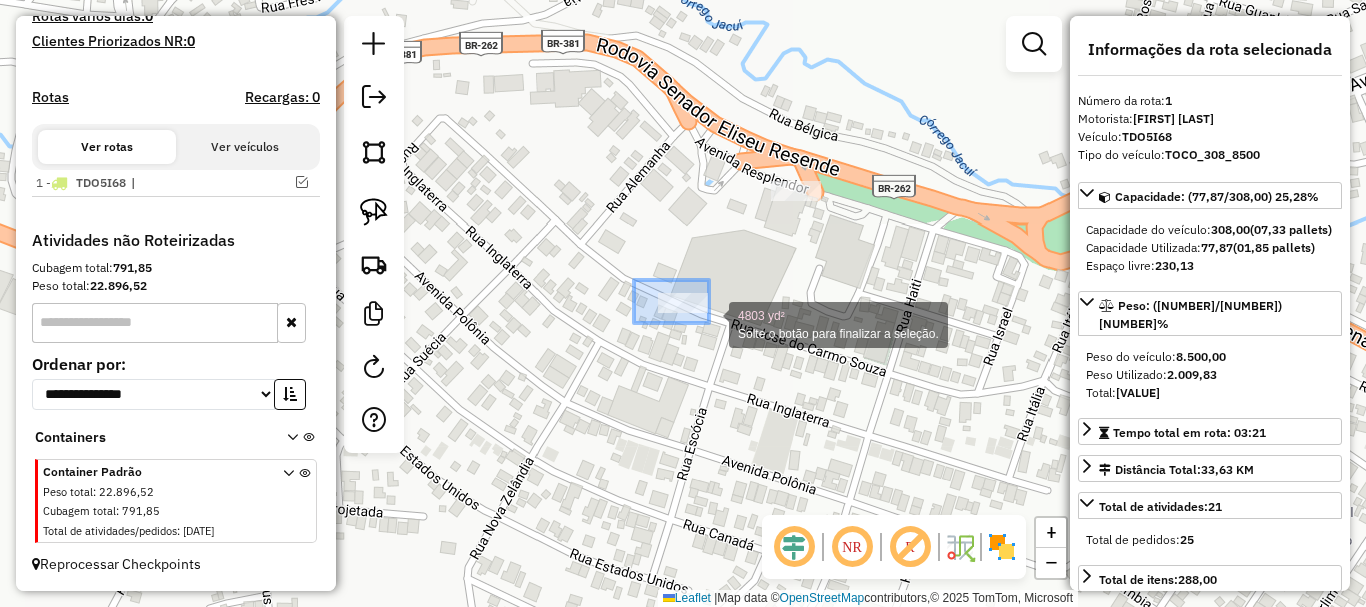 drag, startPoint x: 634, startPoint y: 280, endPoint x: 709, endPoint y: 323, distance: 86.4523 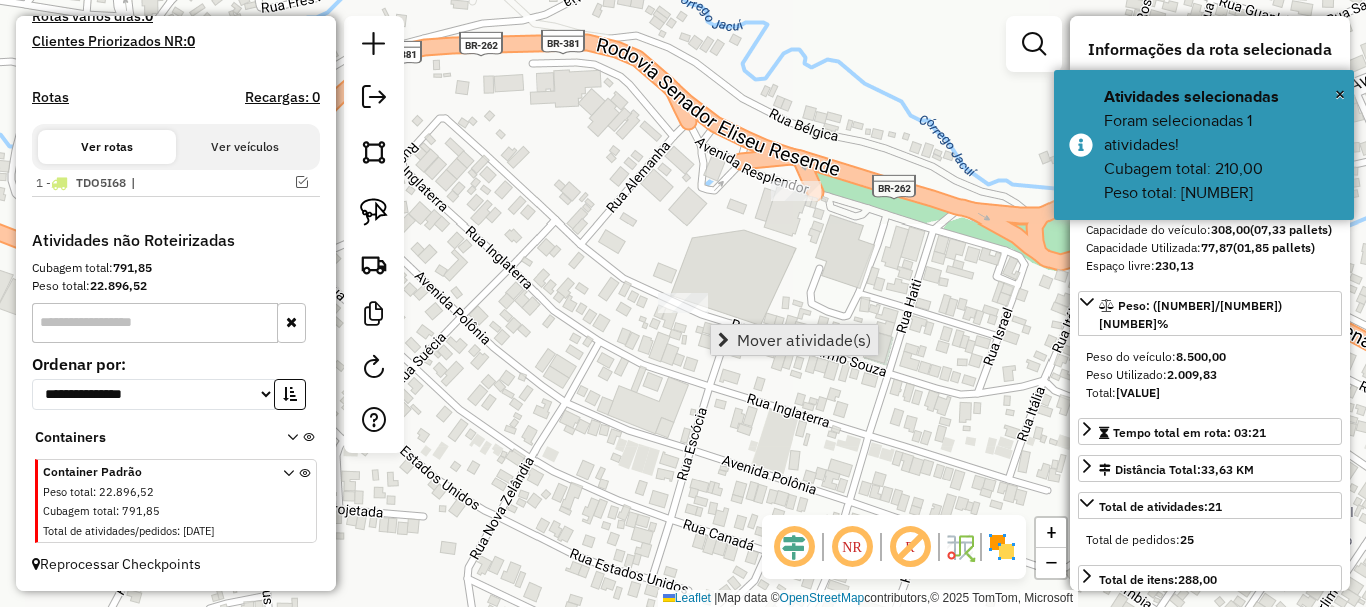 click on "Mover atividade(s)" at bounding box center (804, 340) 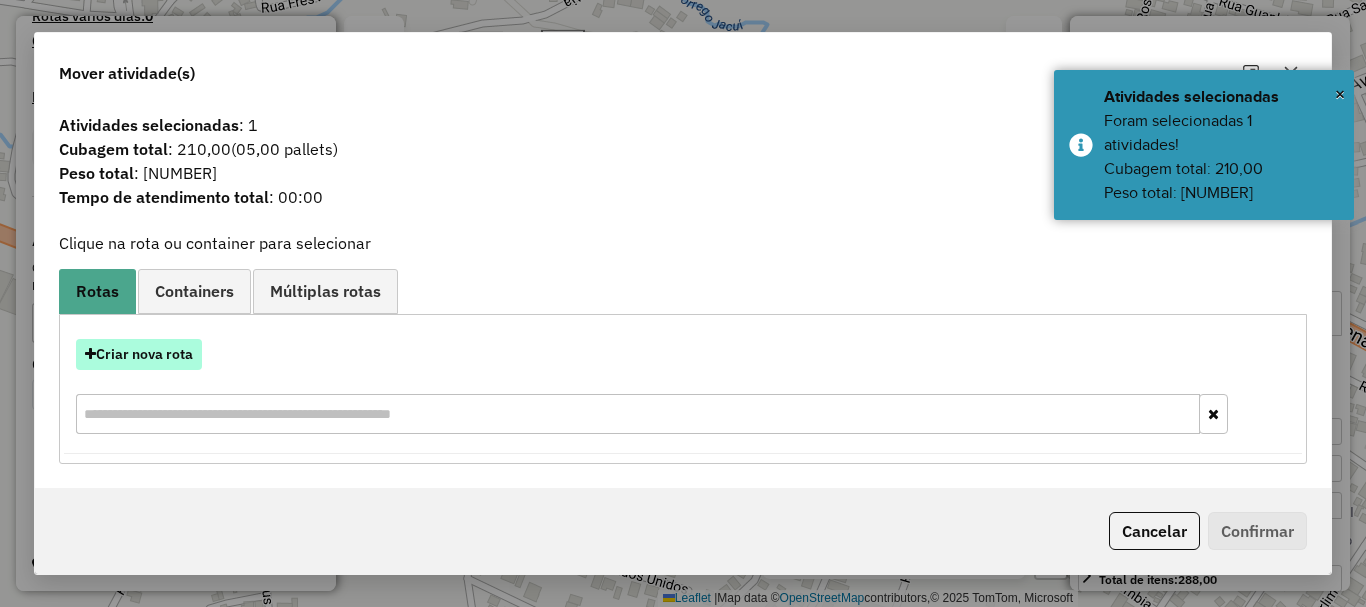 click on "Criar nova rota" at bounding box center (139, 354) 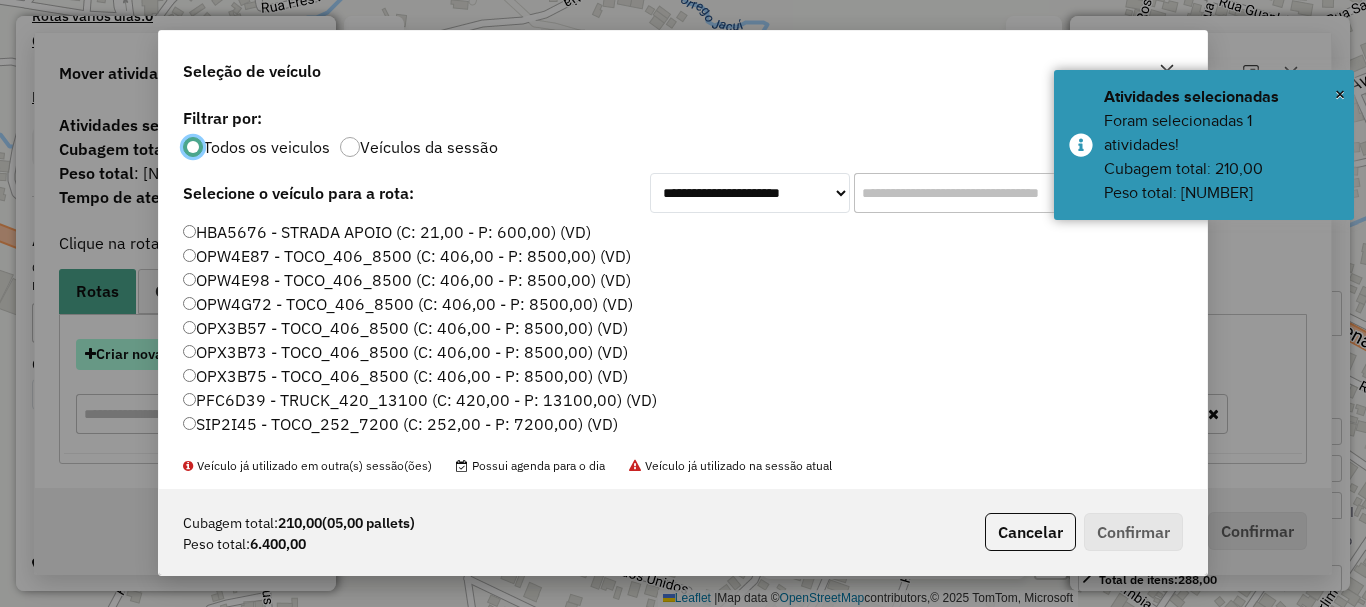 scroll, scrollTop: 11, scrollLeft: 6, axis: both 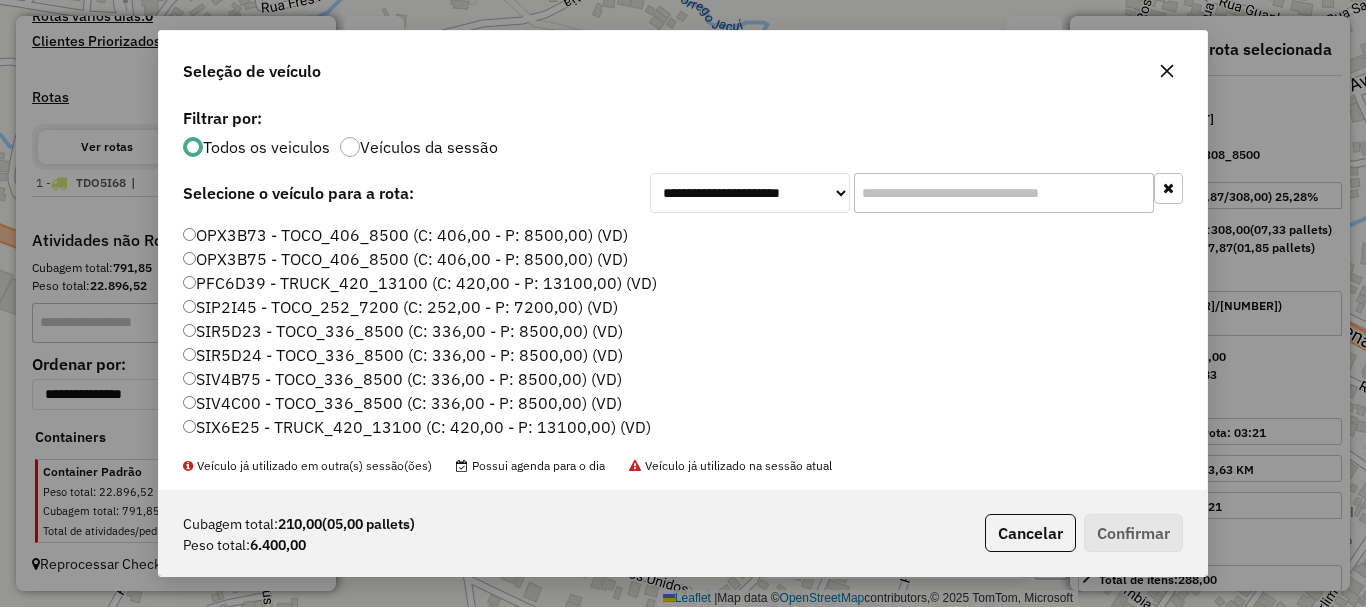 click on "SIX6E25 - TRUCK_420_13100 (C: 420,00 - P: 13100,00) (VD)" 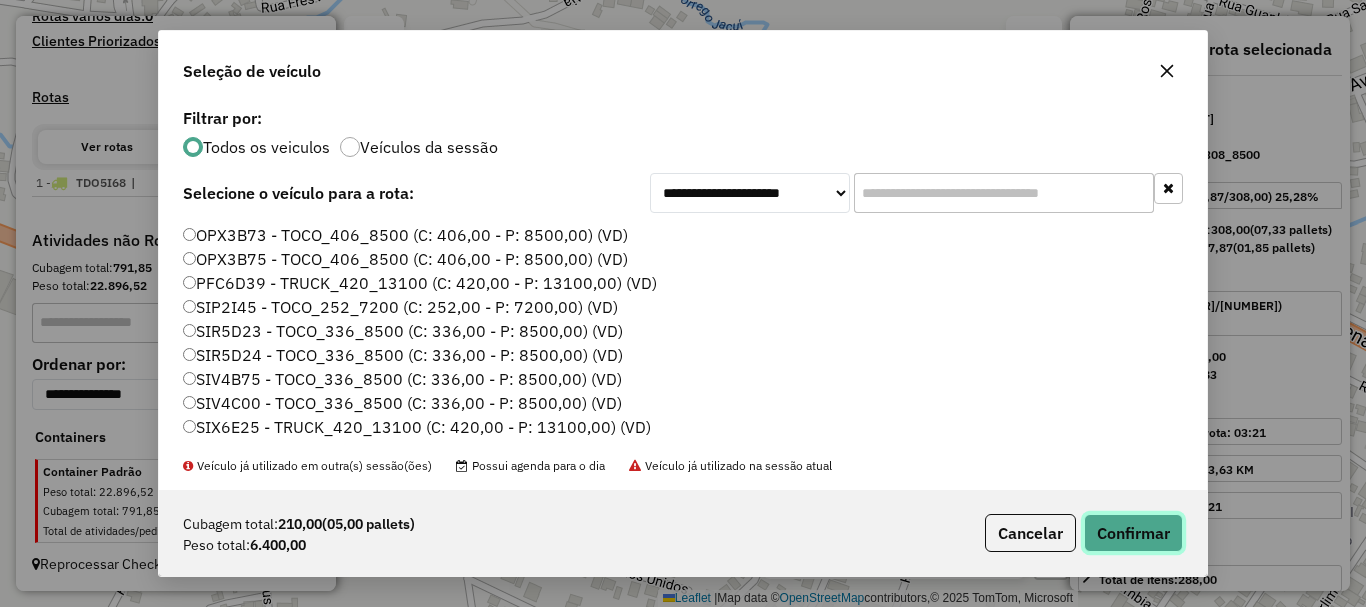 click on "Confirmar" 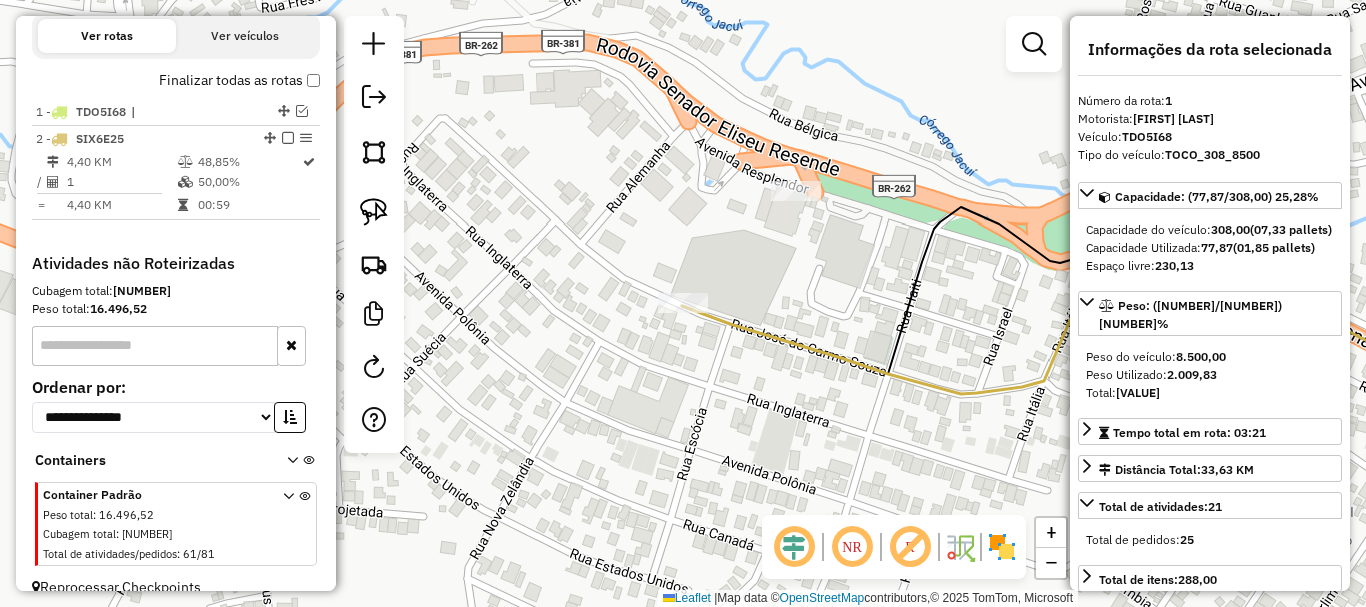 scroll, scrollTop: 714, scrollLeft: 0, axis: vertical 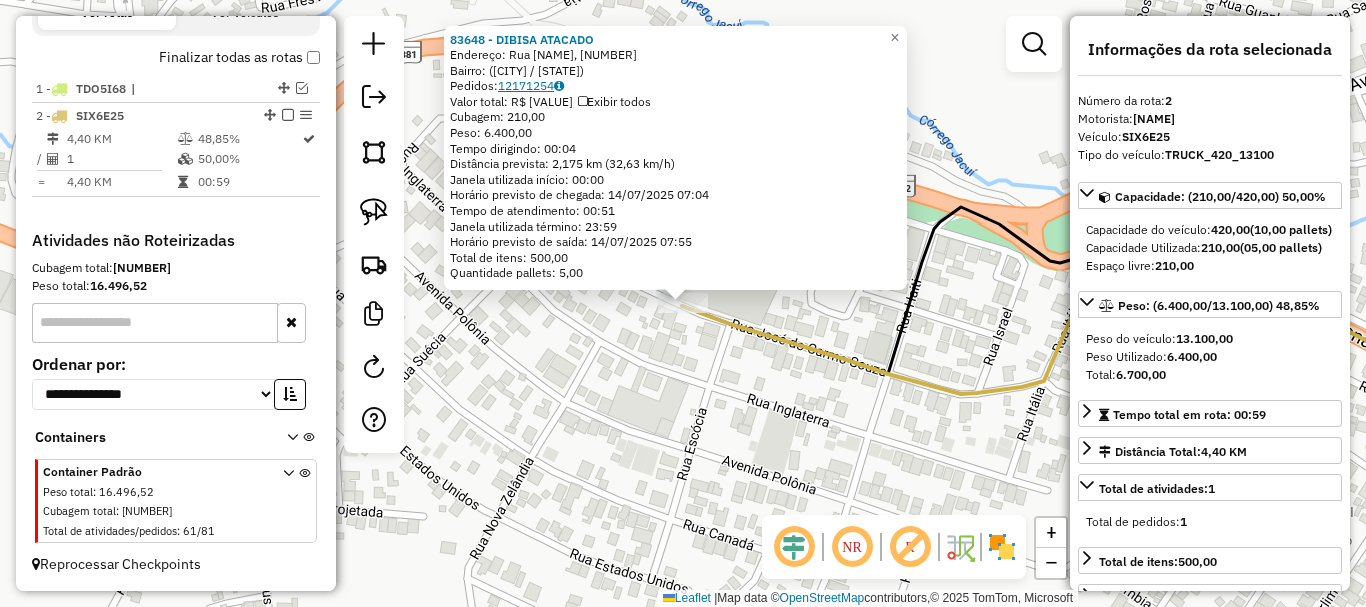 click on "12171254" 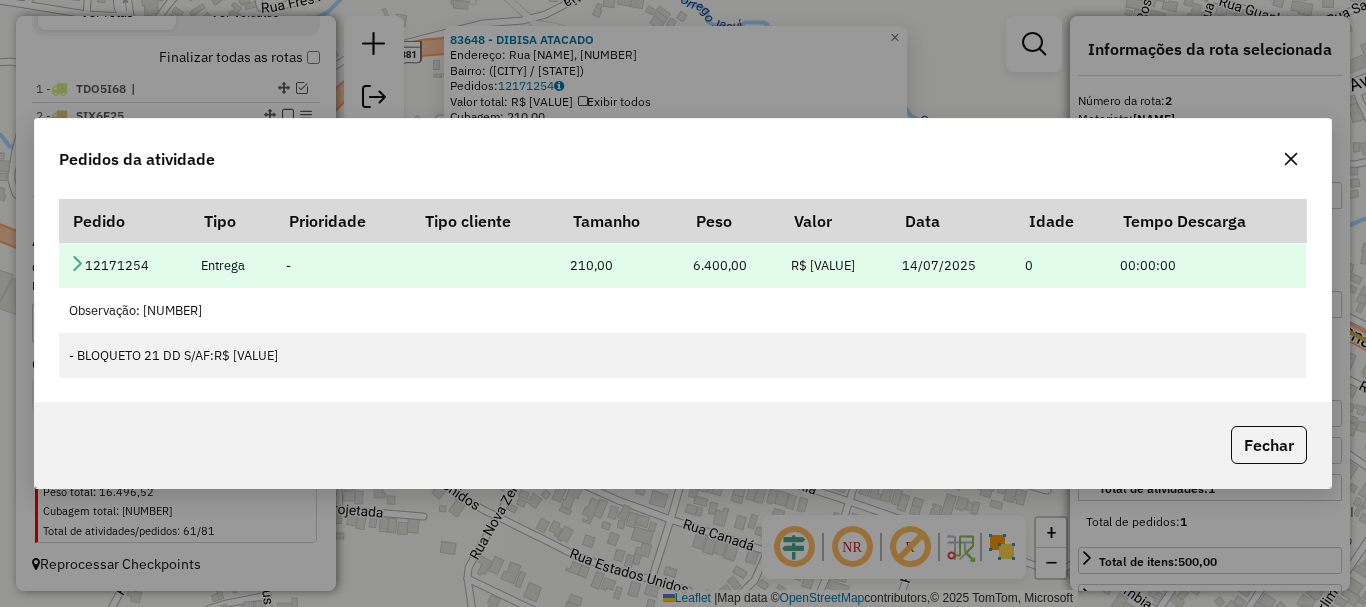 click at bounding box center (77, 263) 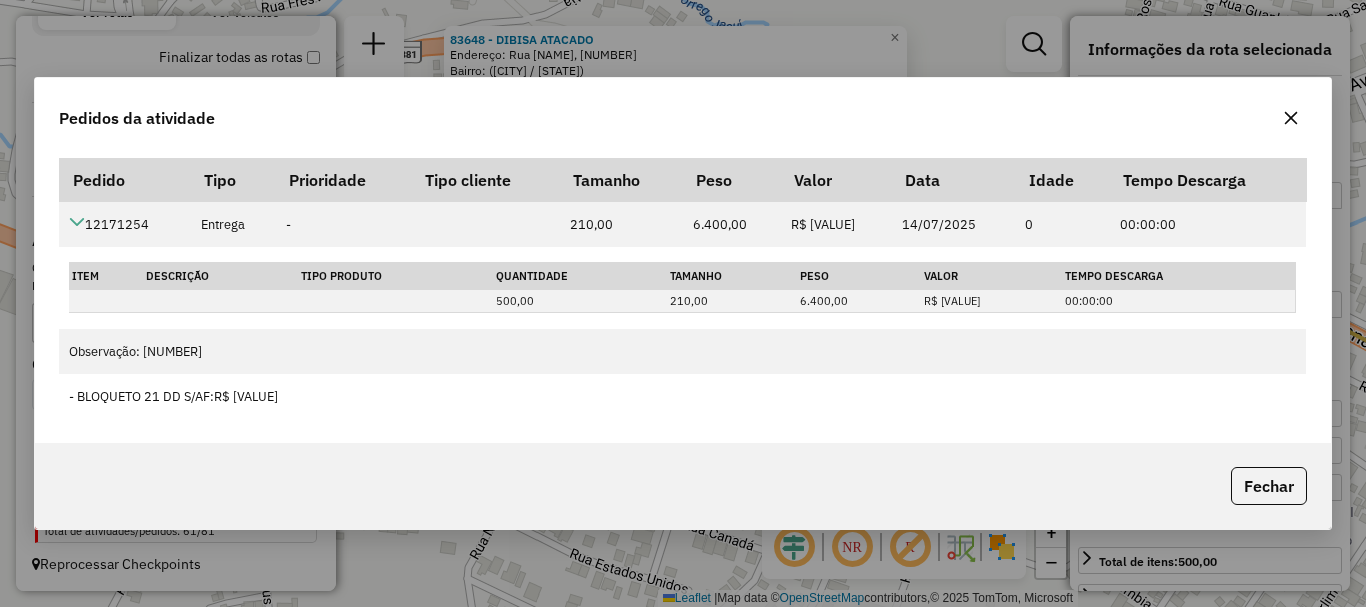 click 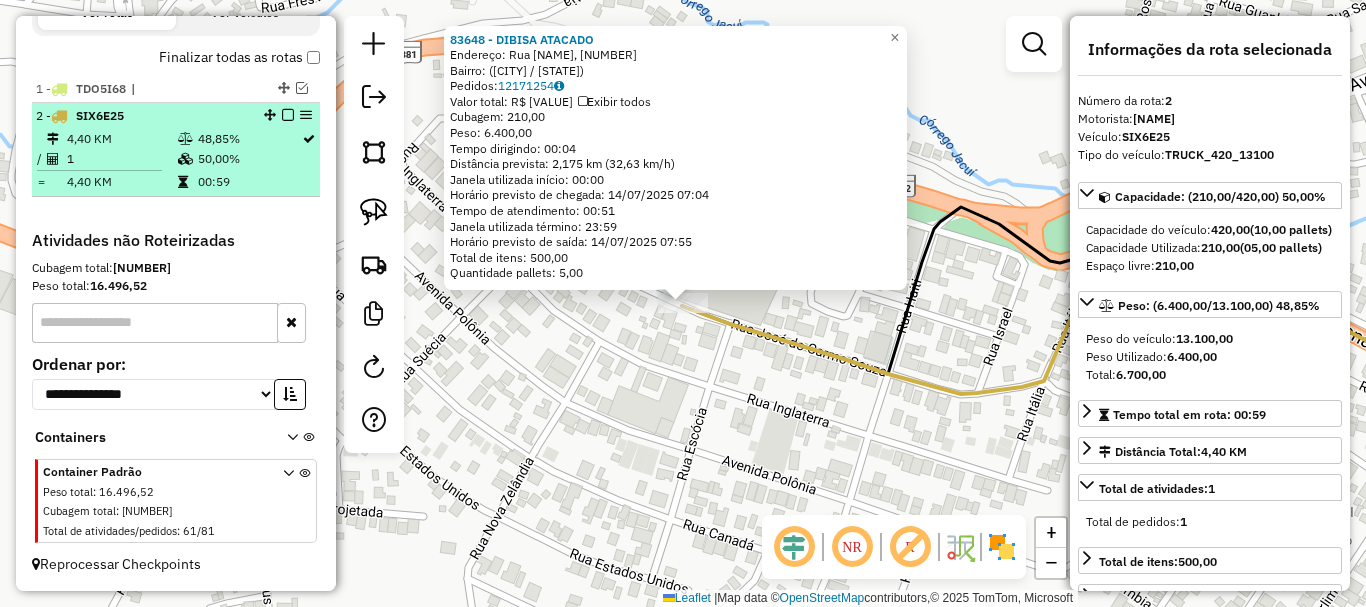 click at bounding box center [288, 115] 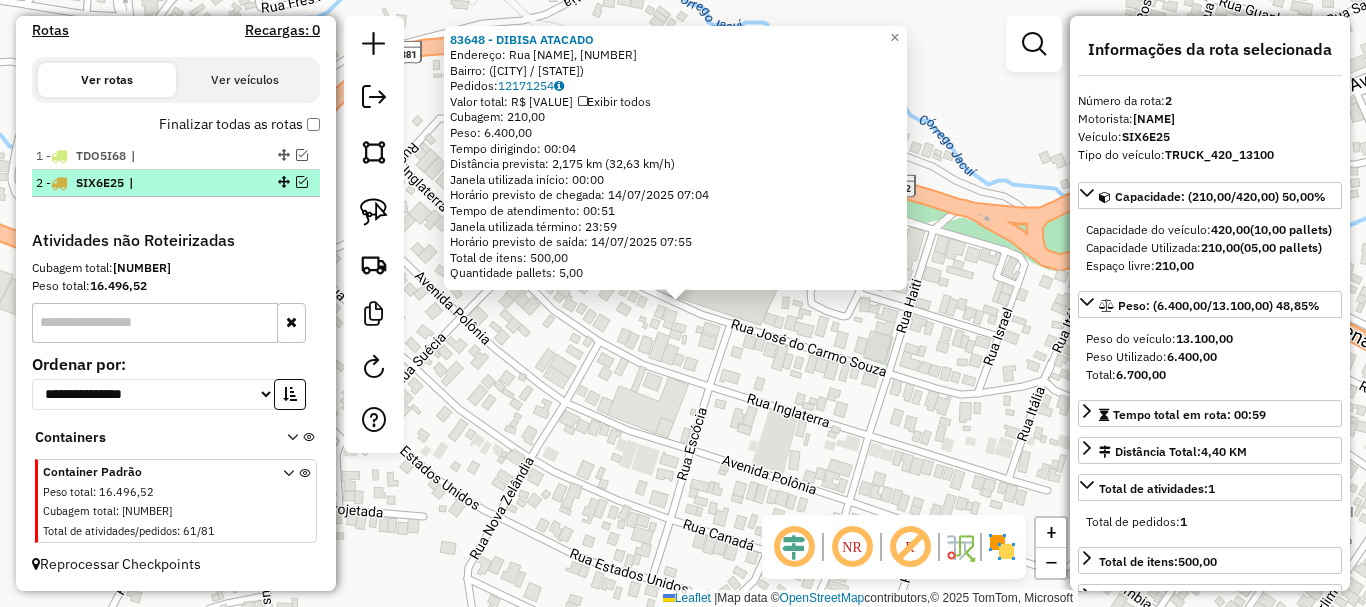 scroll, scrollTop: 647, scrollLeft: 0, axis: vertical 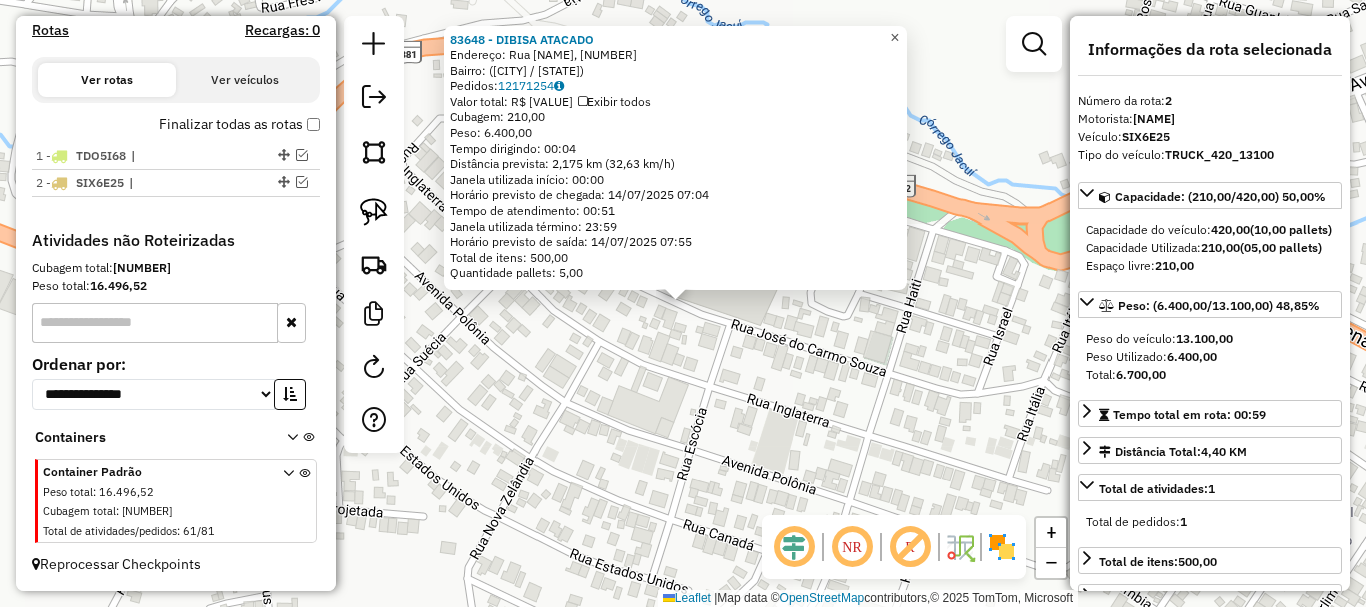 click on "×" 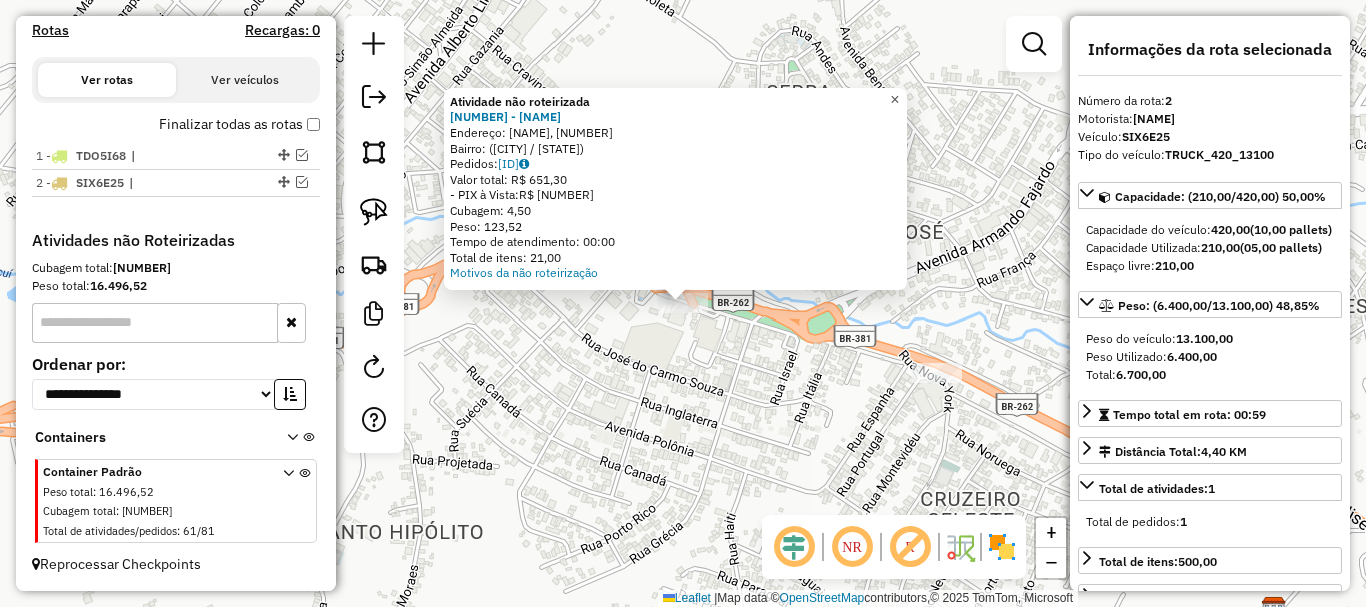 click on "×" 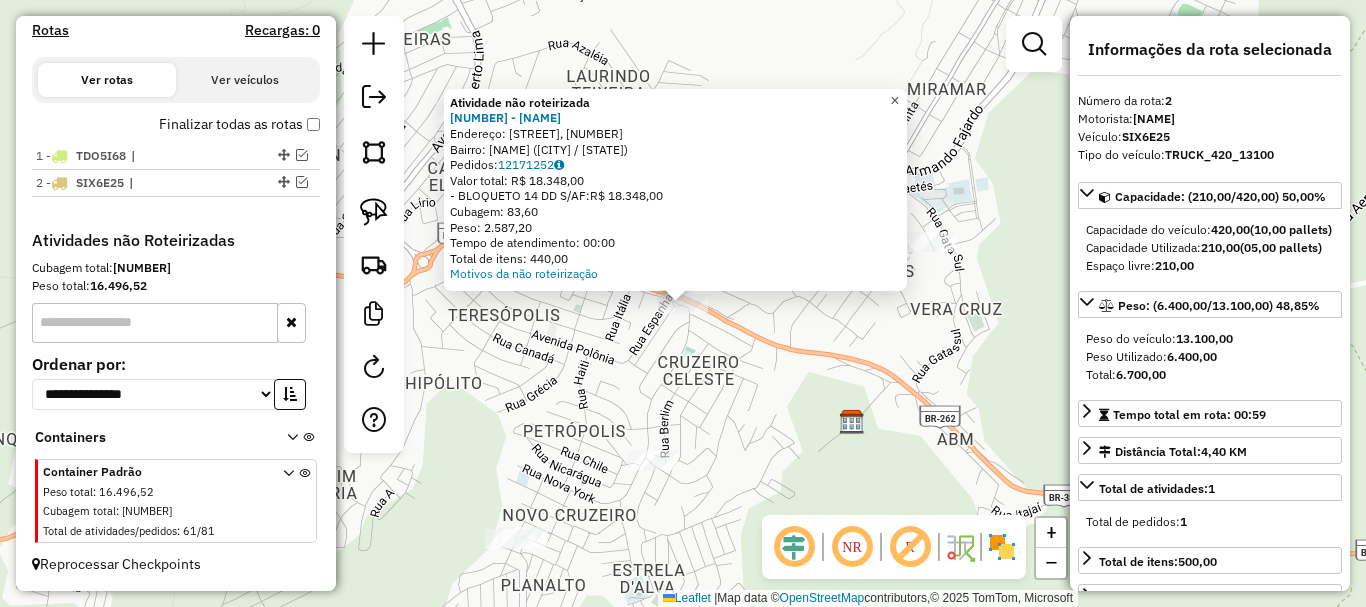 click on "×" 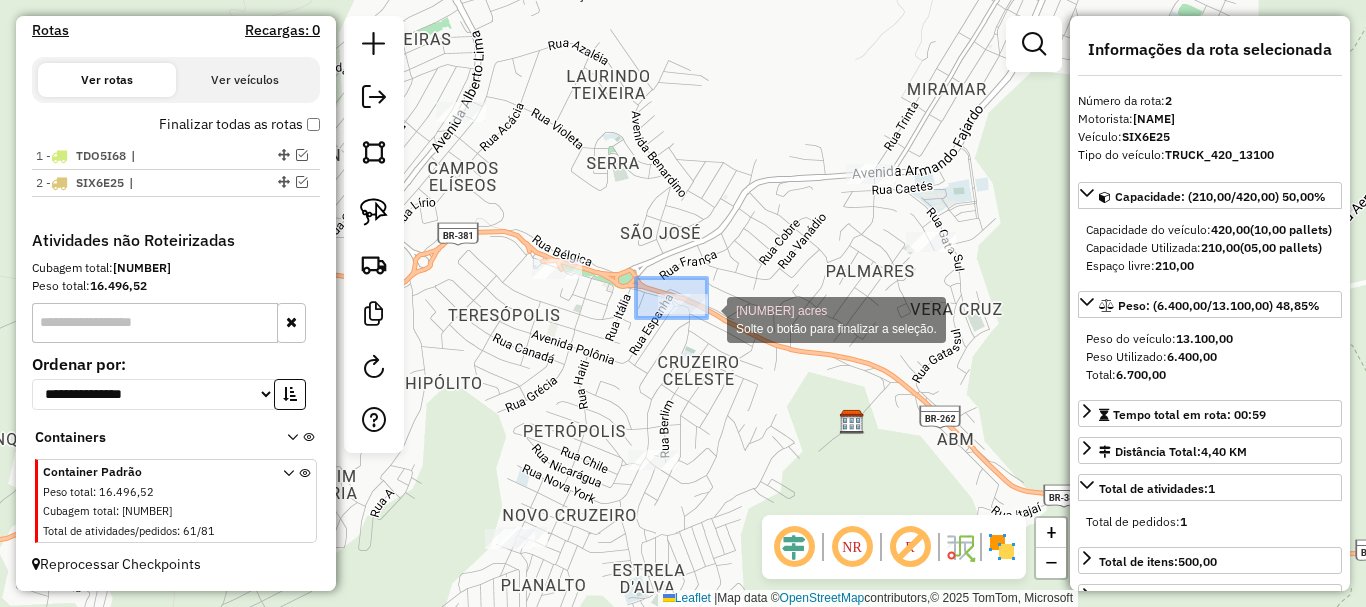 drag, startPoint x: 636, startPoint y: 278, endPoint x: 707, endPoint y: 319, distance: 81.9878 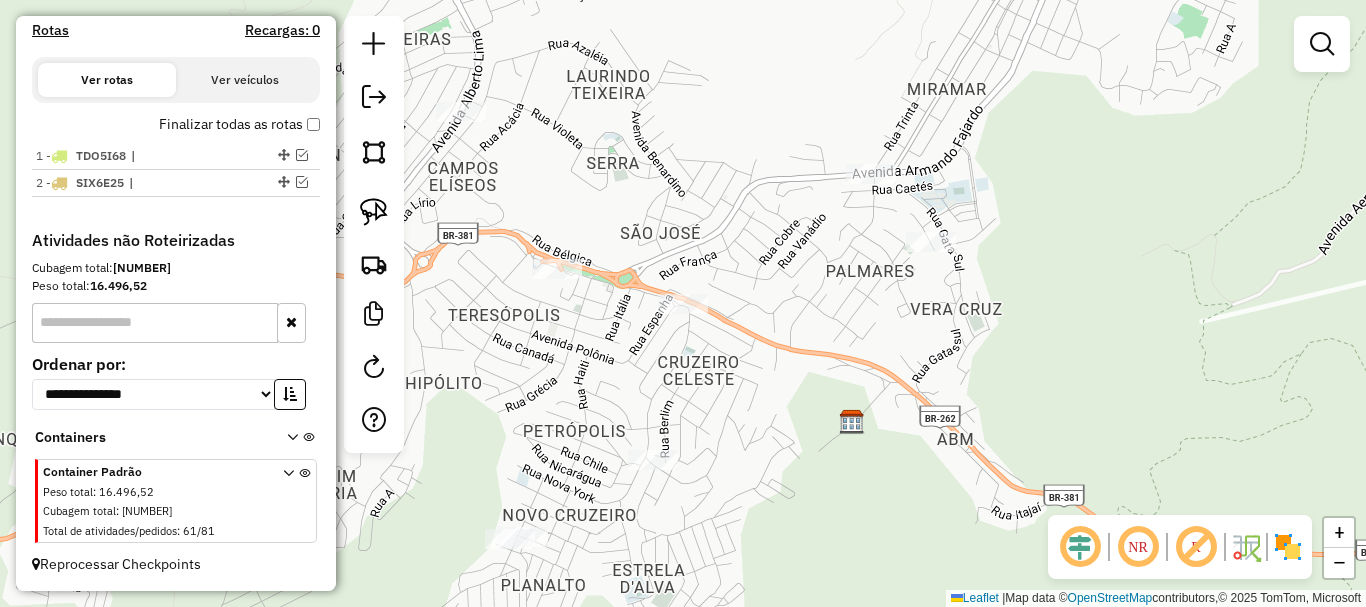 click 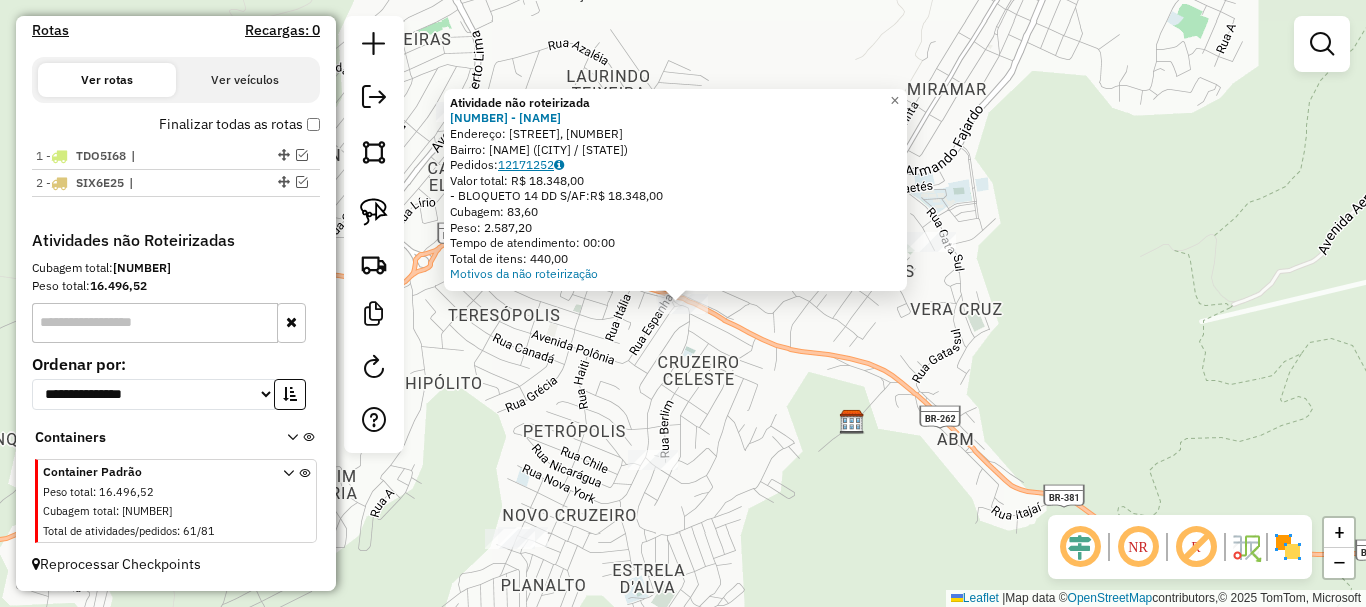 click on "12171252" 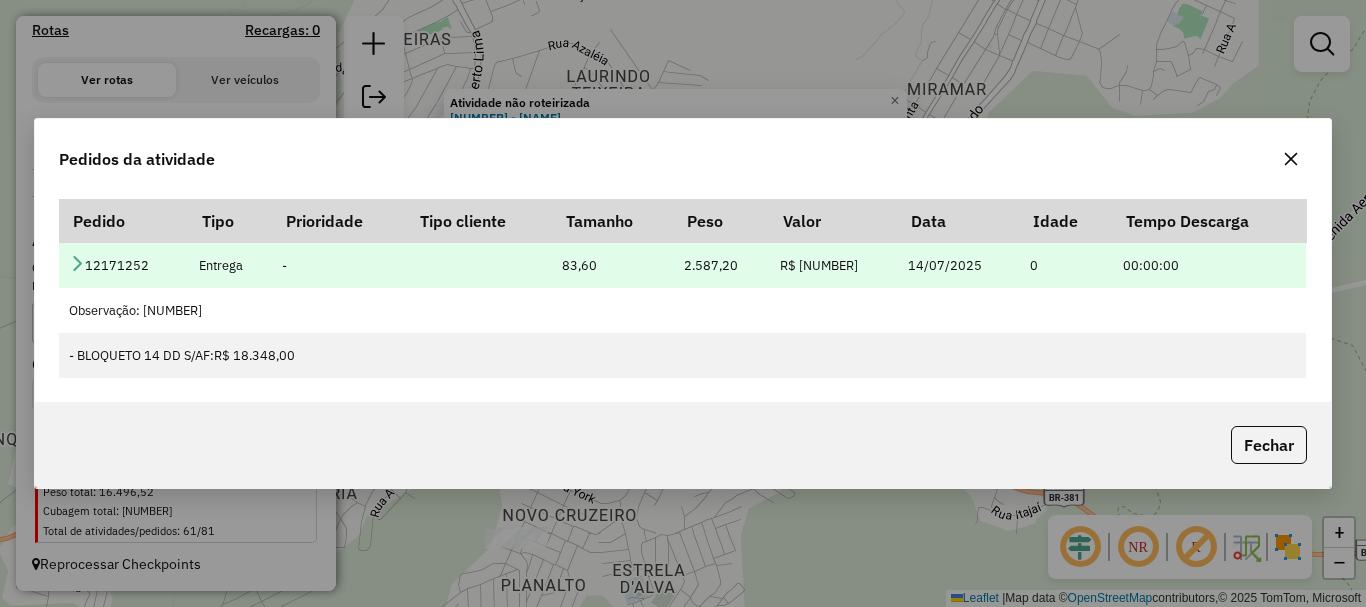 click at bounding box center (77, 263) 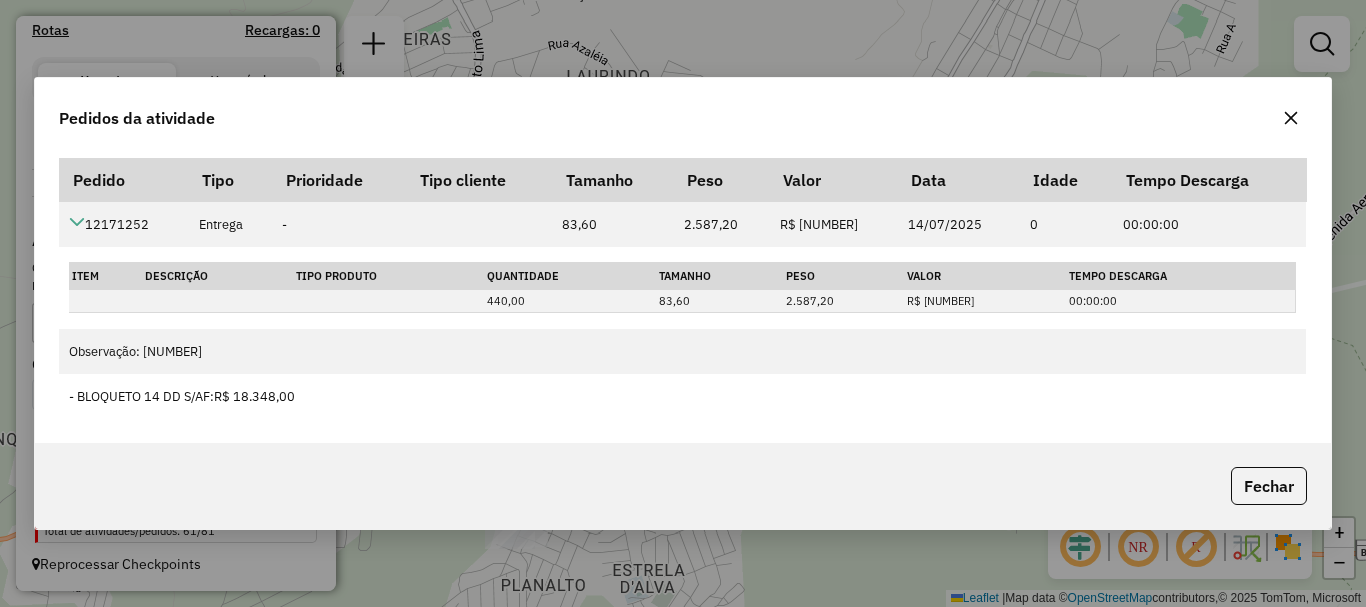 click 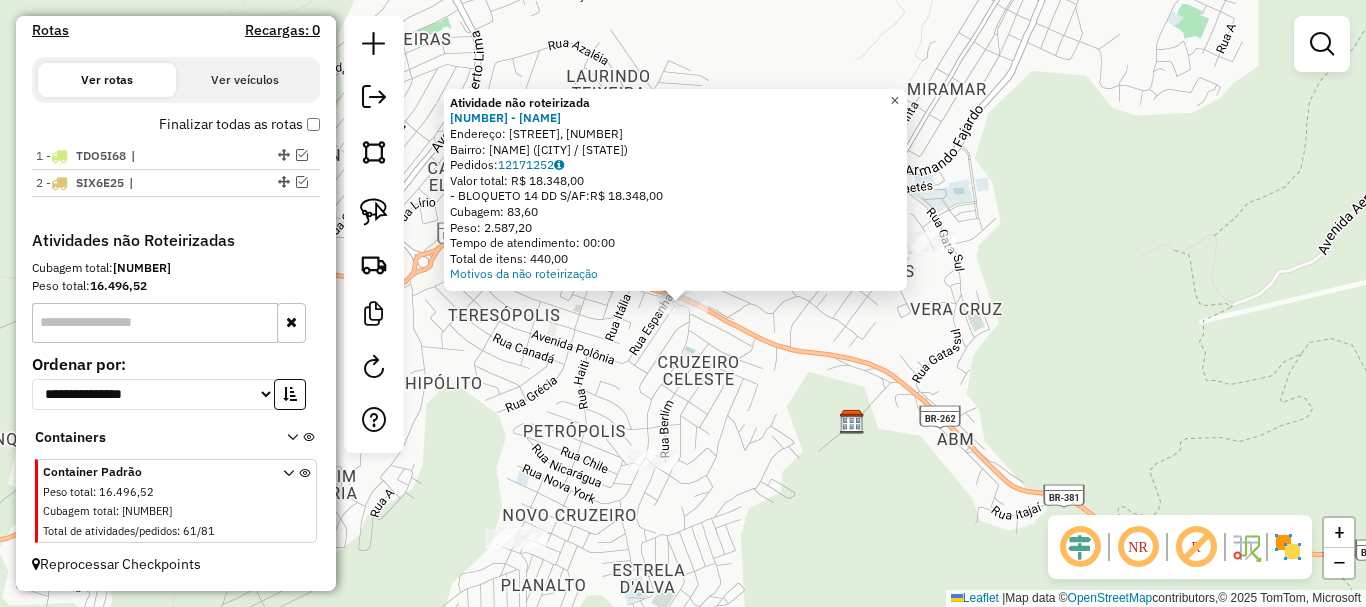 click on "×" 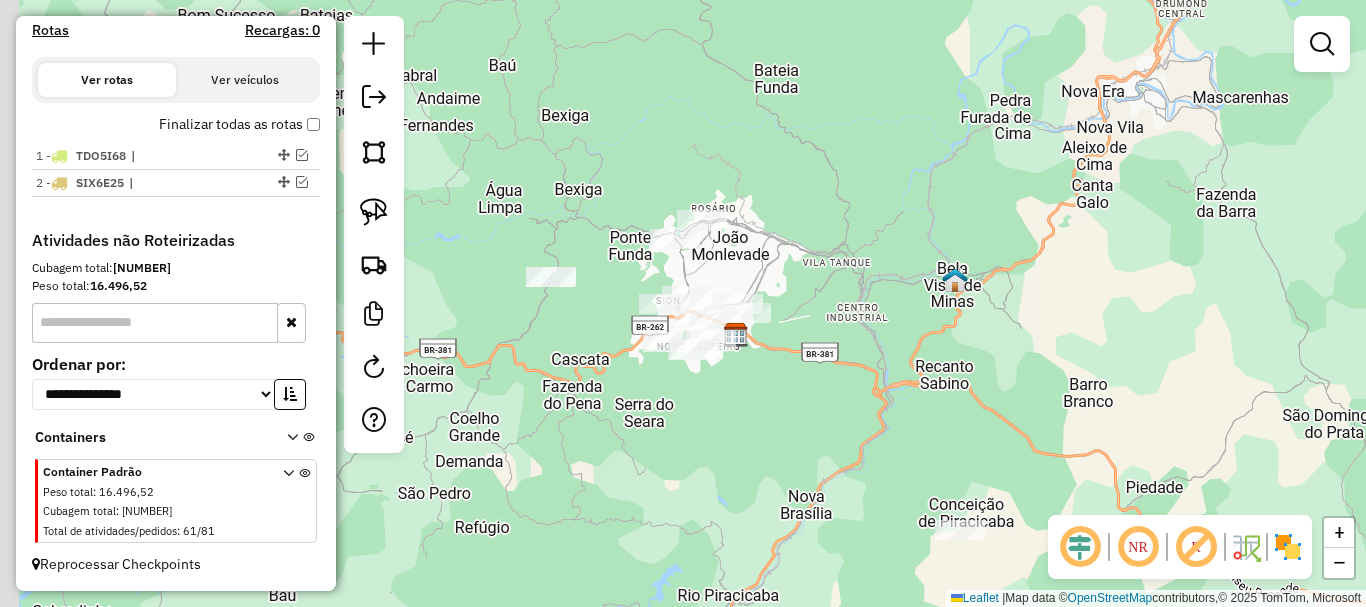 drag, startPoint x: 742, startPoint y: 267, endPoint x: 793, endPoint y: 244, distance: 55.946404 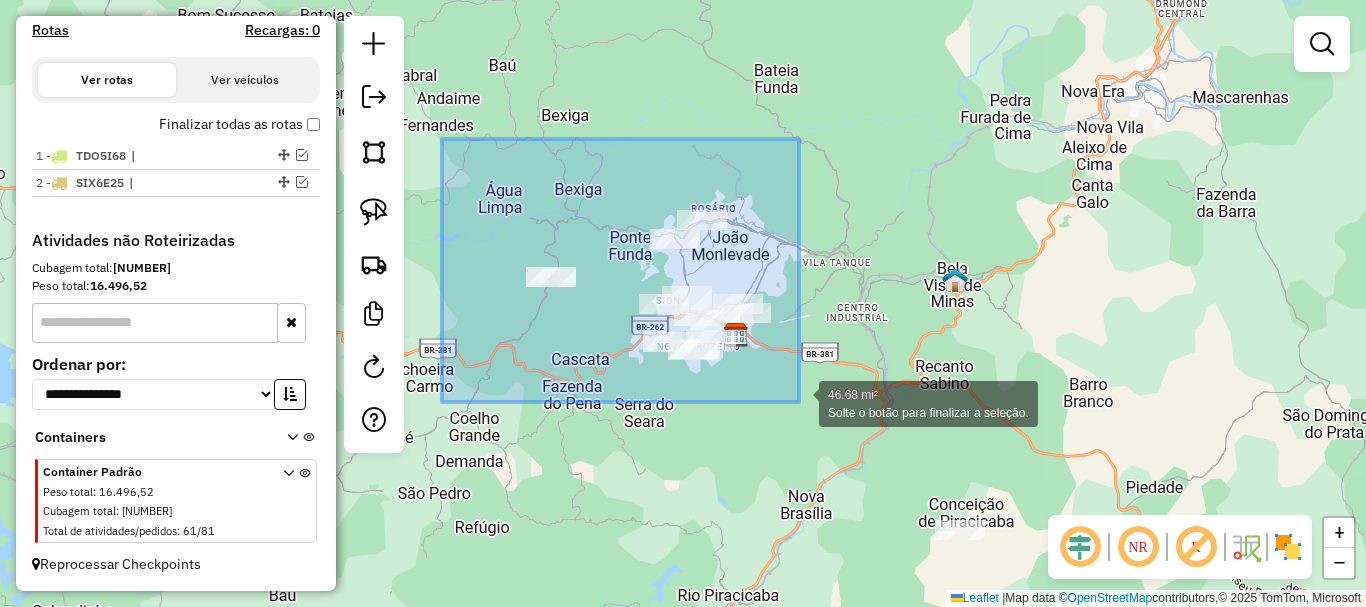 drag, startPoint x: 442, startPoint y: 139, endPoint x: 799, endPoint y: 402, distance: 443.4163 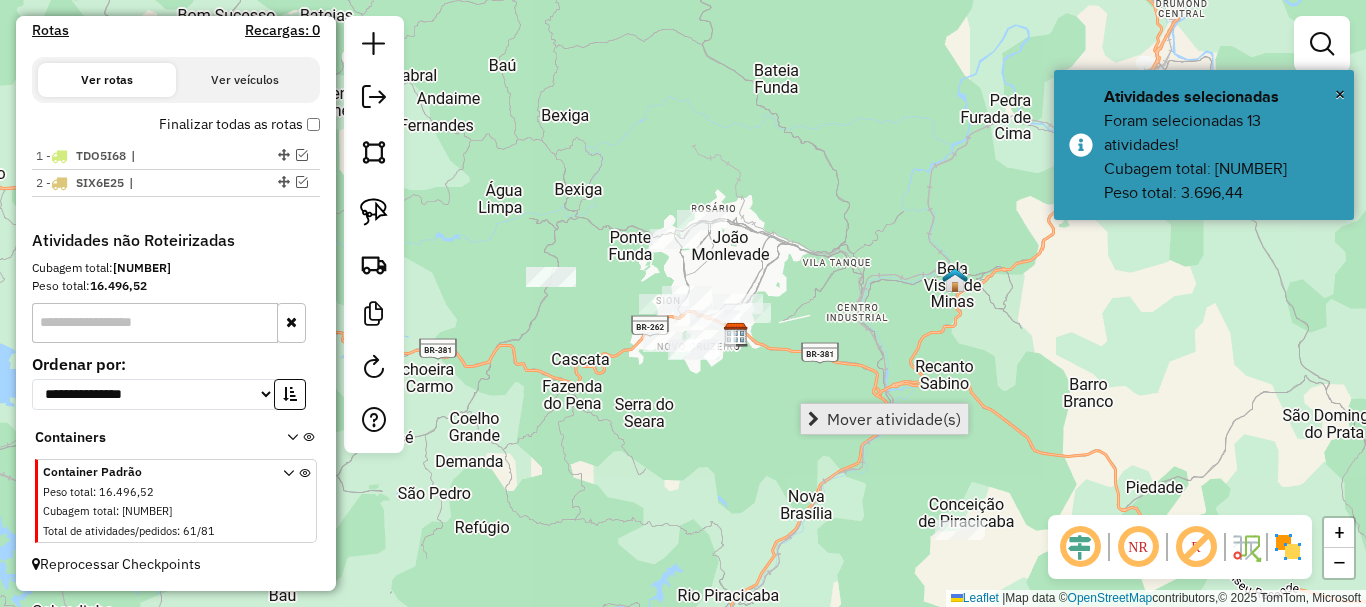 click on "Mover atividade(s)" at bounding box center (894, 419) 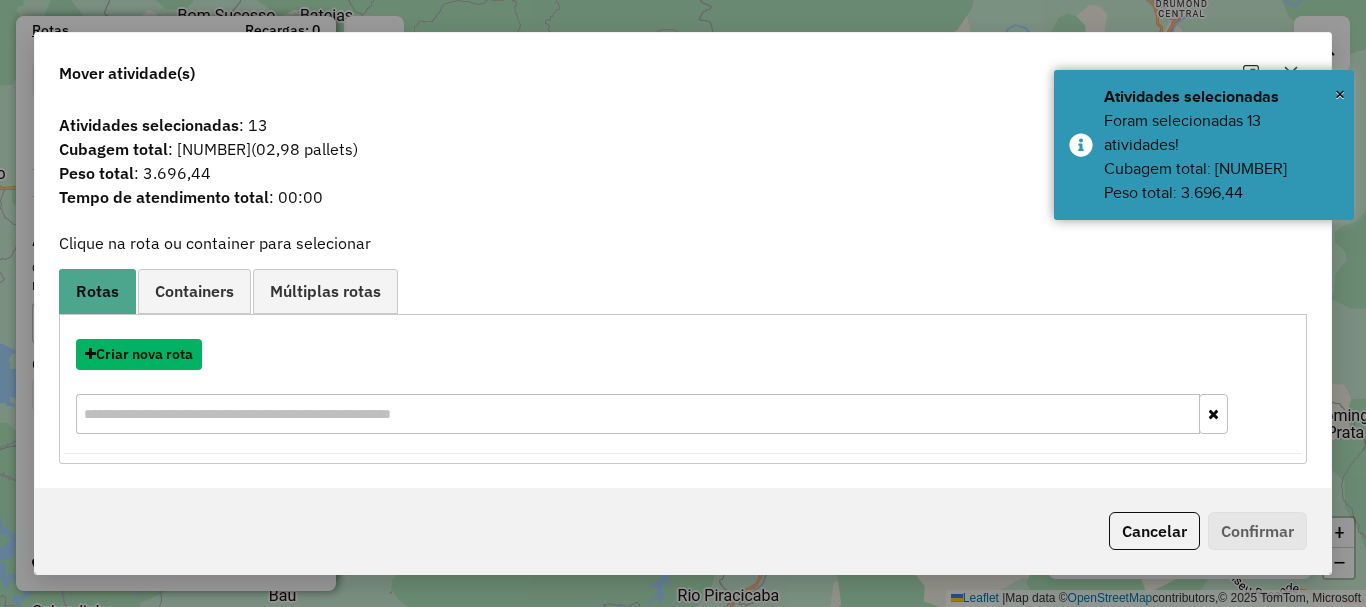 click on "Criar nova rota" at bounding box center (139, 354) 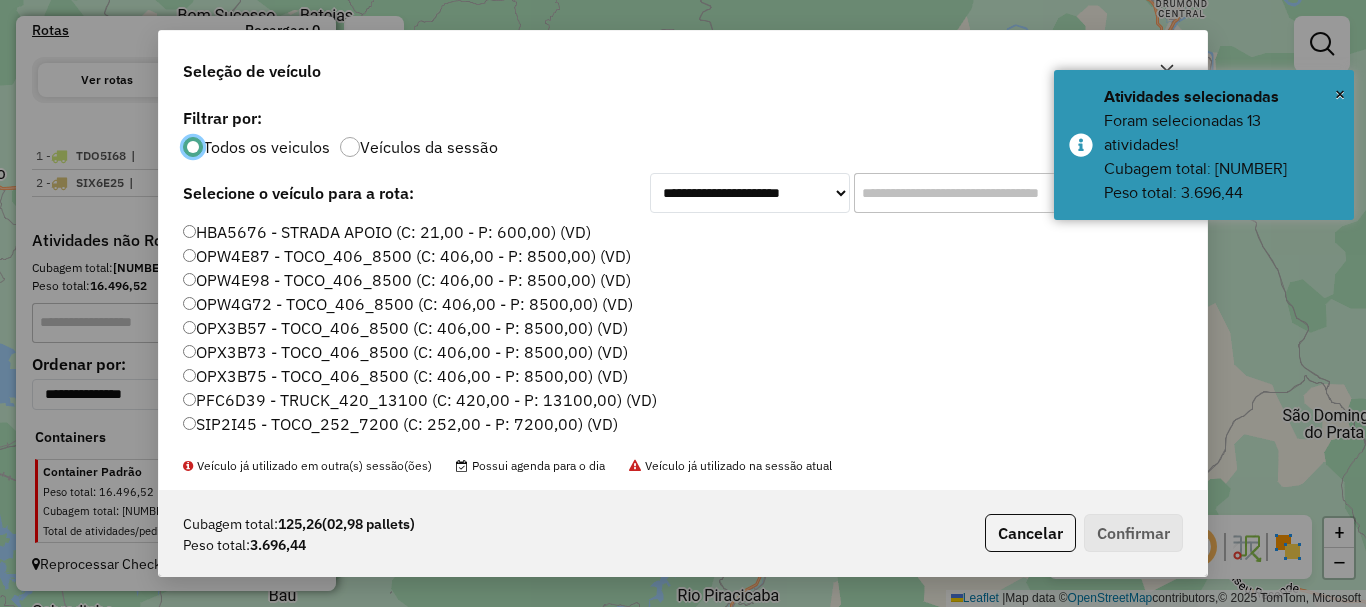 scroll, scrollTop: 11, scrollLeft: 6, axis: both 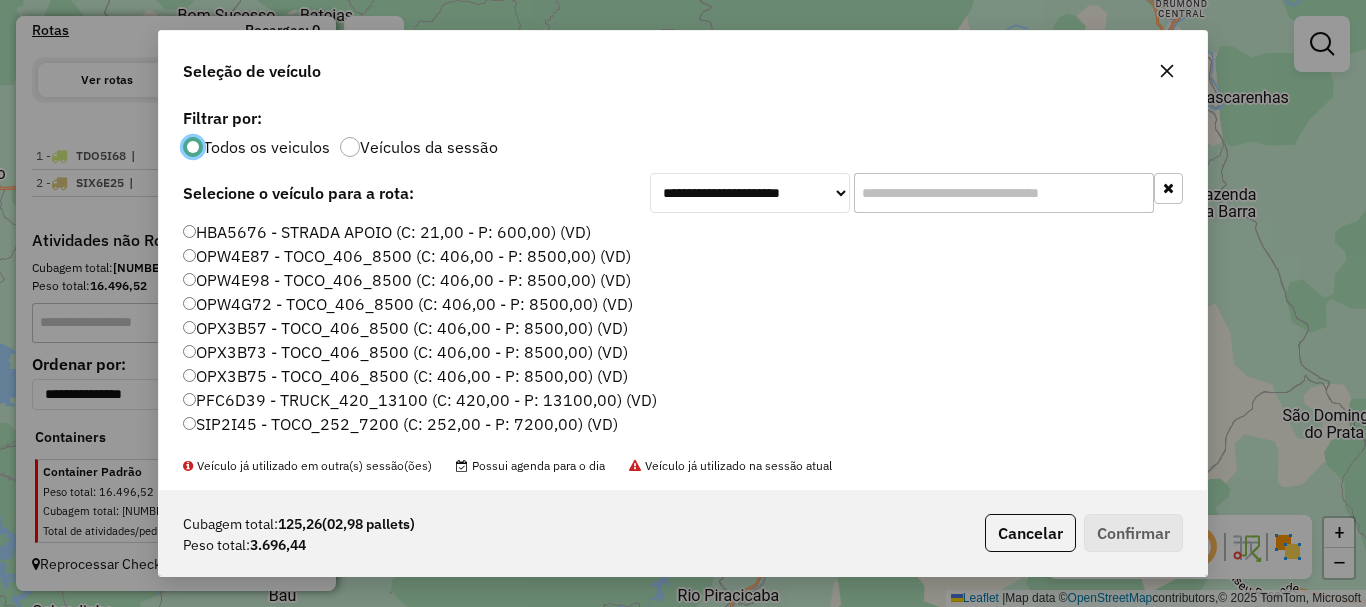click on "OPX3B73 - TOCO_406_8500 (C: 406,00 - P: 8500,00) (VD)" 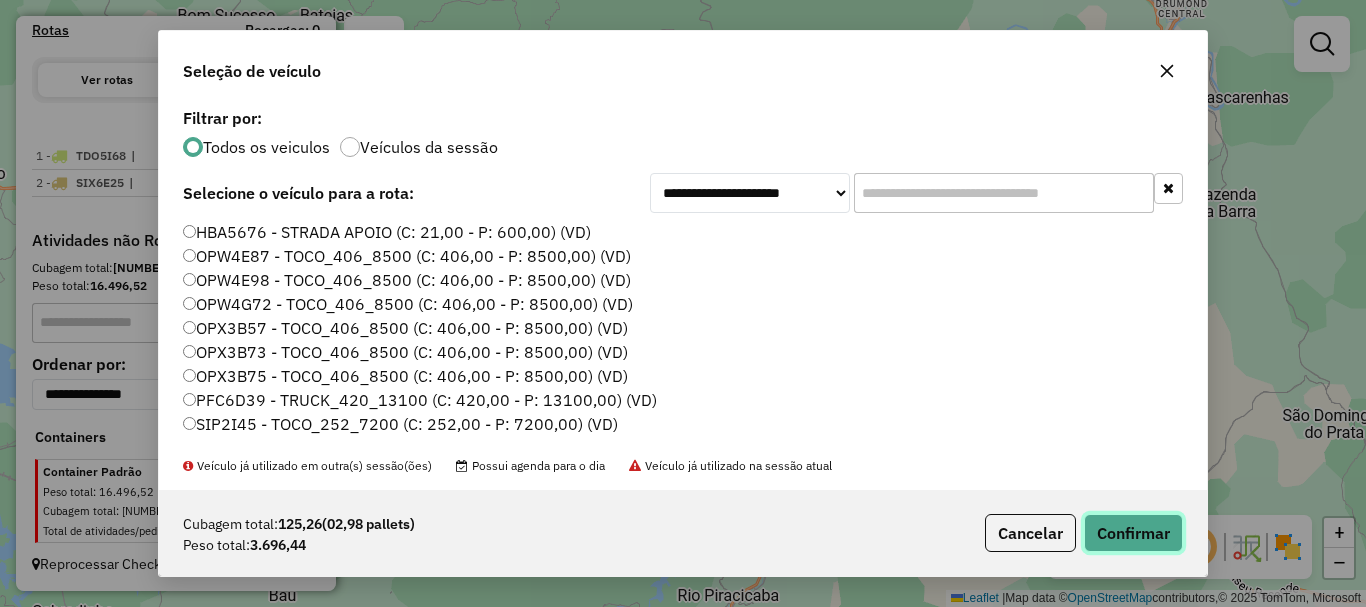 click on "Confirmar" 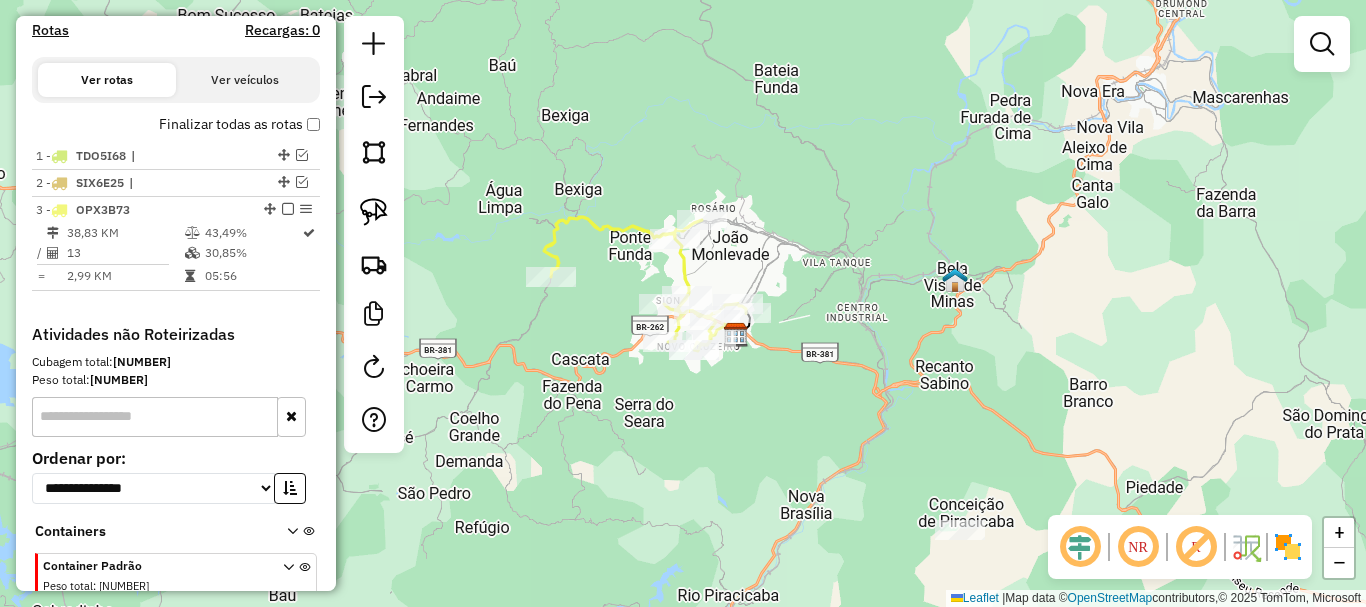 scroll, scrollTop: 714, scrollLeft: 0, axis: vertical 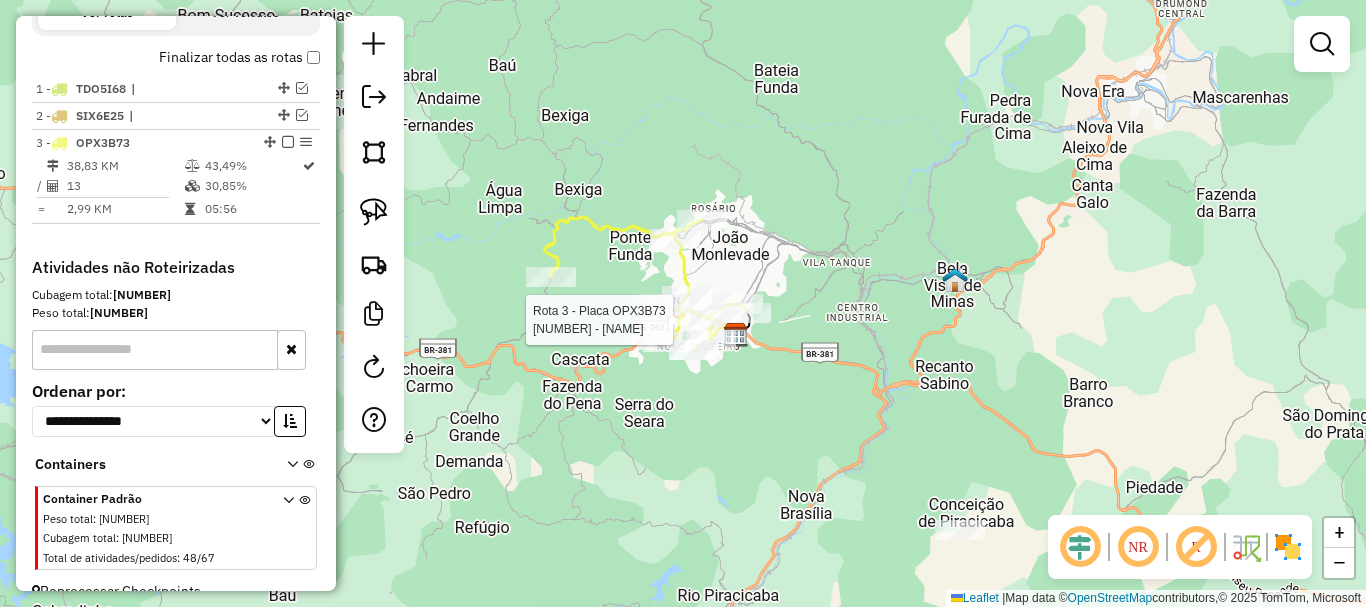 select on "**********" 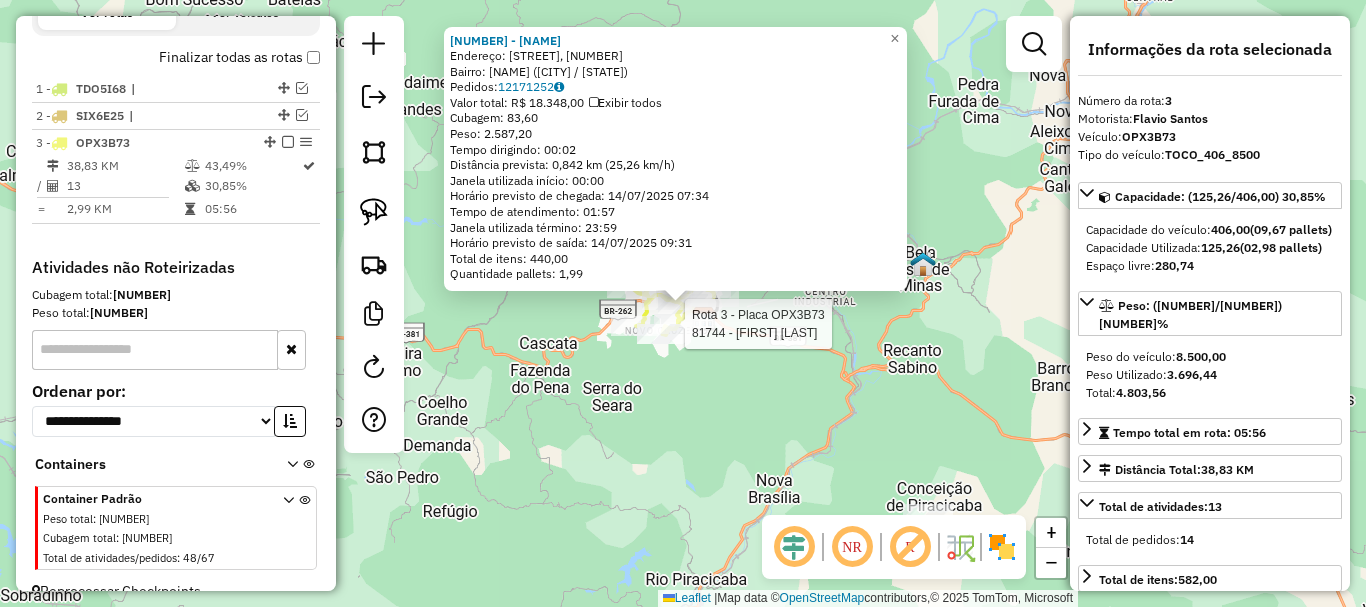 scroll, scrollTop: 741, scrollLeft: 0, axis: vertical 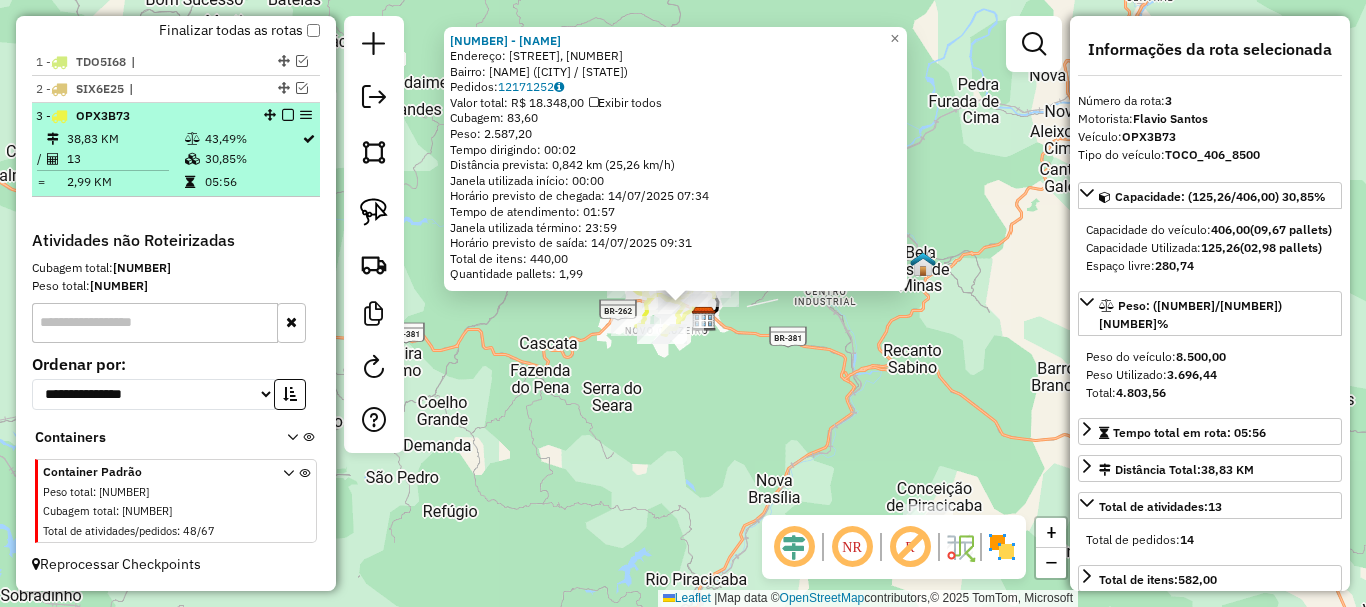 click on "3 -       OPX3B73" at bounding box center (176, 116) 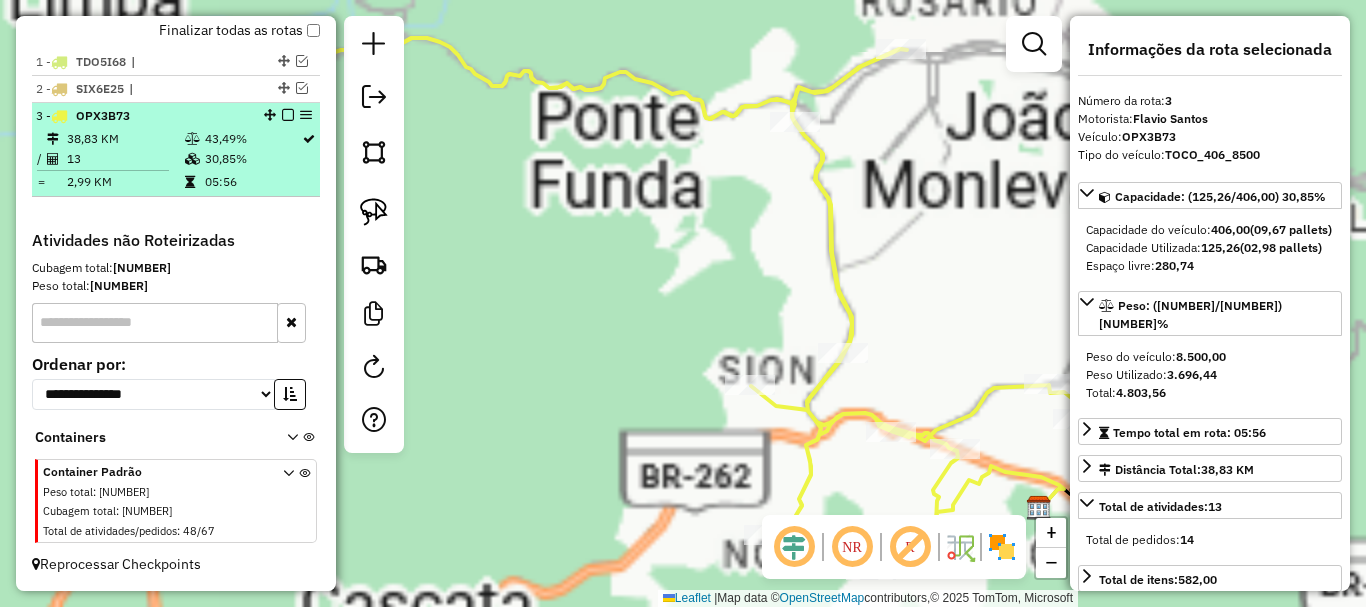 click at bounding box center [288, 115] 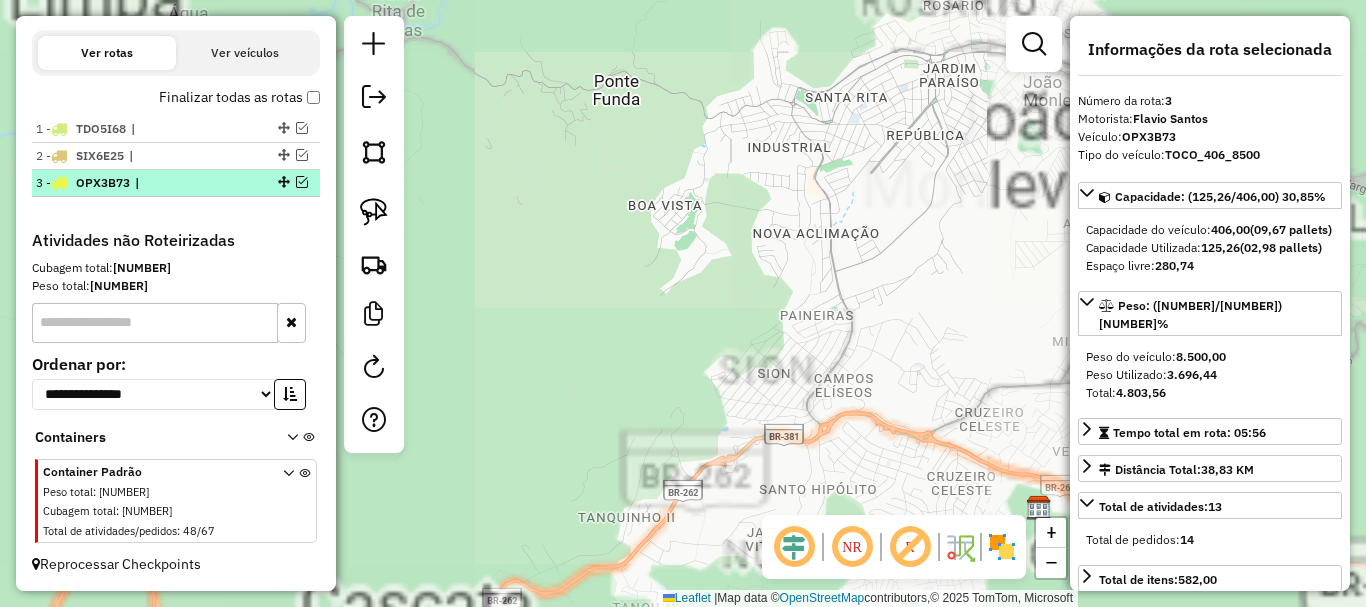 scroll, scrollTop: 674, scrollLeft: 0, axis: vertical 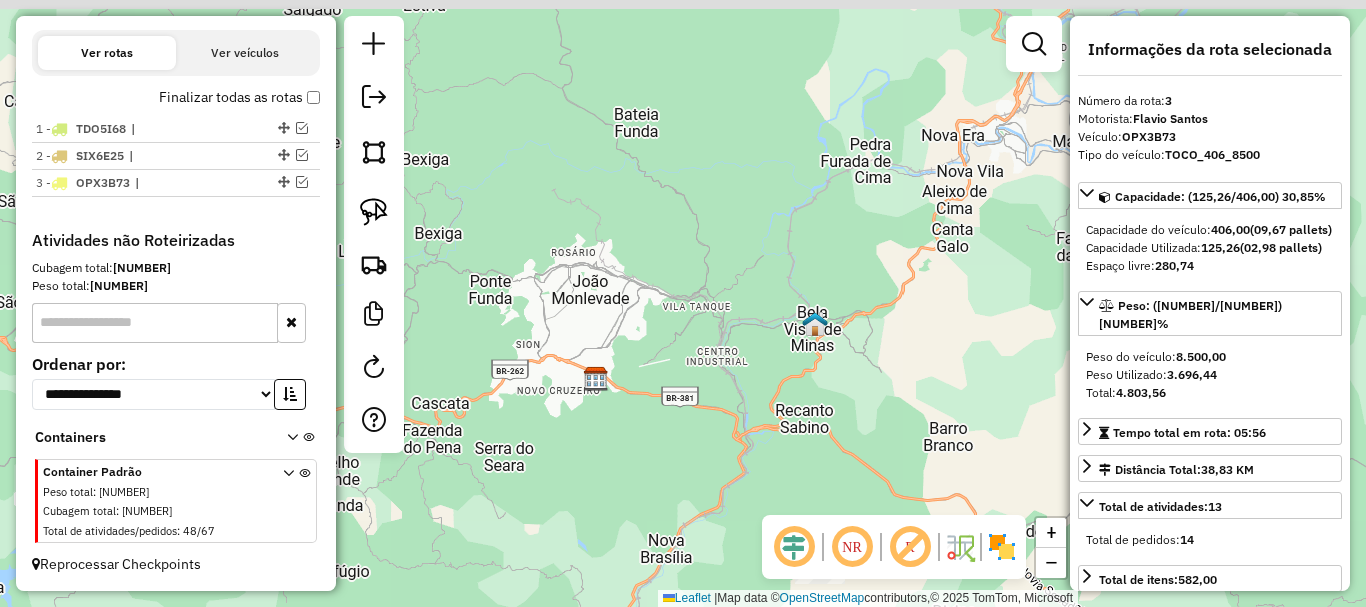 drag, startPoint x: 967, startPoint y: 107, endPoint x: 754, endPoint y: 224, distance: 243.01852 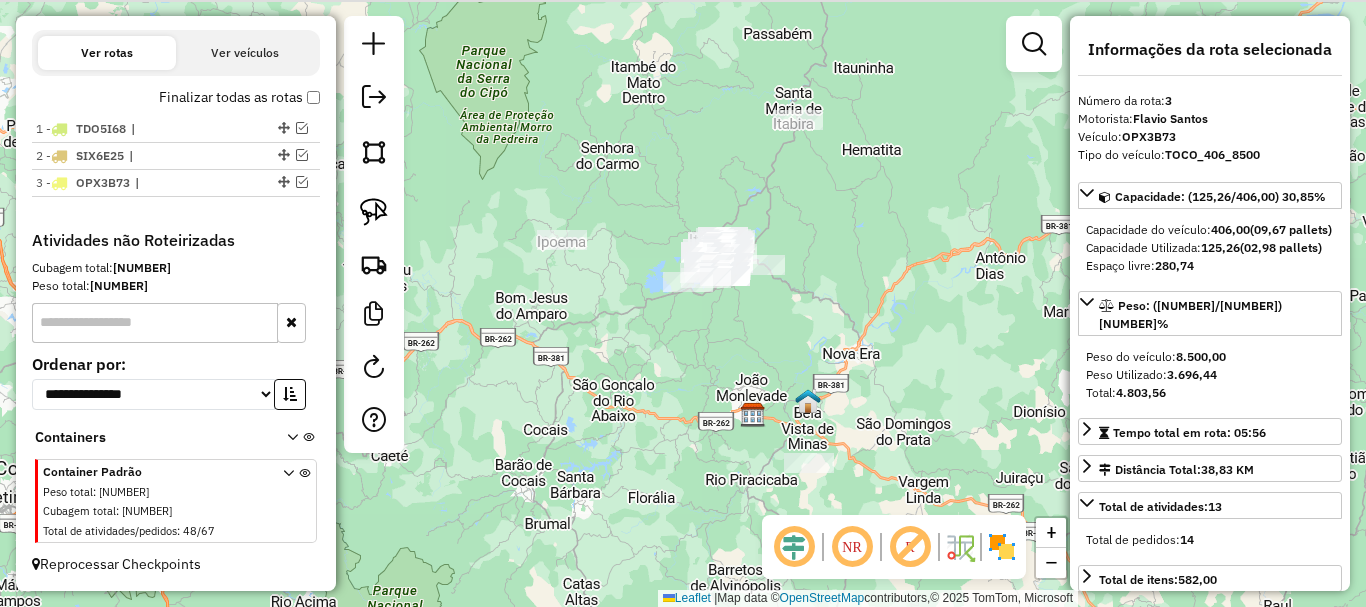 drag, startPoint x: 812, startPoint y: 76, endPoint x: 870, endPoint y: 320, distance: 250.79872 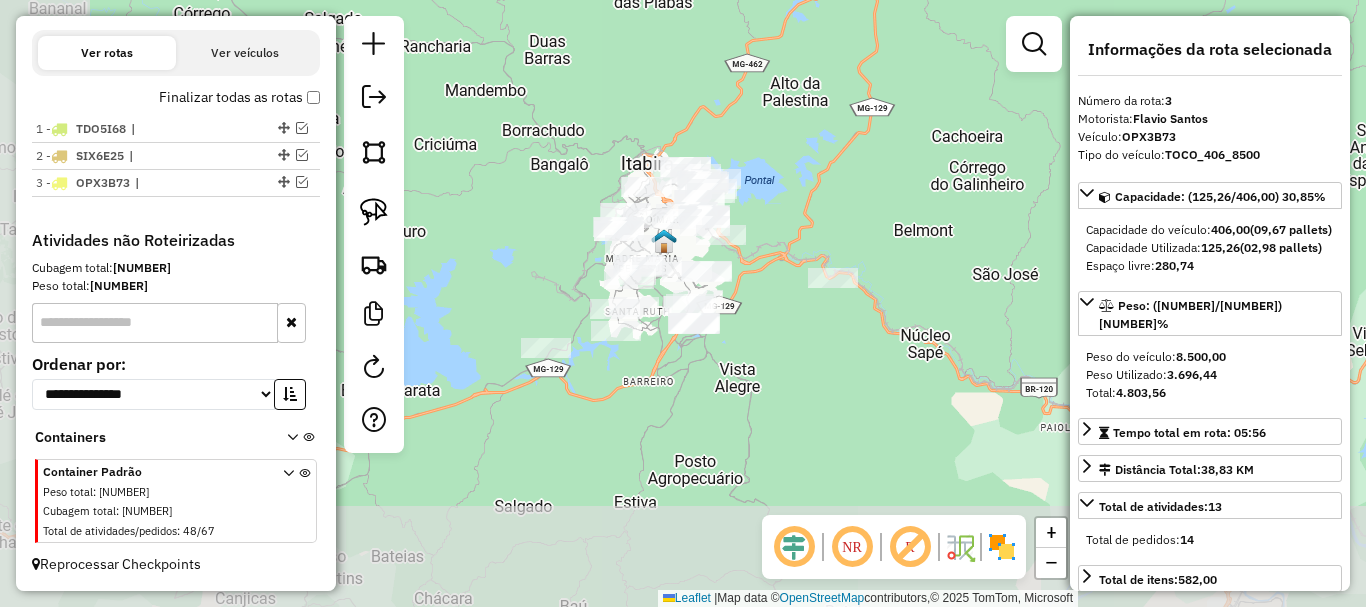 drag, startPoint x: 743, startPoint y: 280, endPoint x: 956, endPoint y: 46, distance: 316.42535 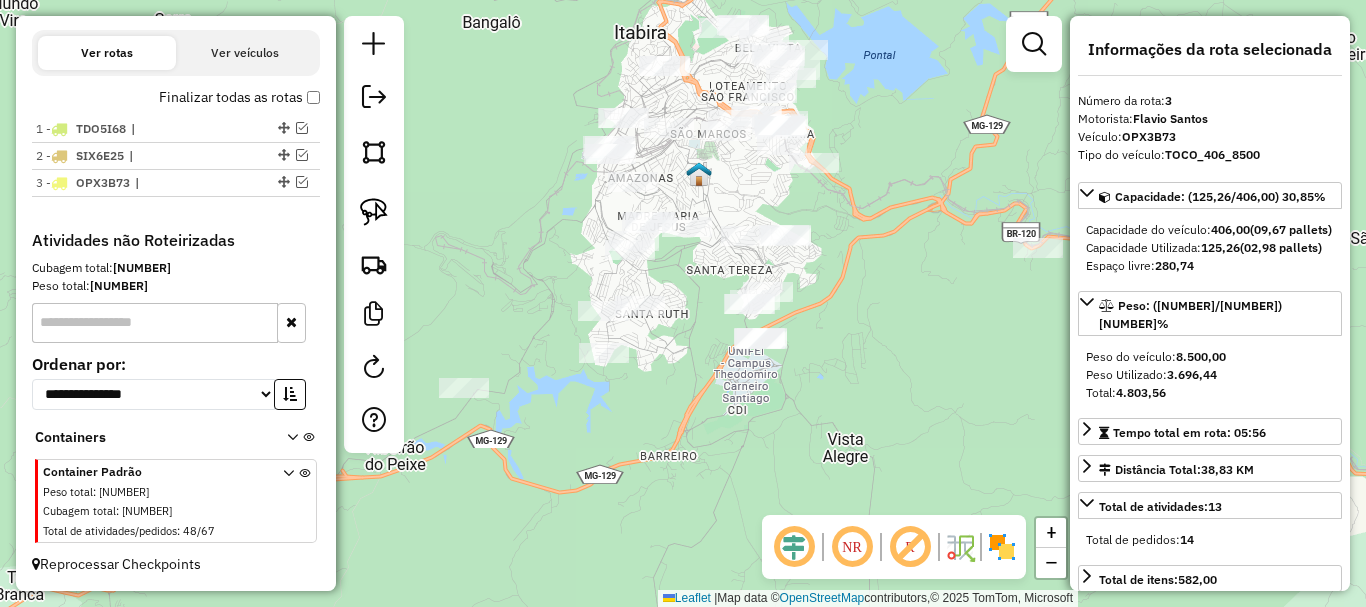 drag, startPoint x: 698, startPoint y: 299, endPoint x: 910, endPoint y: 184, distance: 241.18251 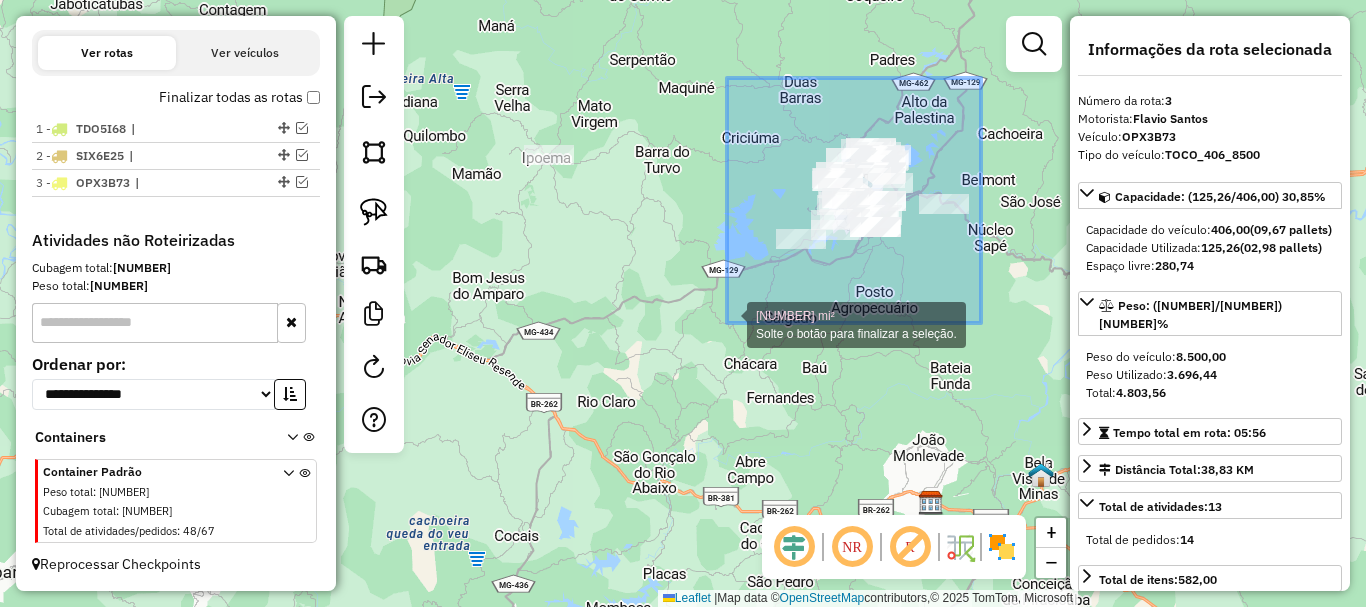 drag, startPoint x: 981, startPoint y: 78, endPoint x: 727, endPoint y: 323, distance: 352.90366 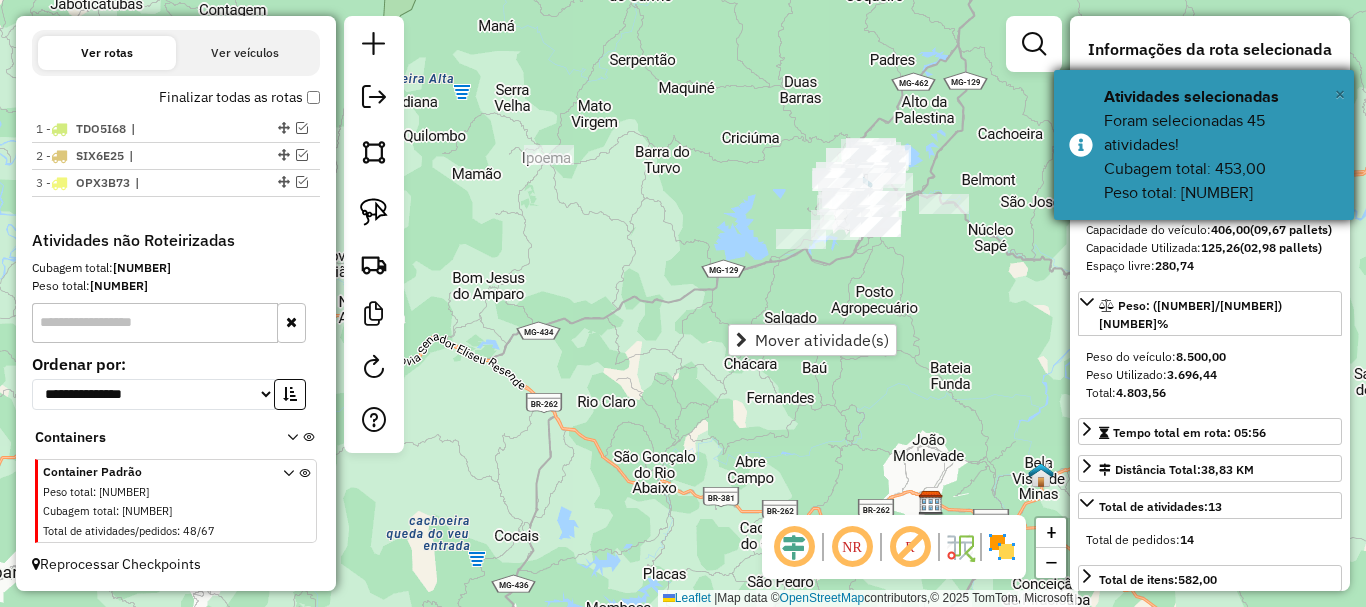 click on "×" at bounding box center (1340, 94) 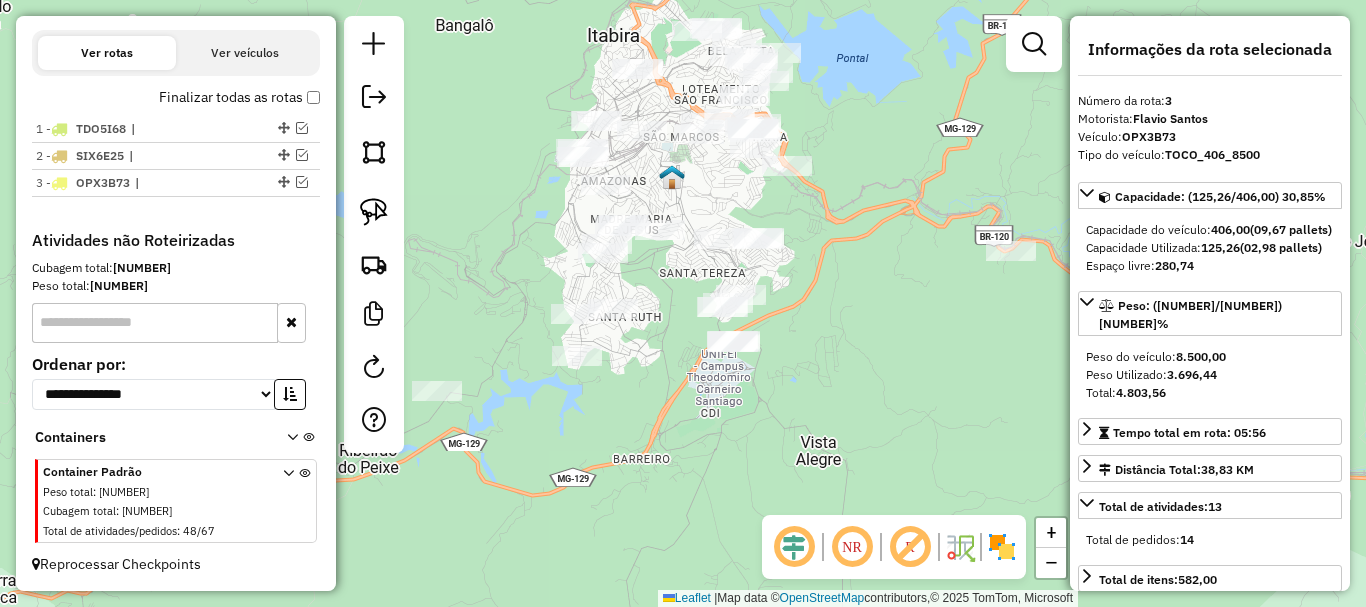 drag, startPoint x: 894, startPoint y: 232, endPoint x: 813, endPoint y: 347, distance: 140.66272 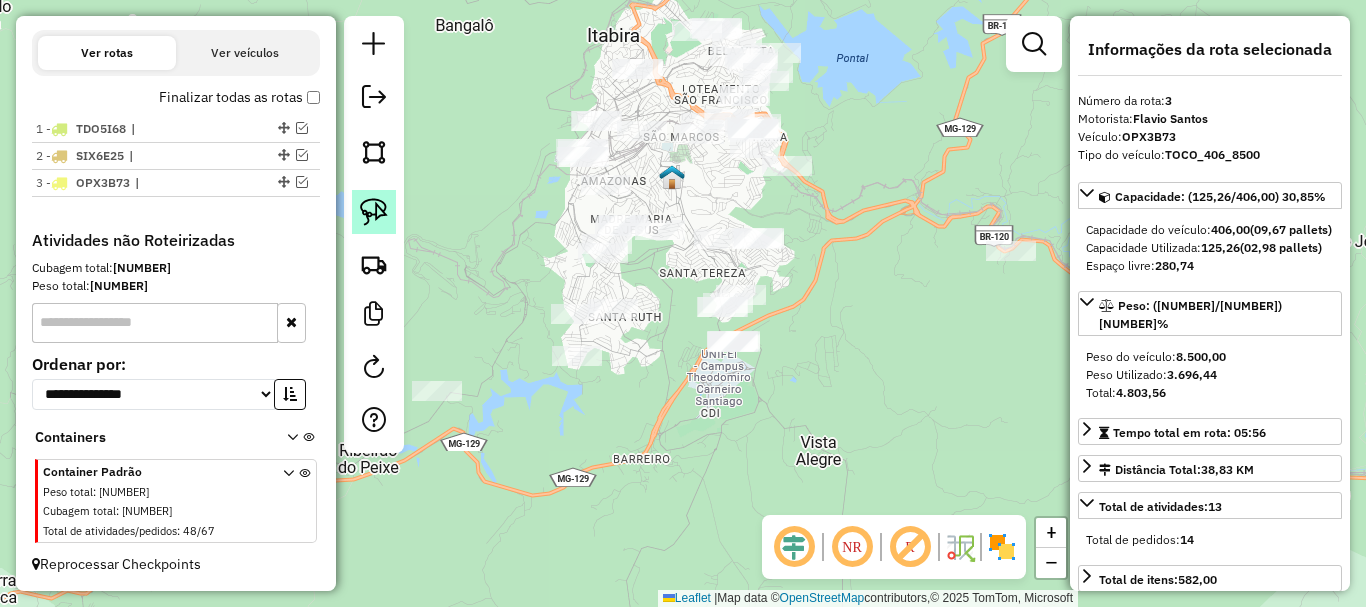 click 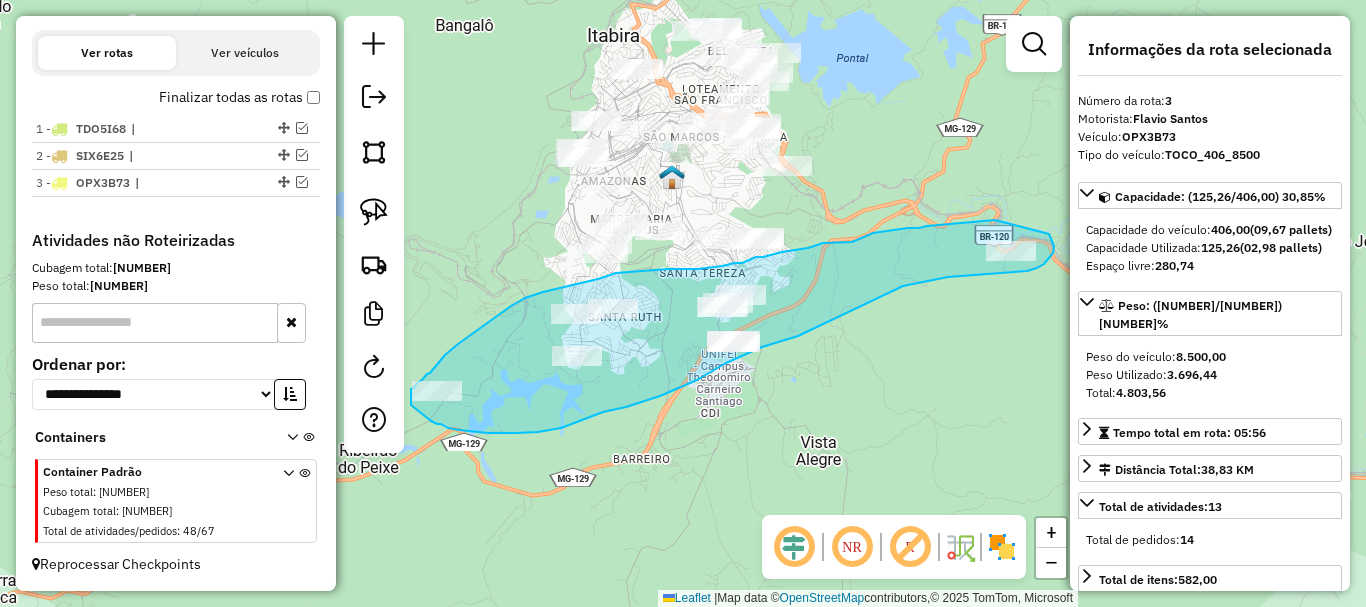 drag, startPoint x: 927, startPoint y: 226, endPoint x: 1044, endPoint y: 230, distance: 117.06836 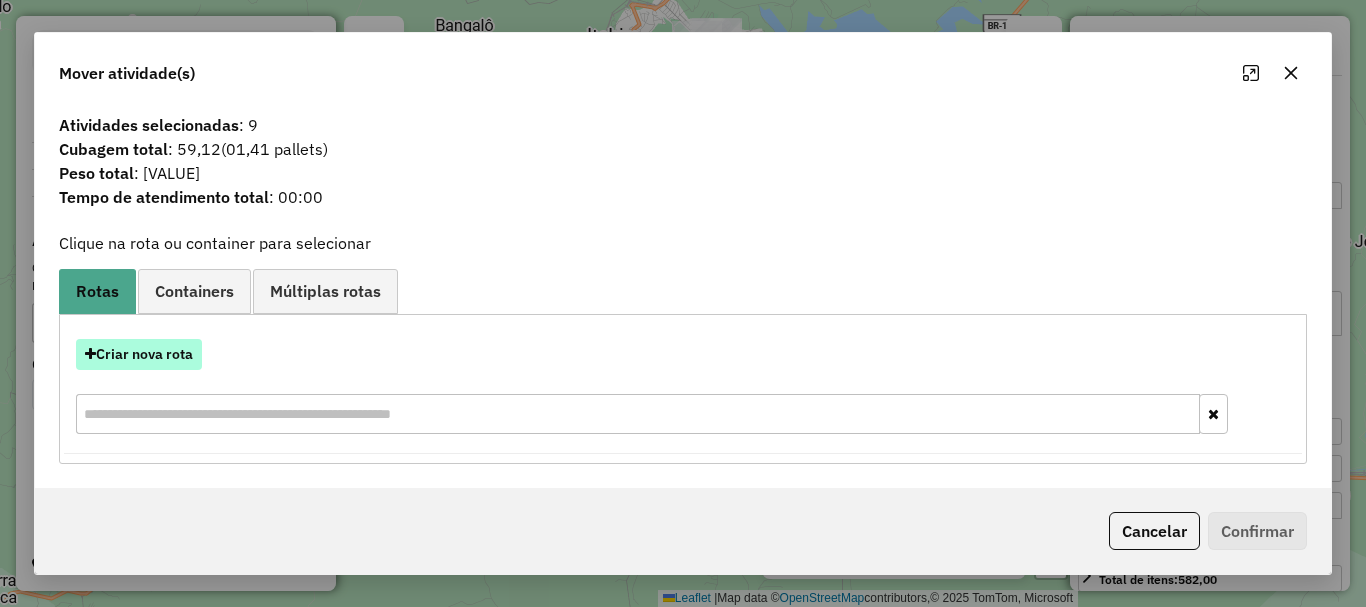 click on "Criar nova rota" at bounding box center (139, 354) 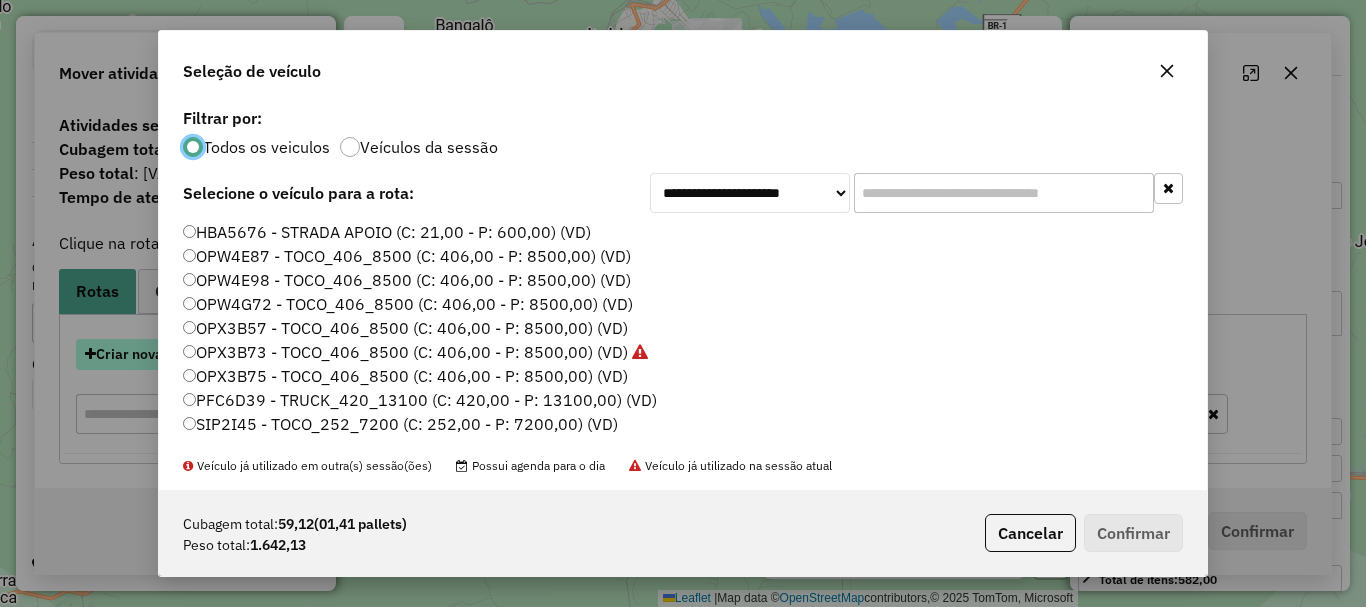 scroll, scrollTop: 11, scrollLeft: 6, axis: both 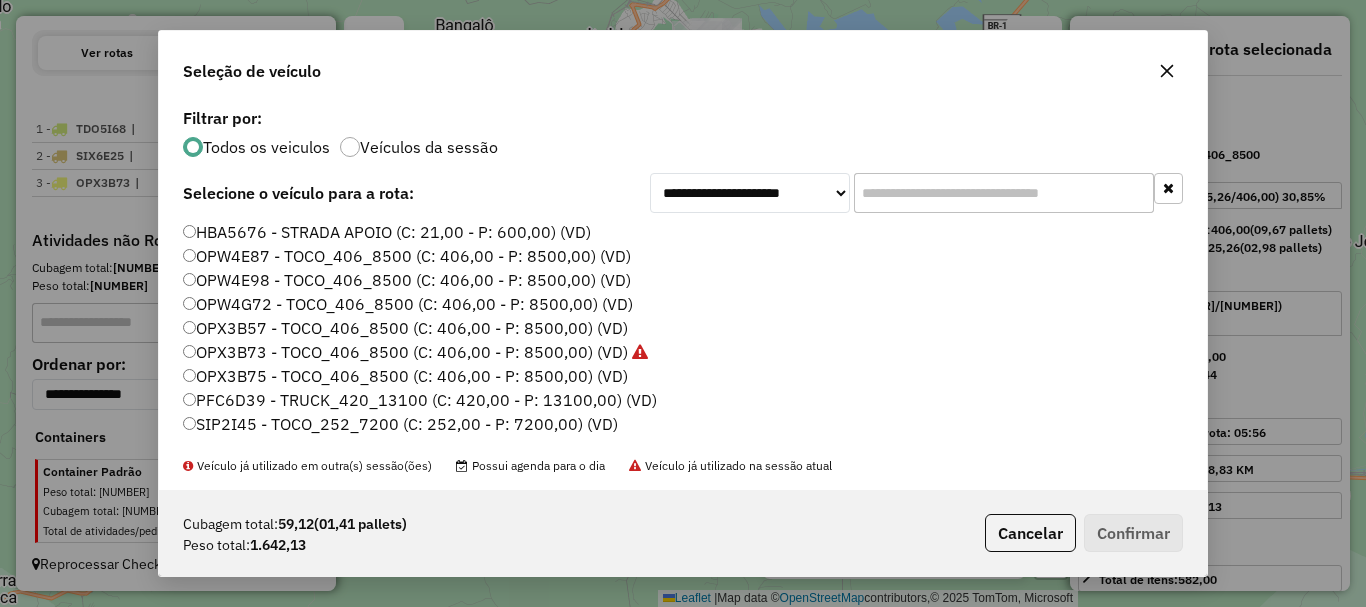 click on "SIP2I45 - TOCO_252_7200 (C: 252,00 - P: 7200,00) (VD)" 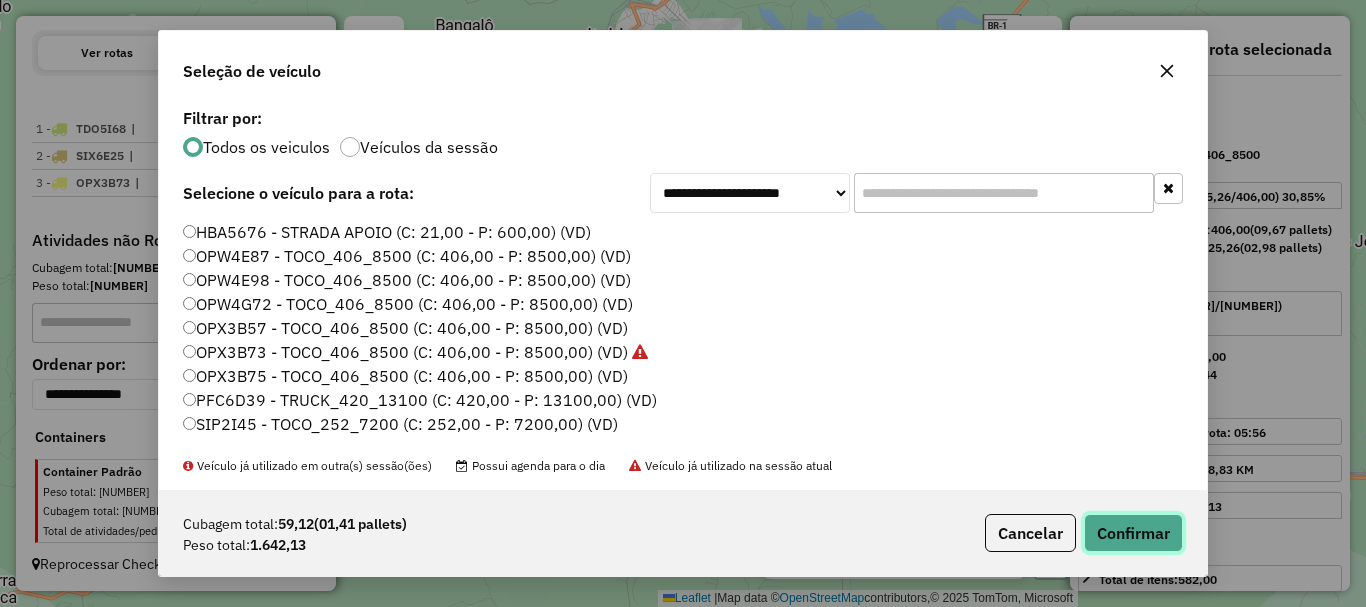 click on "Confirmar" 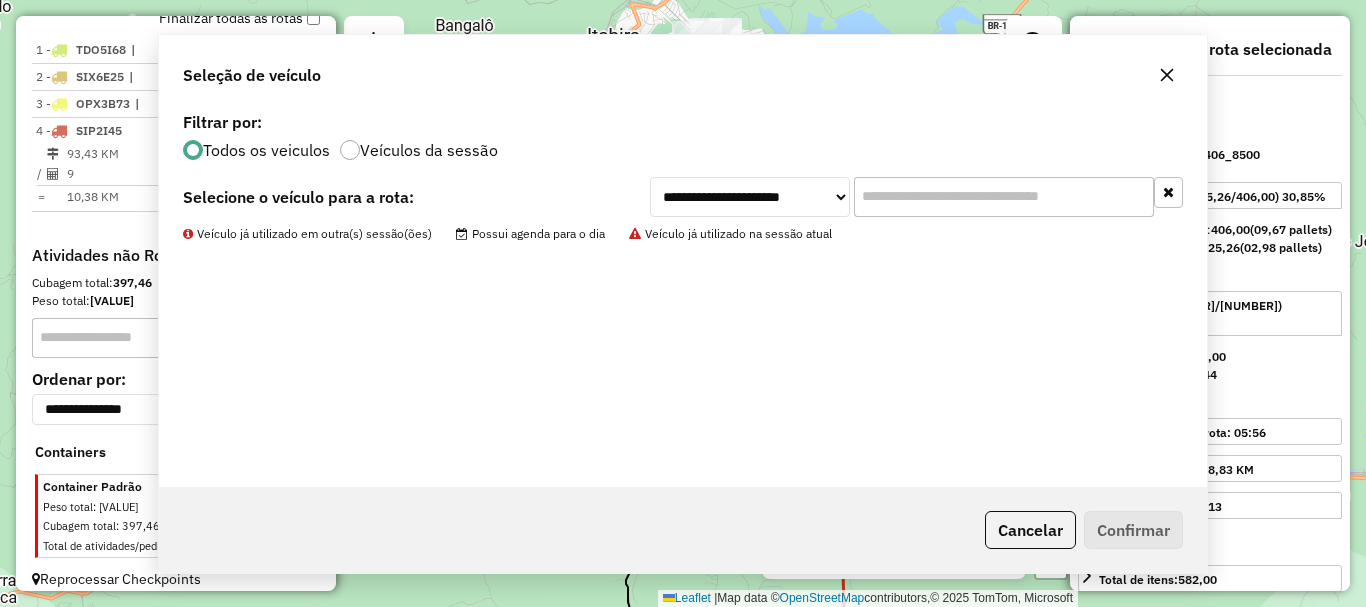 scroll, scrollTop: 768, scrollLeft: 0, axis: vertical 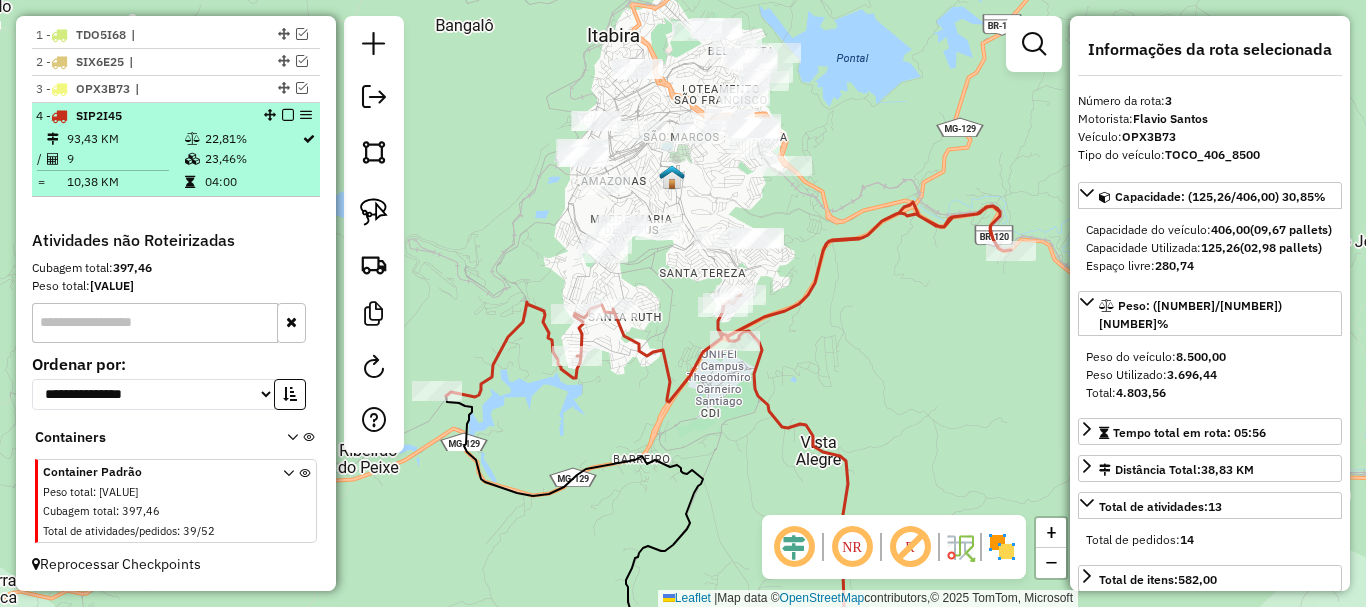 click on "93,43 KM" at bounding box center (125, 139) 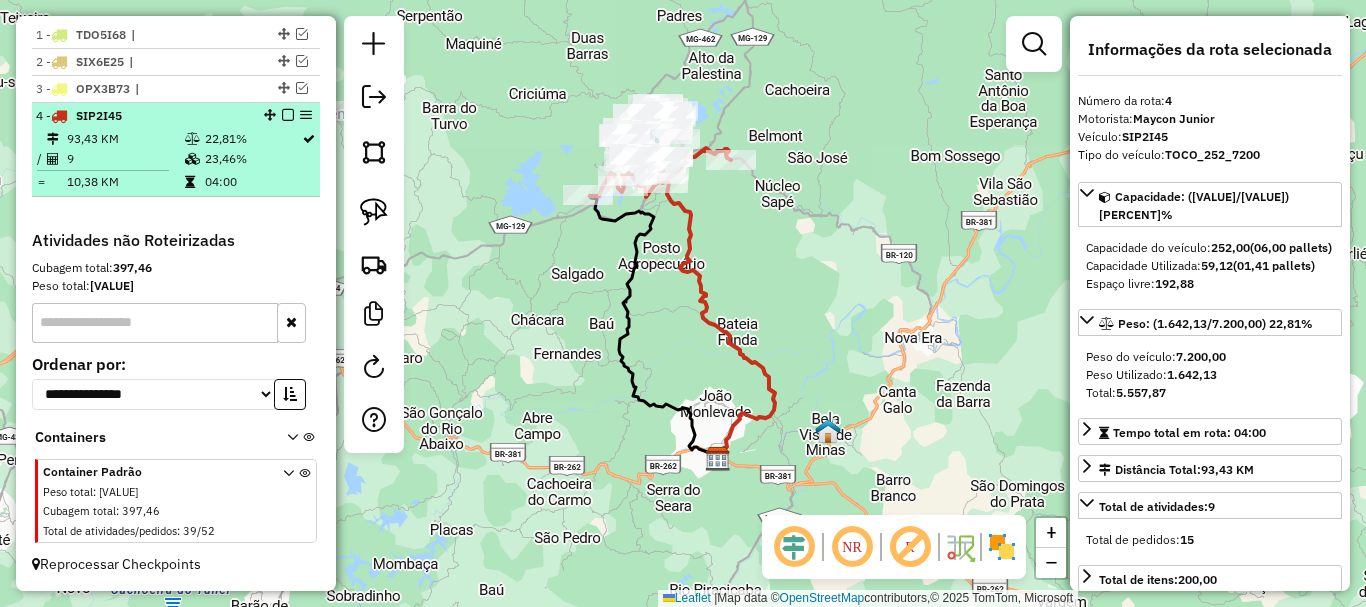 click at bounding box center (288, 115) 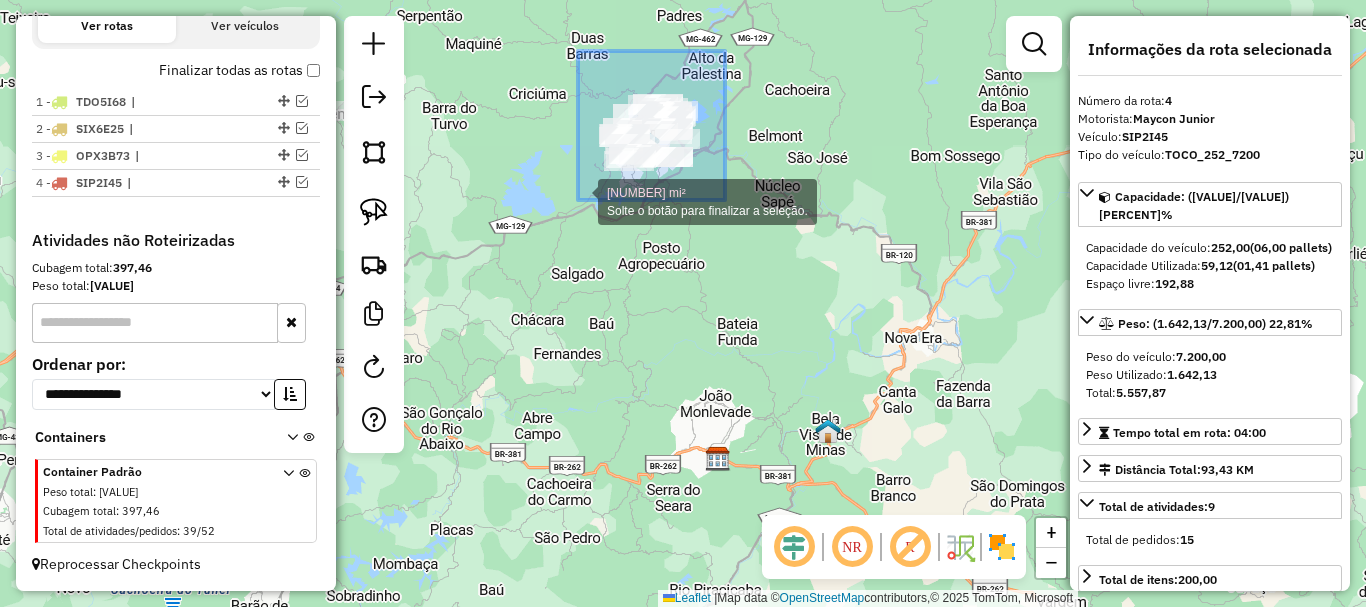 drag, startPoint x: 725, startPoint y: 51, endPoint x: 578, endPoint y: 200, distance: 209.30838 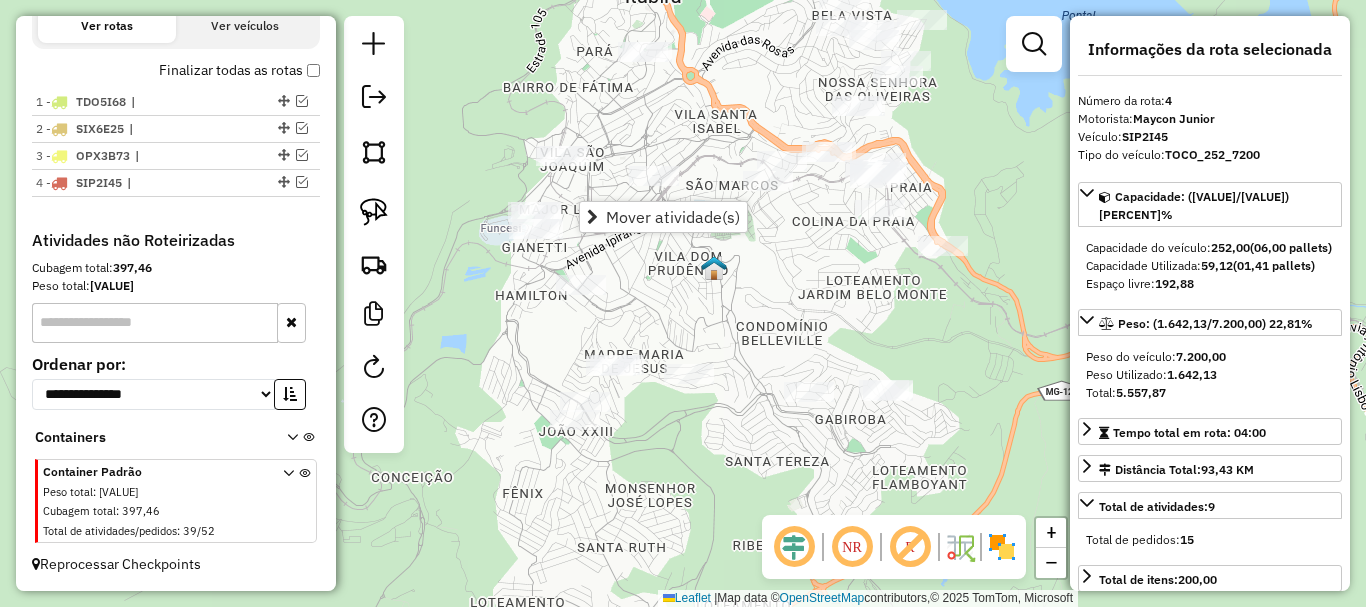 drag, startPoint x: 755, startPoint y: 113, endPoint x: 478, endPoint y: 487, distance: 465.40842 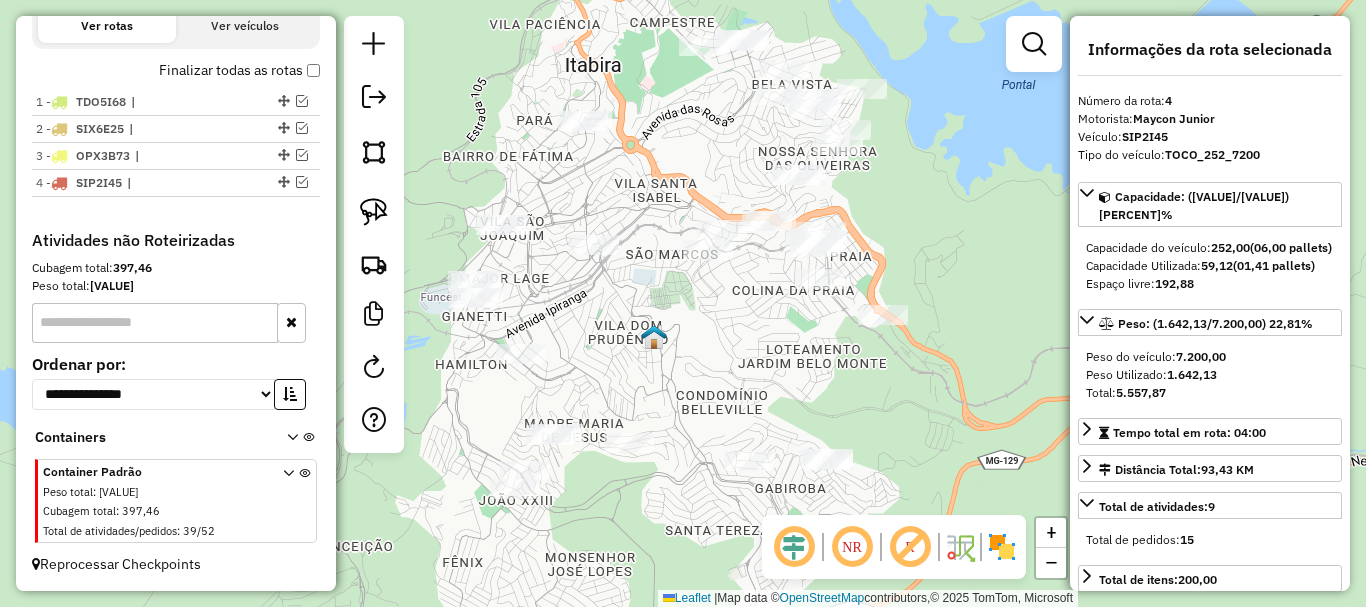 drag, startPoint x: 892, startPoint y: 344, endPoint x: 825, endPoint y: 394, distance: 83.60024 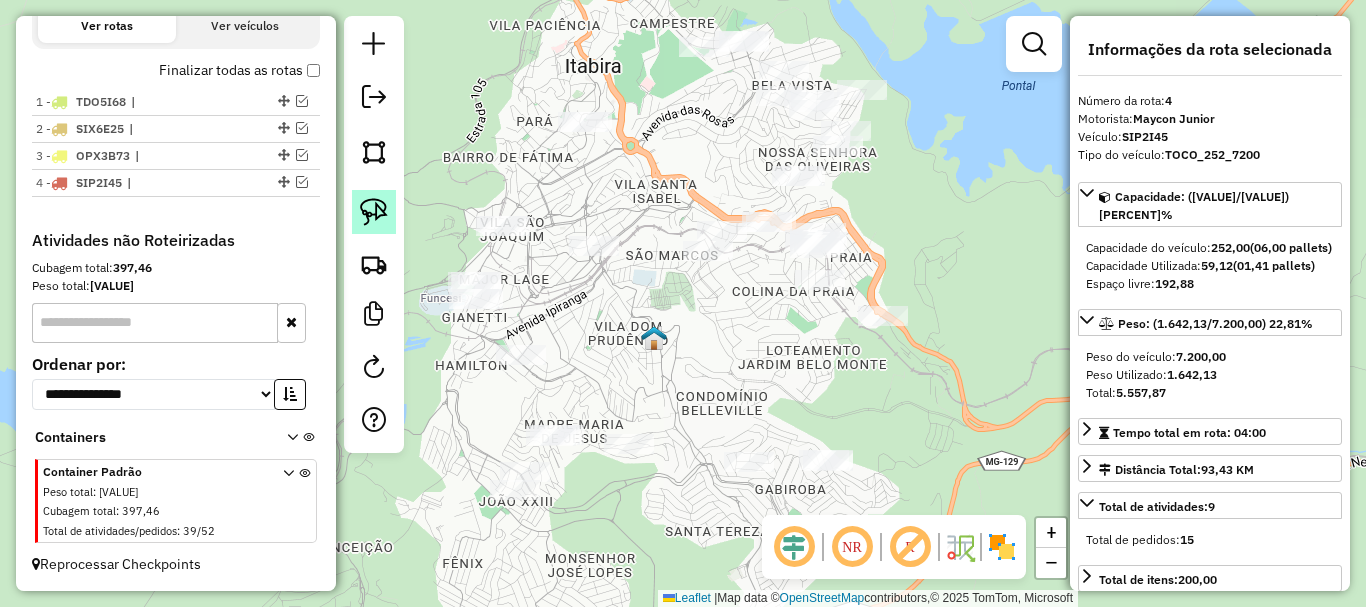 click 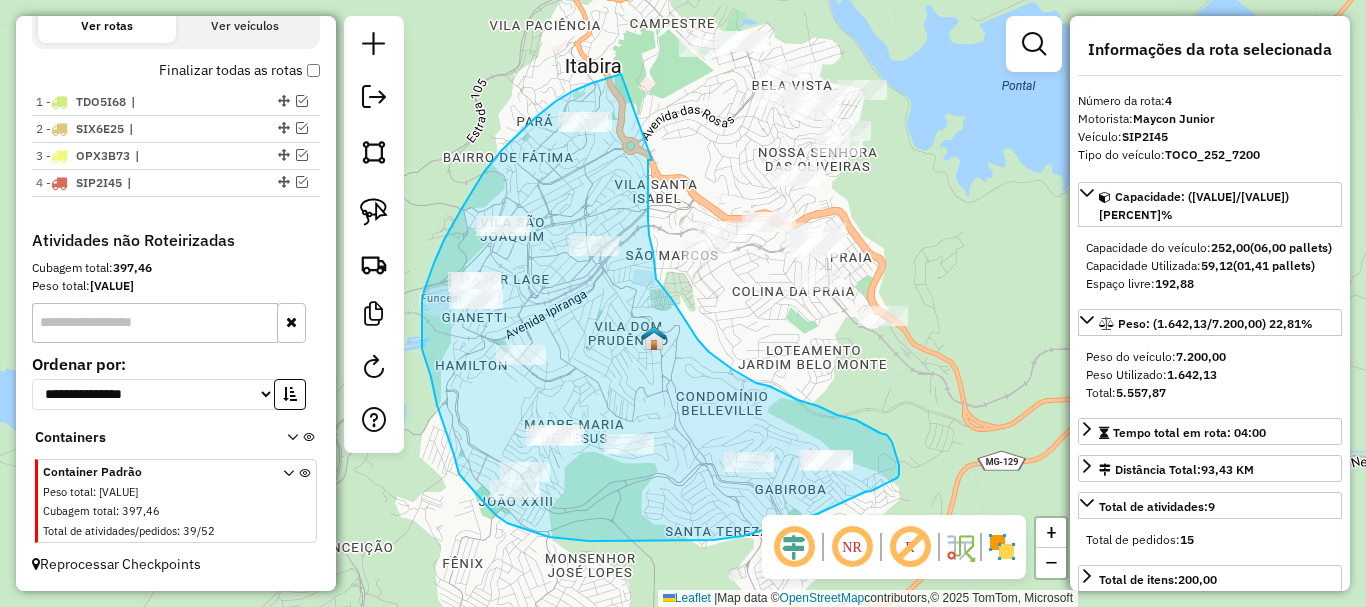 drag, startPoint x: 621, startPoint y: 74, endPoint x: 652, endPoint y: 160, distance: 91.416626 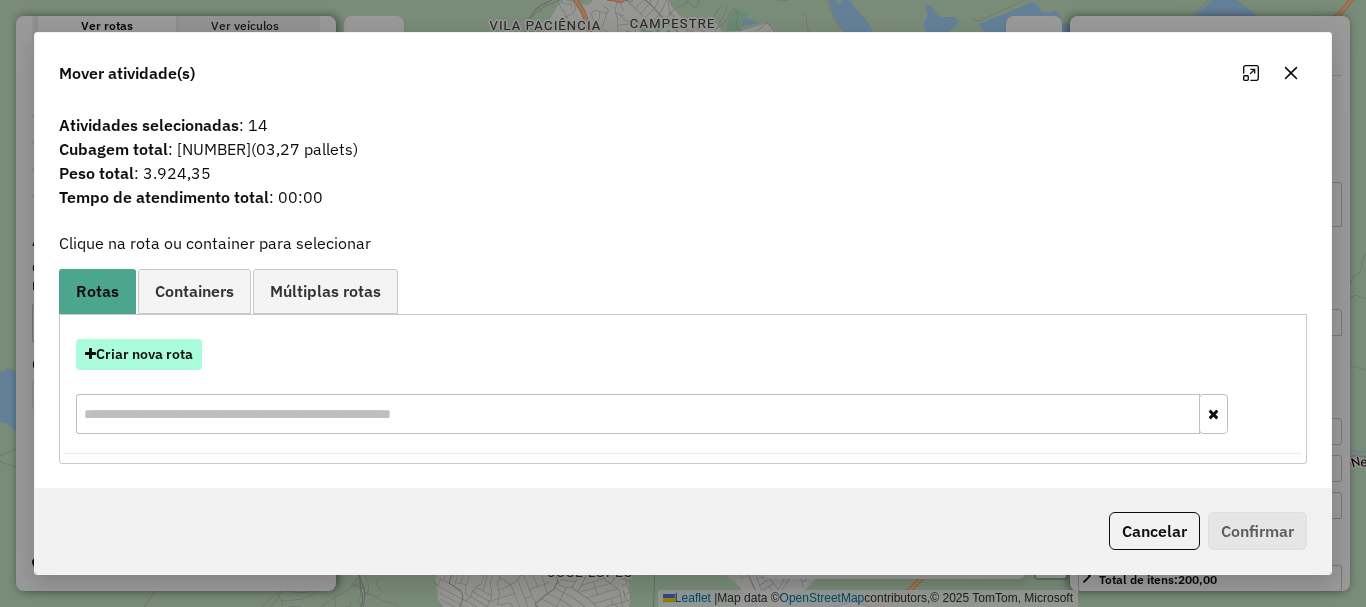 click on "Criar nova rota" at bounding box center [139, 354] 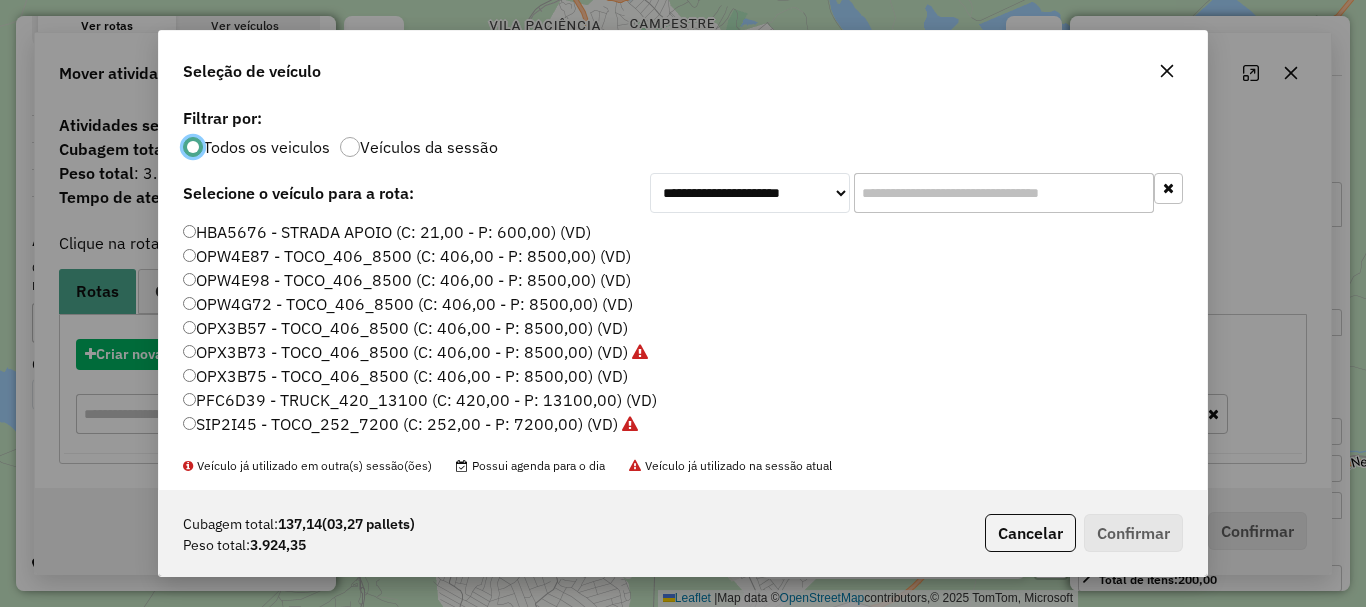 scroll, scrollTop: 11, scrollLeft: 6, axis: both 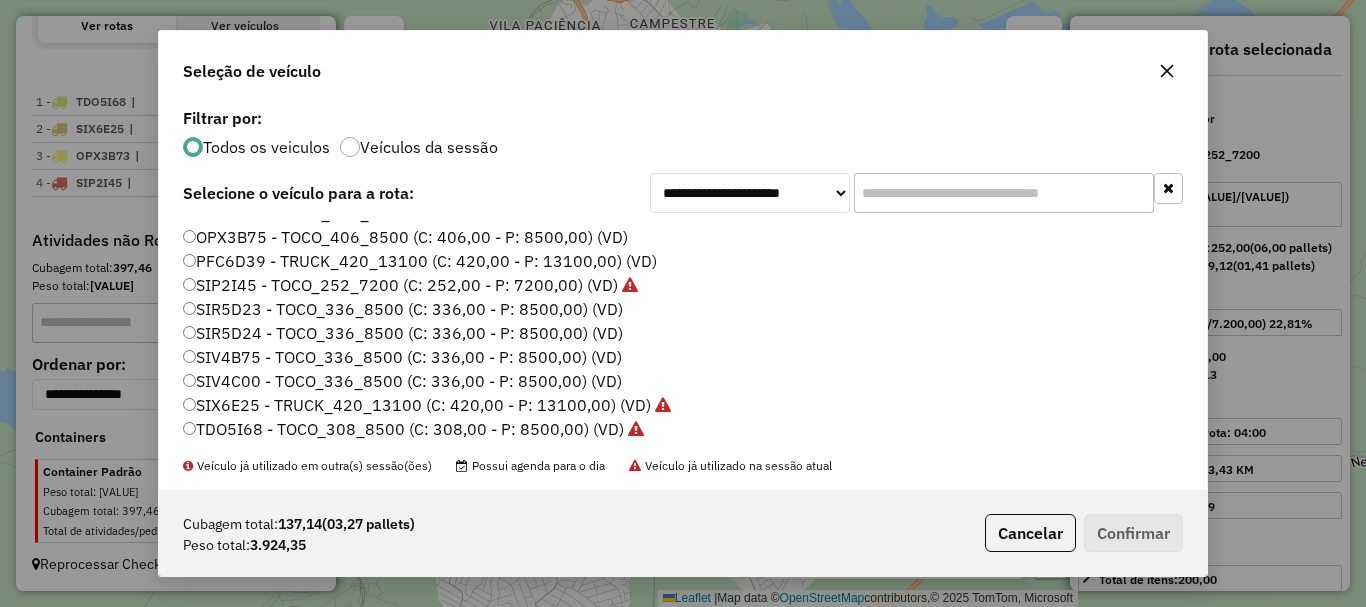click on "SIV4B75 - TOCO_336_8500 (C: 336,00 - P: 8500,00) (VD)" 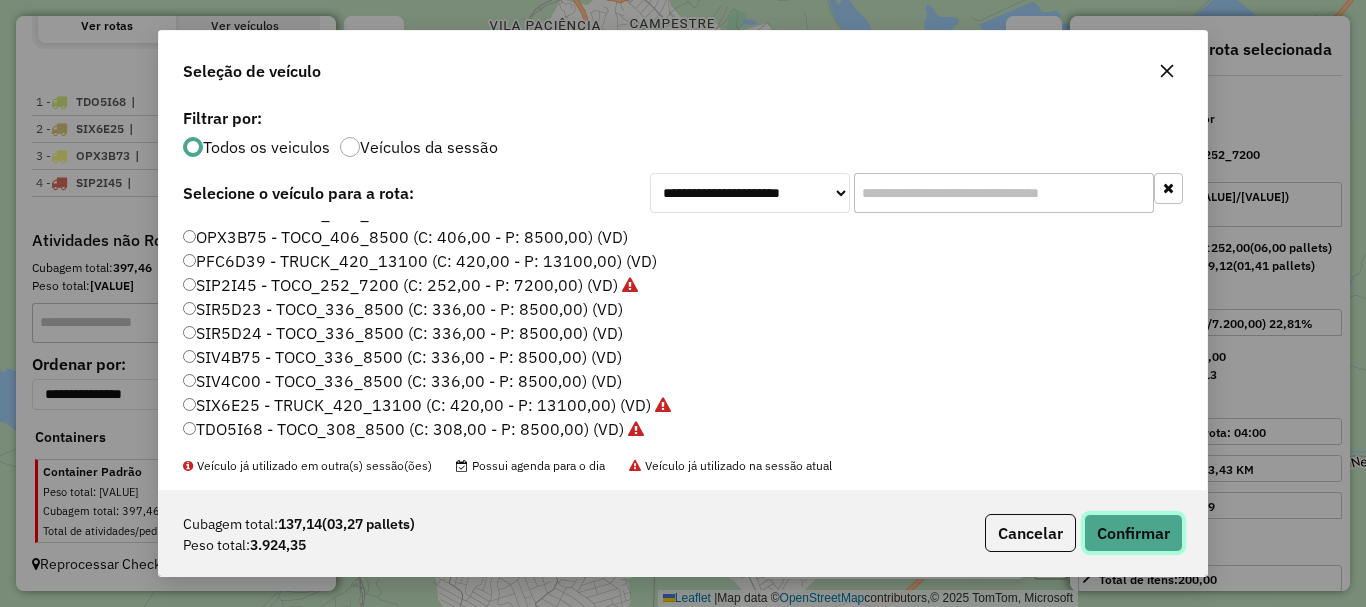 click on "Confirmar" 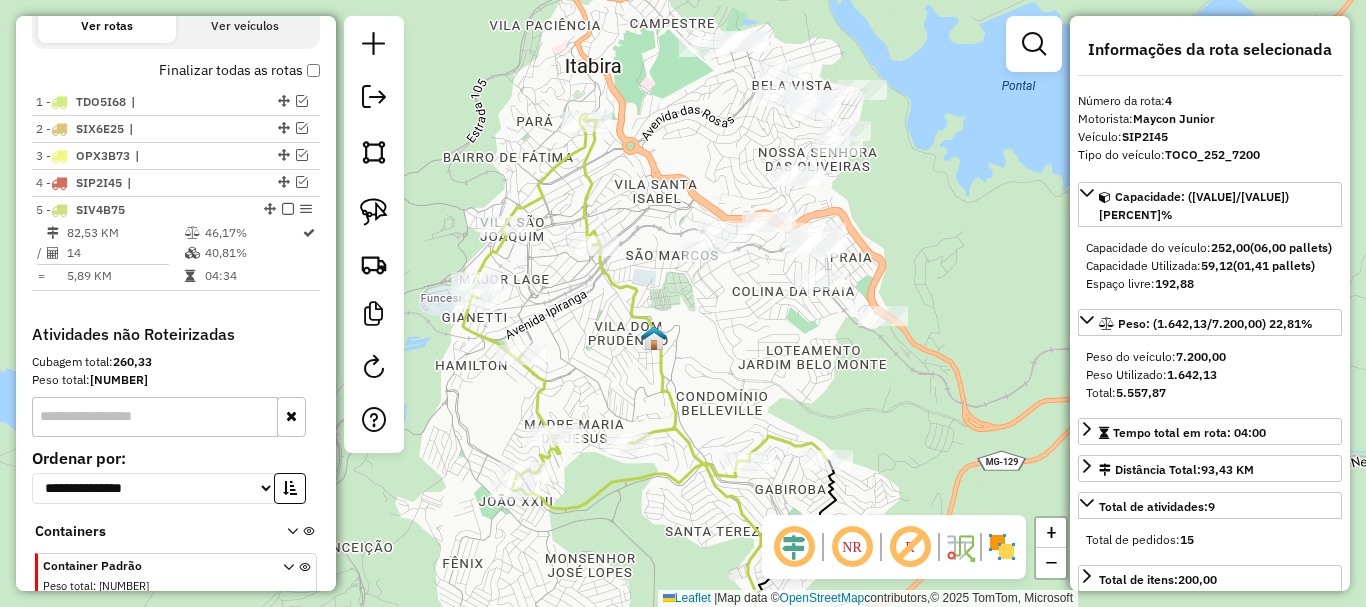scroll, scrollTop: 795, scrollLeft: 0, axis: vertical 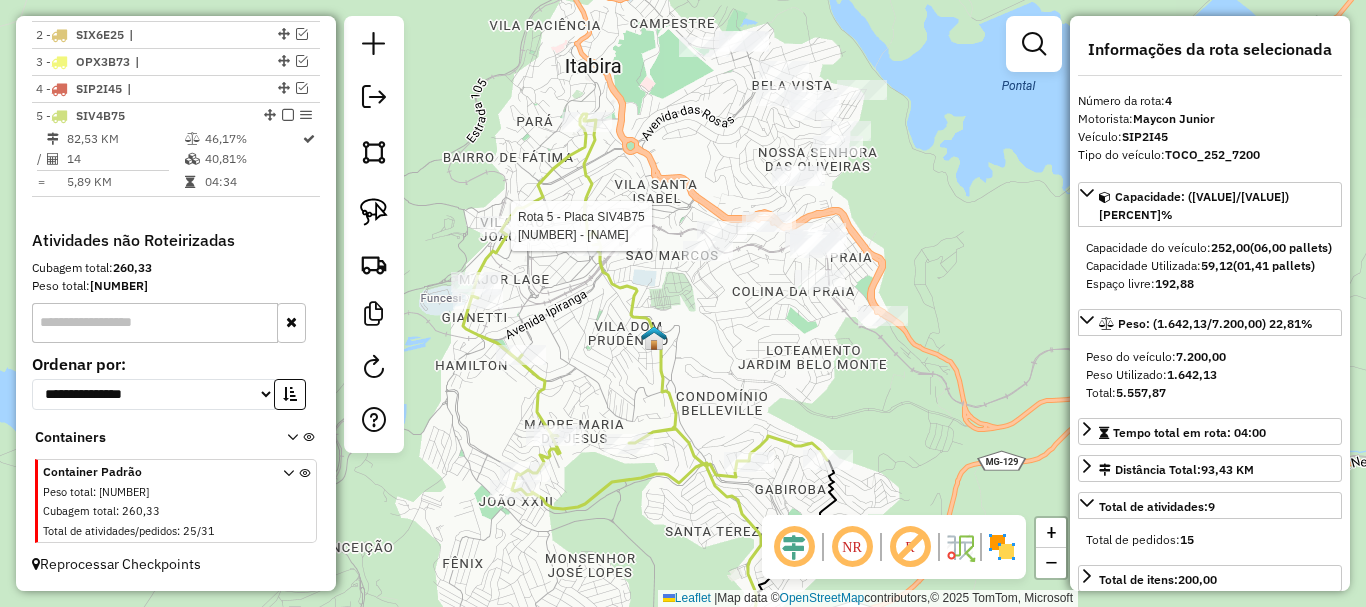 click 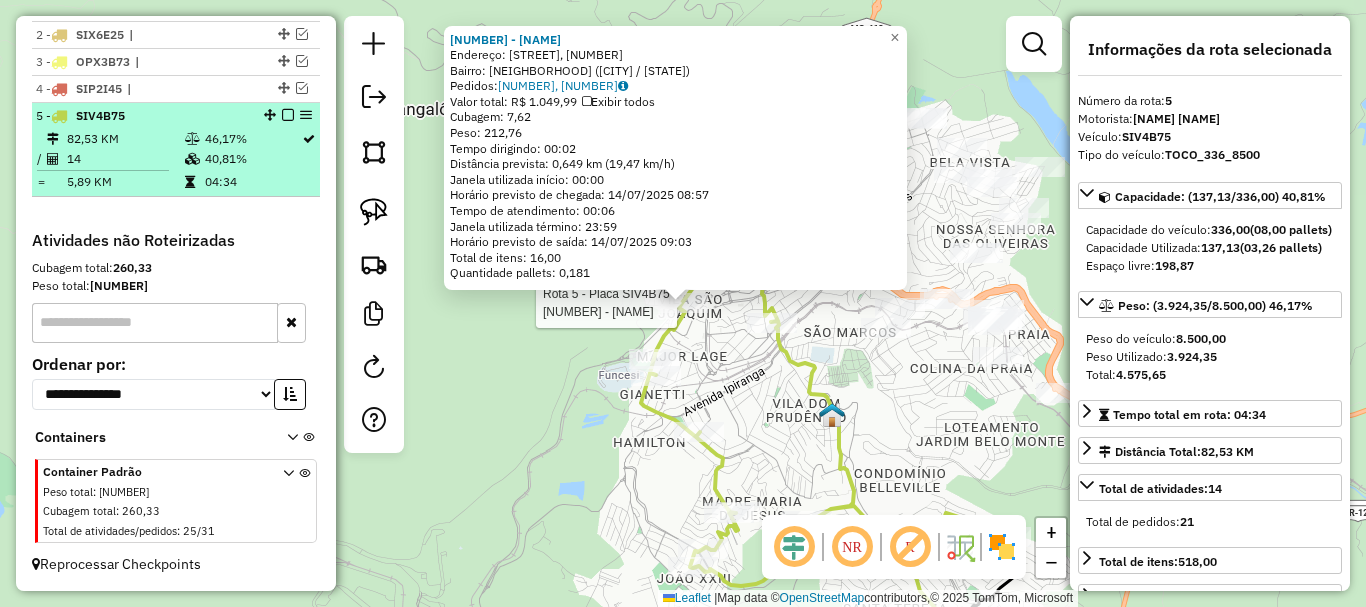 click at bounding box center [288, 115] 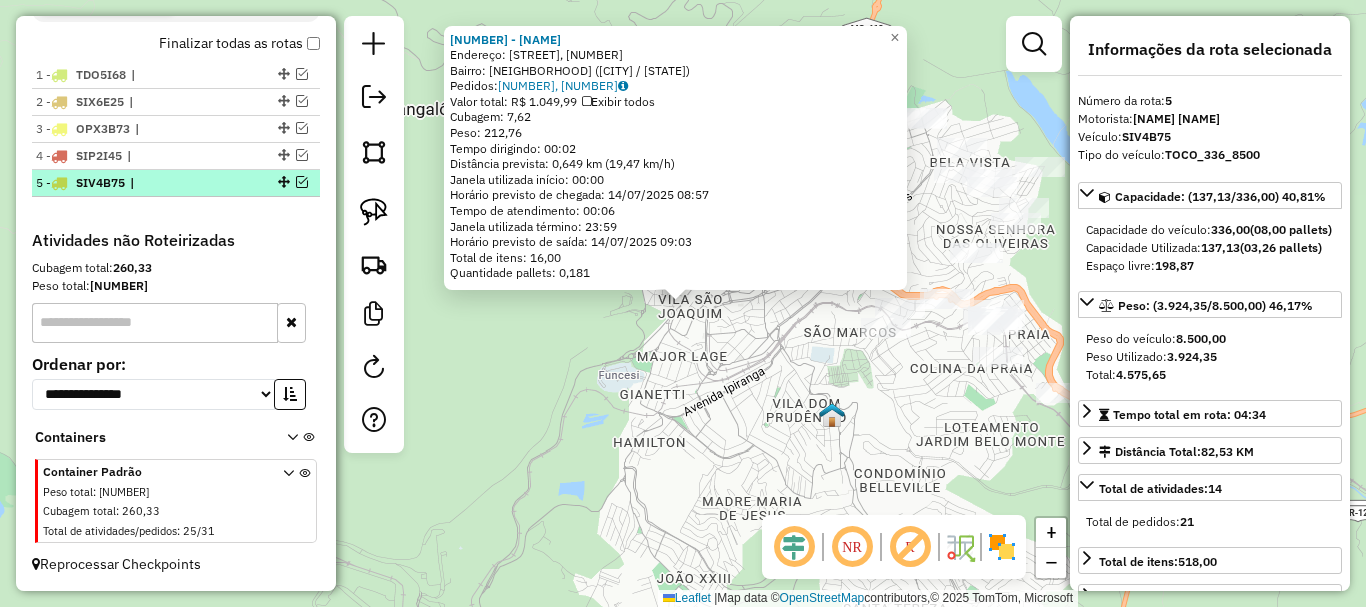 scroll, scrollTop: 728, scrollLeft: 0, axis: vertical 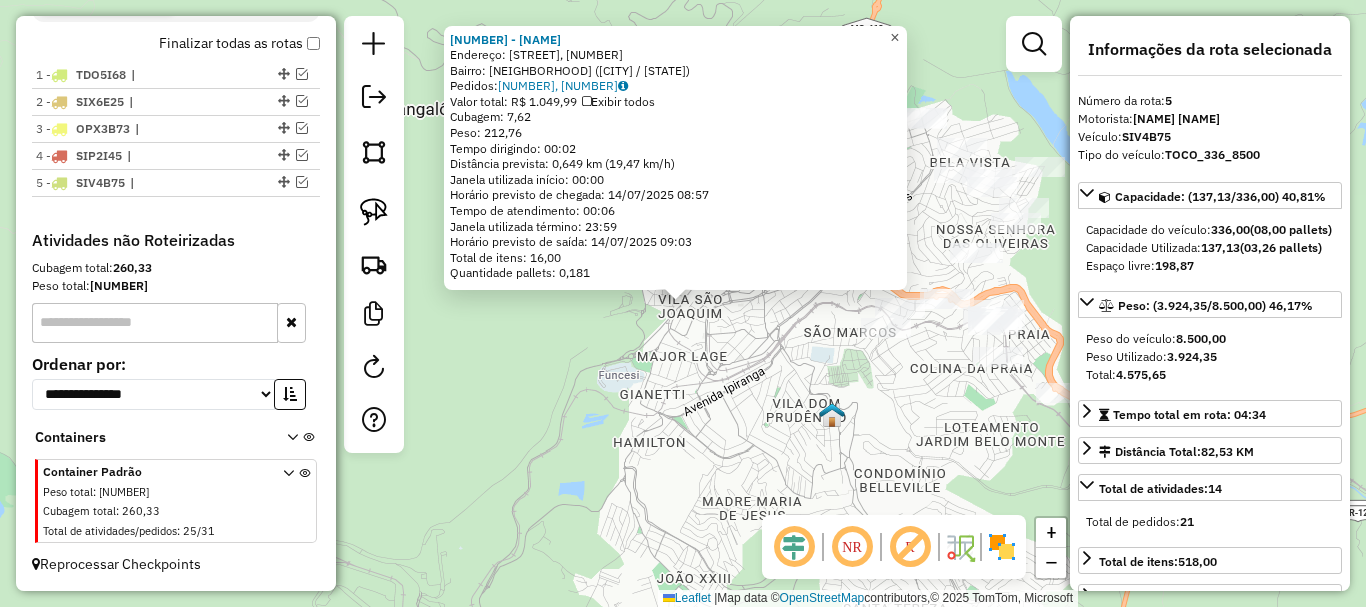 click on "×" 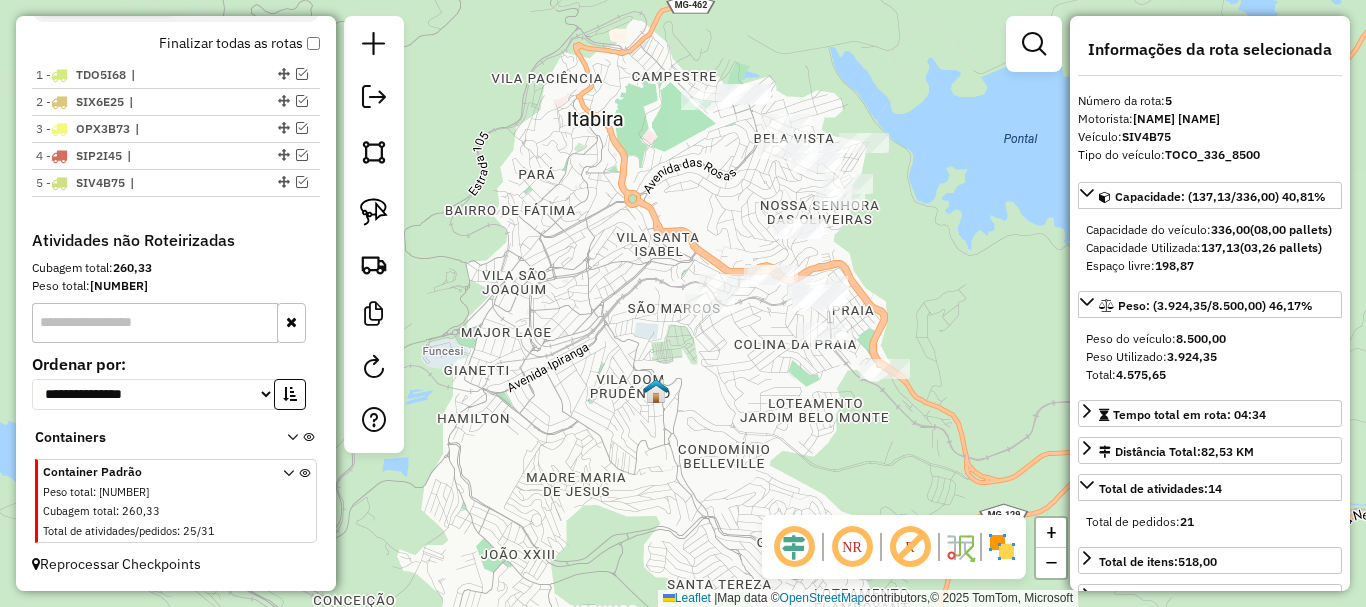 drag, startPoint x: 812, startPoint y: 217, endPoint x: 583, endPoint y: 256, distance: 232.29723 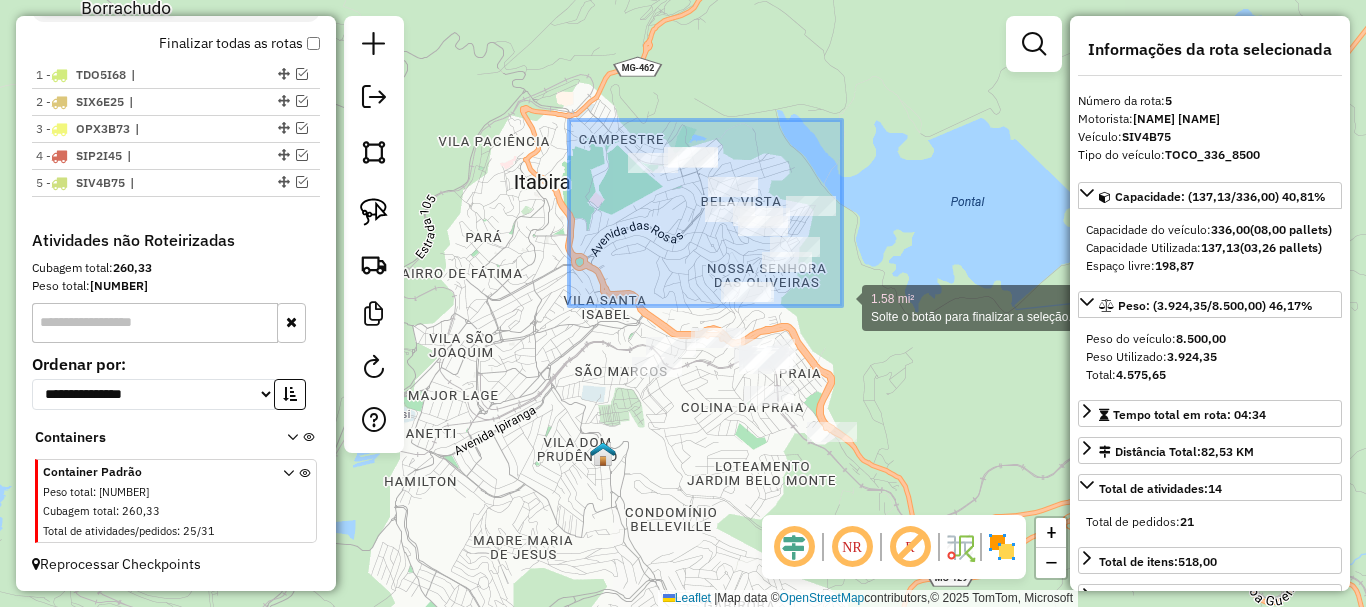 drag, startPoint x: 569, startPoint y: 120, endPoint x: 842, endPoint y: 306, distance: 330.34073 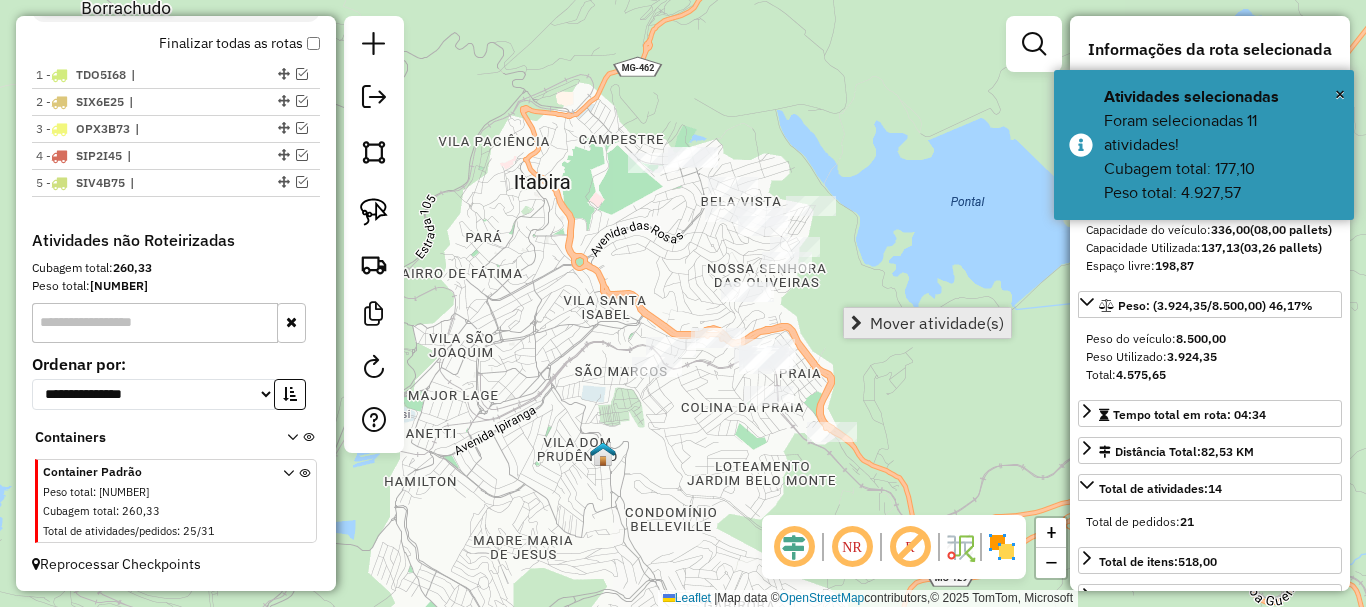 click on "Mover atividade(s)" at bounding box center (937, 323) 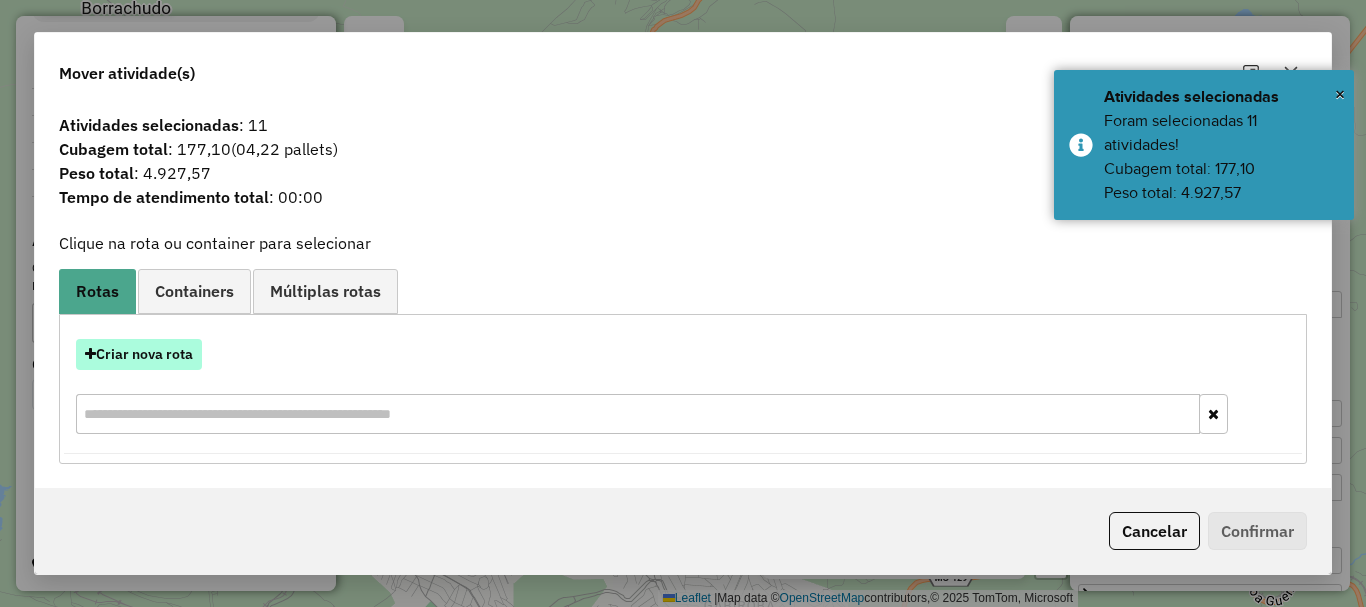 click on "Criar nova rota" at bounding box center [139, 354] 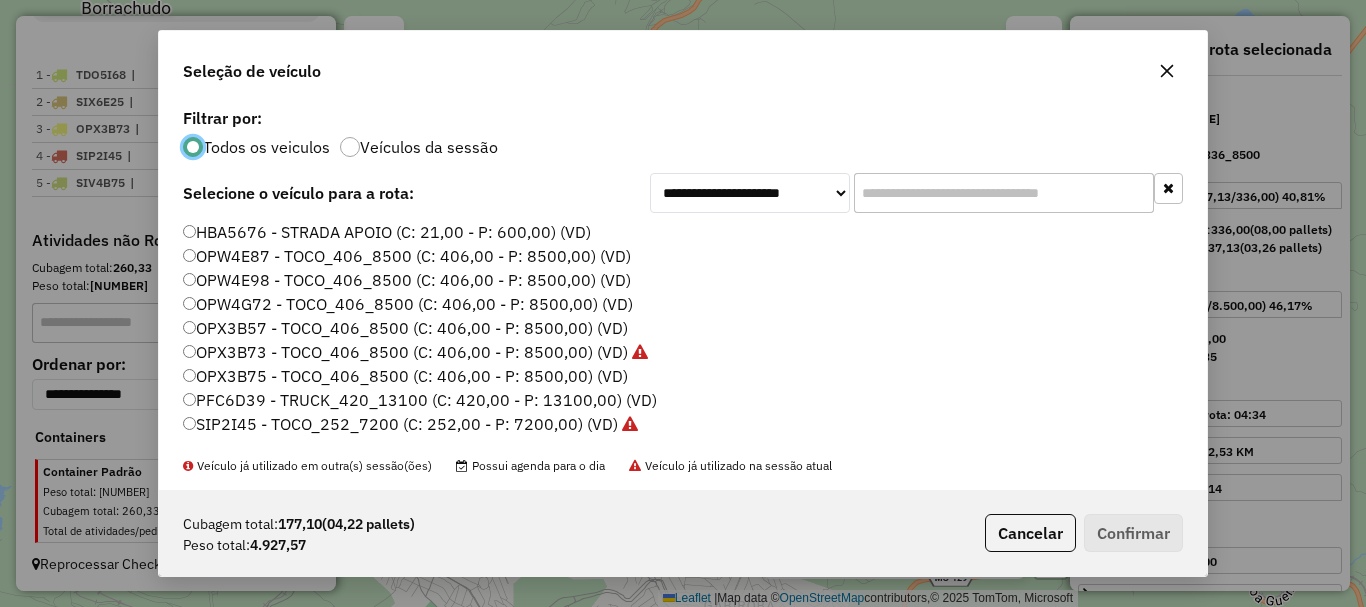 scroll, scrollTop: 11, scrollLeft: 6, axis: both 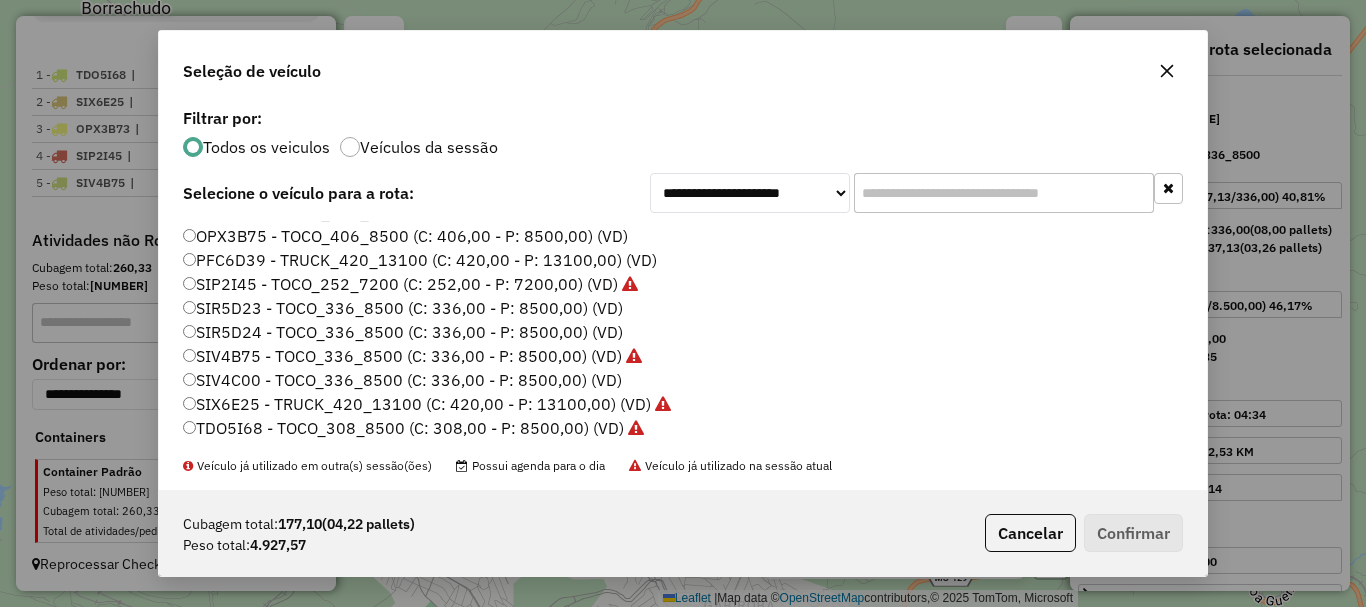 click on "SIR5D24 - TOCO_336_8500 (C: 336,00 - P: 8500,00) (VD)" 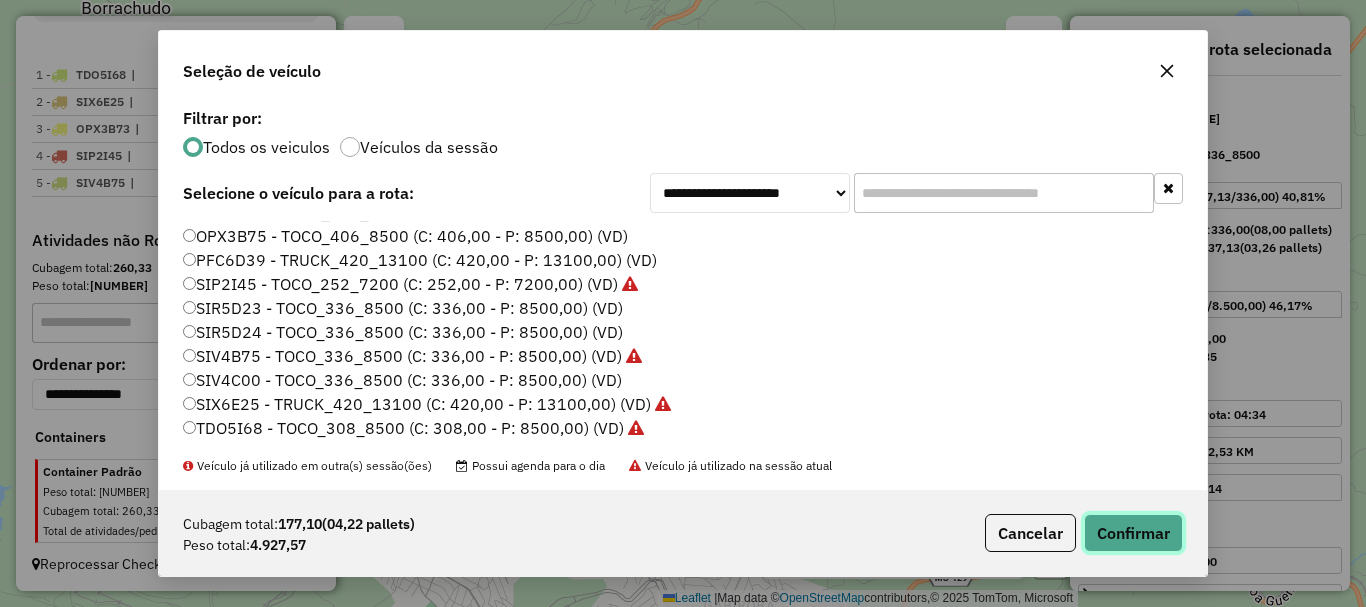 click on "Confirmar" 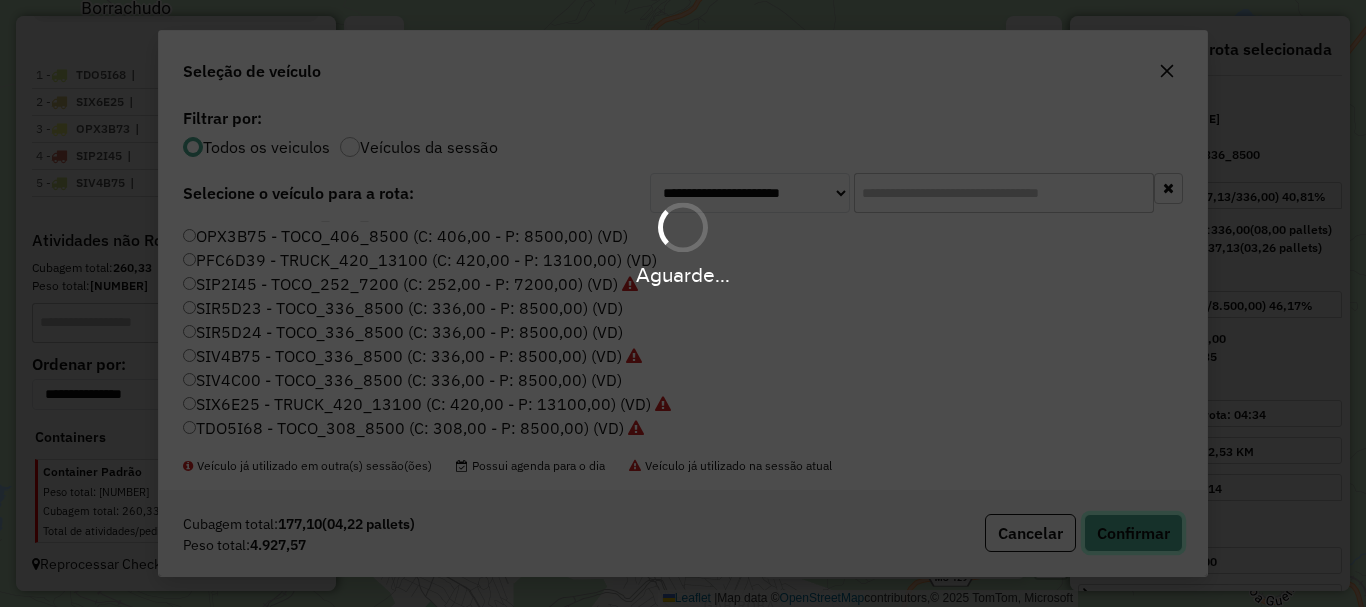 type 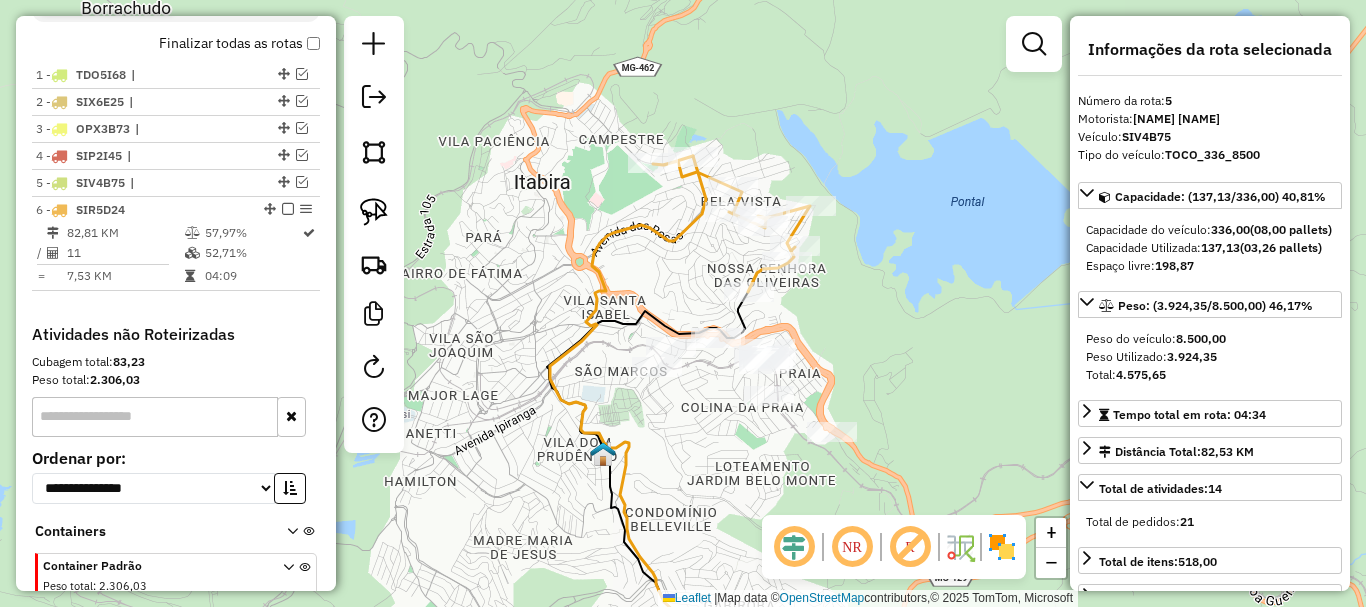 scroll, scrollTop: 822, scrollLeft: 0, axis: vertical 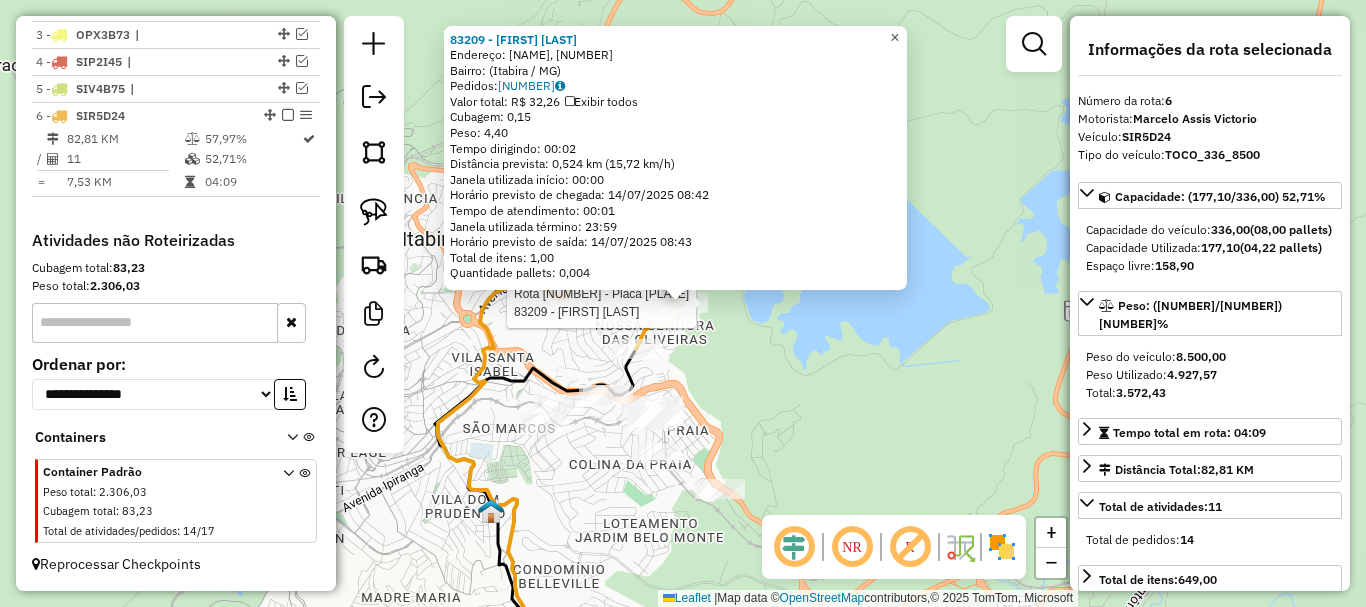 click on "×" 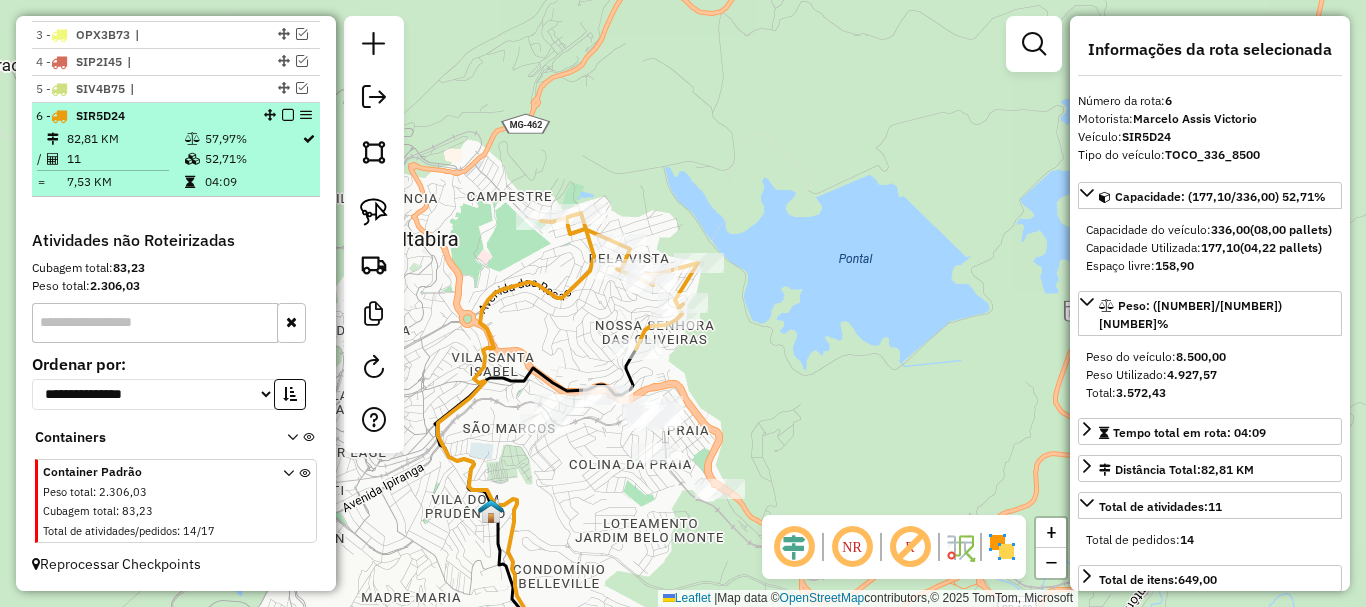 click on "6 -       SIR5D24   |" at bounding box center (176, 116) 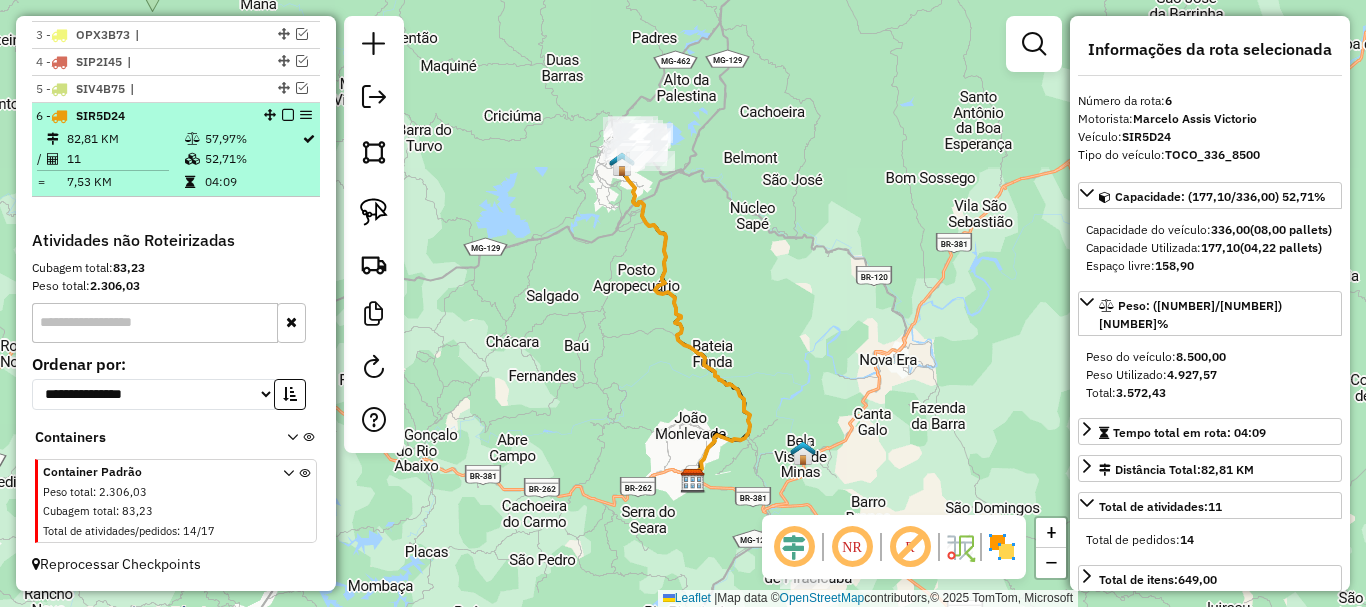 click at bounding box center (288, 115) 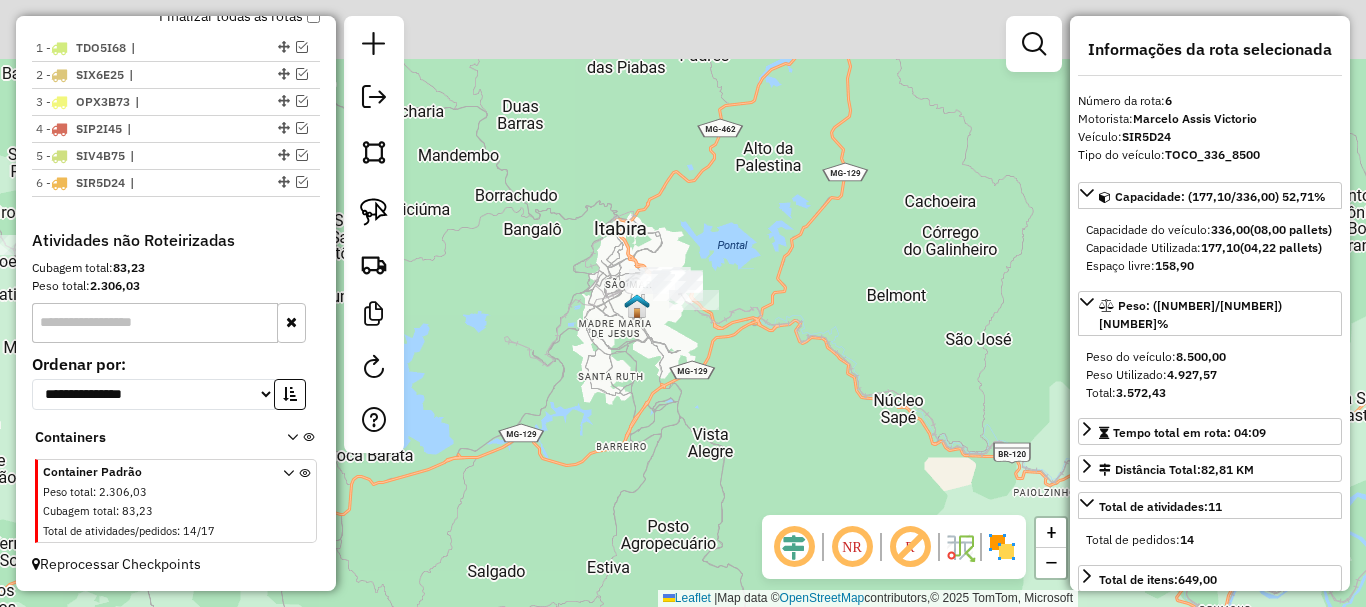 drag, startPoint x: 645, startPoint y: 183, endPoint x: 708, endPoint y: 407, distance: 232.69078 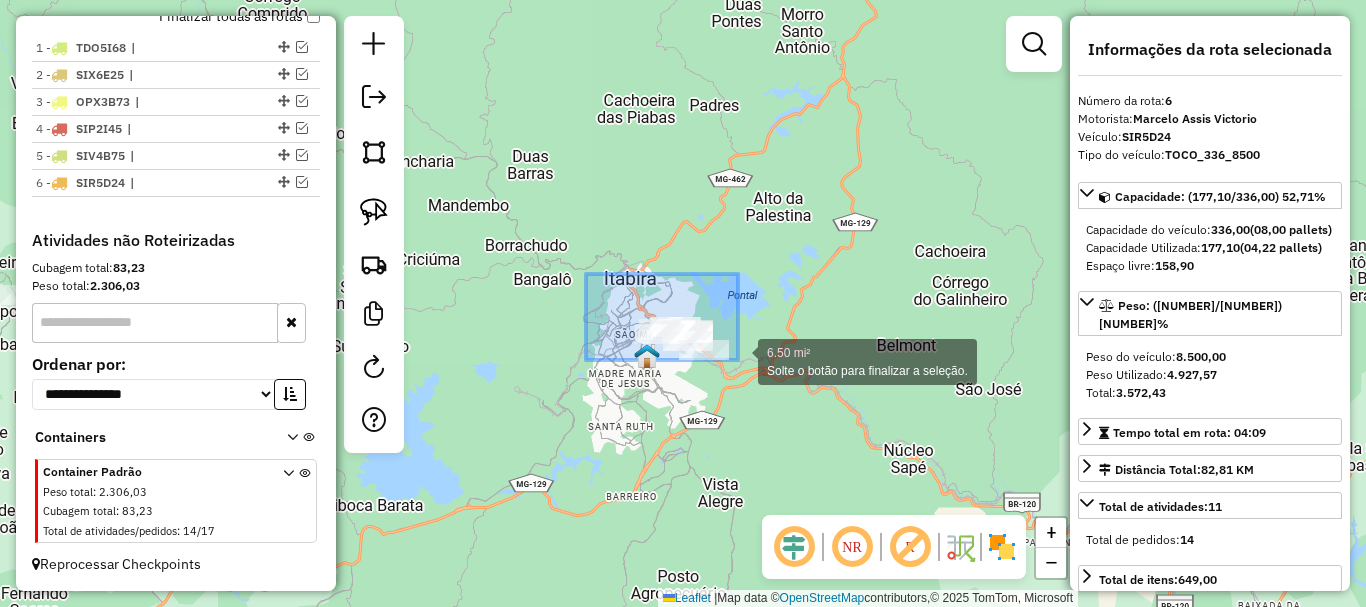 drag, startPoint x: 586, startPoint y: 274, endPoint x: 739, endPoint y: 360, distance: 175.51353 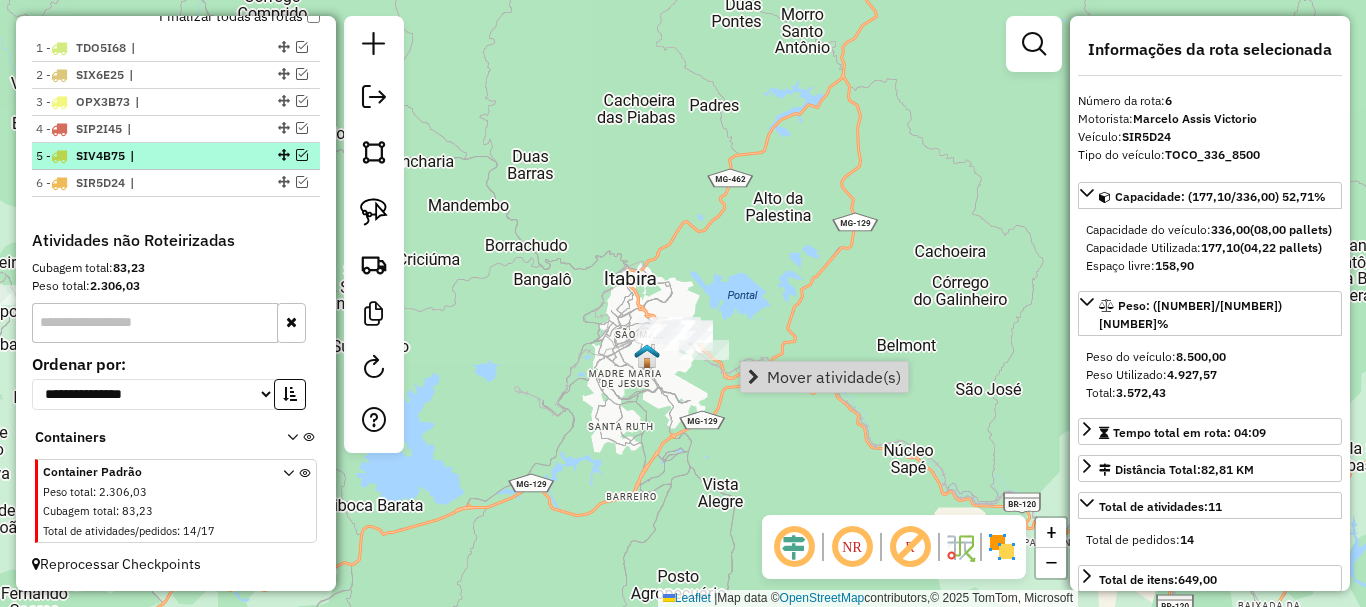 click at bounding box center [302, 155] 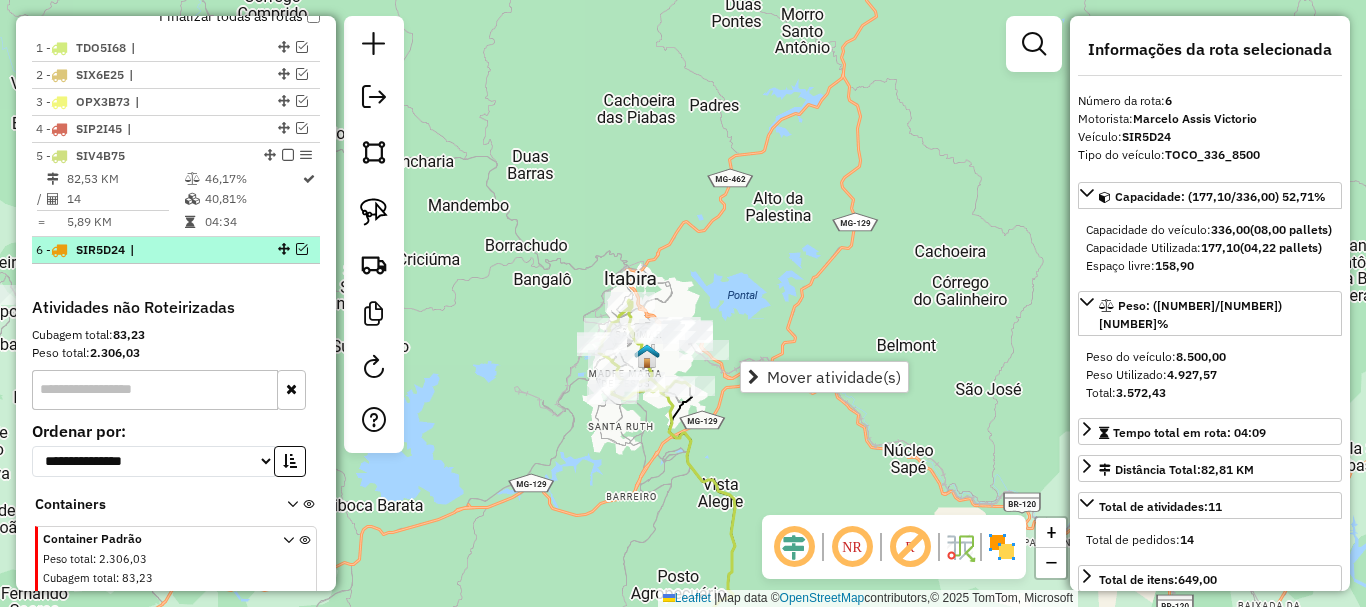 scroll, scrollTop: 822, scrollLeft: 0, axis: vertical 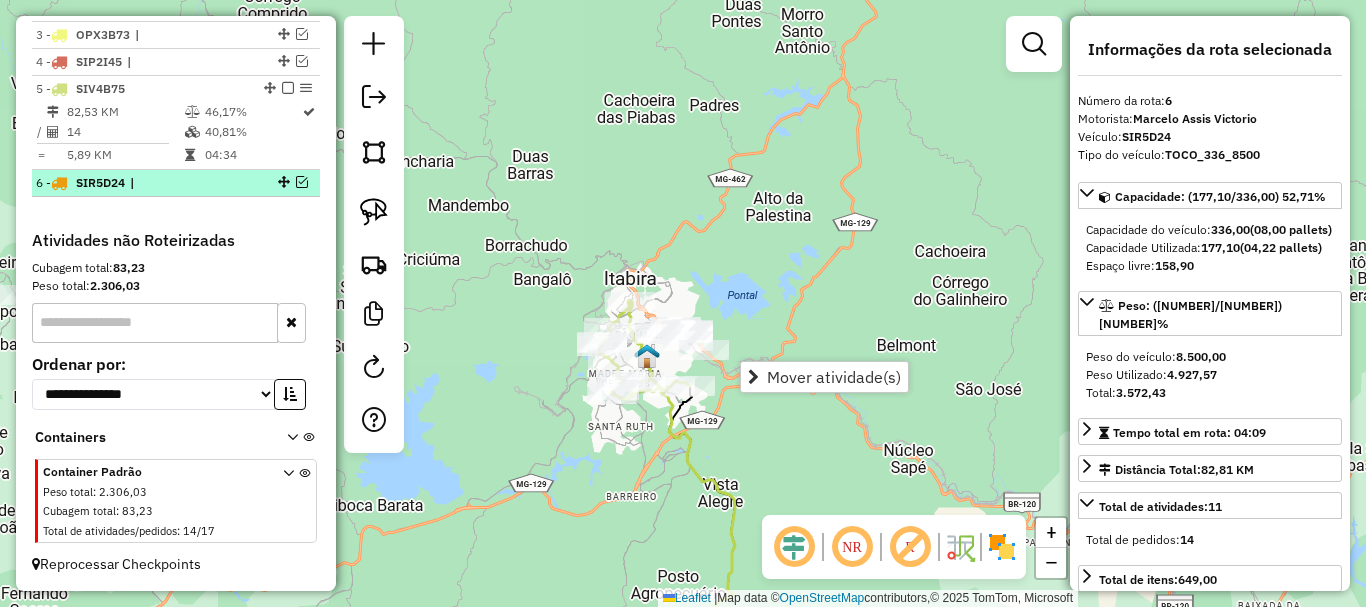 click at bounding box center [302, 182] 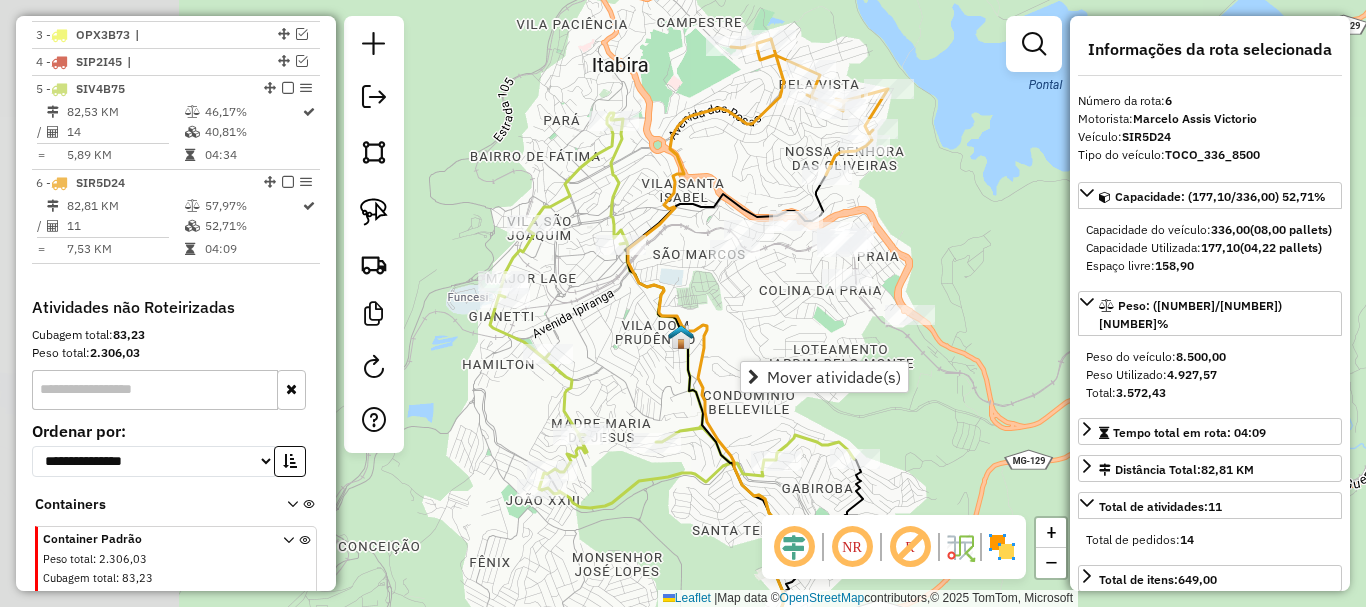 drag, startPoint x: 692, startPoint y: 297, endPoint x: 991, endPoint y: 248, distance: 302.98843 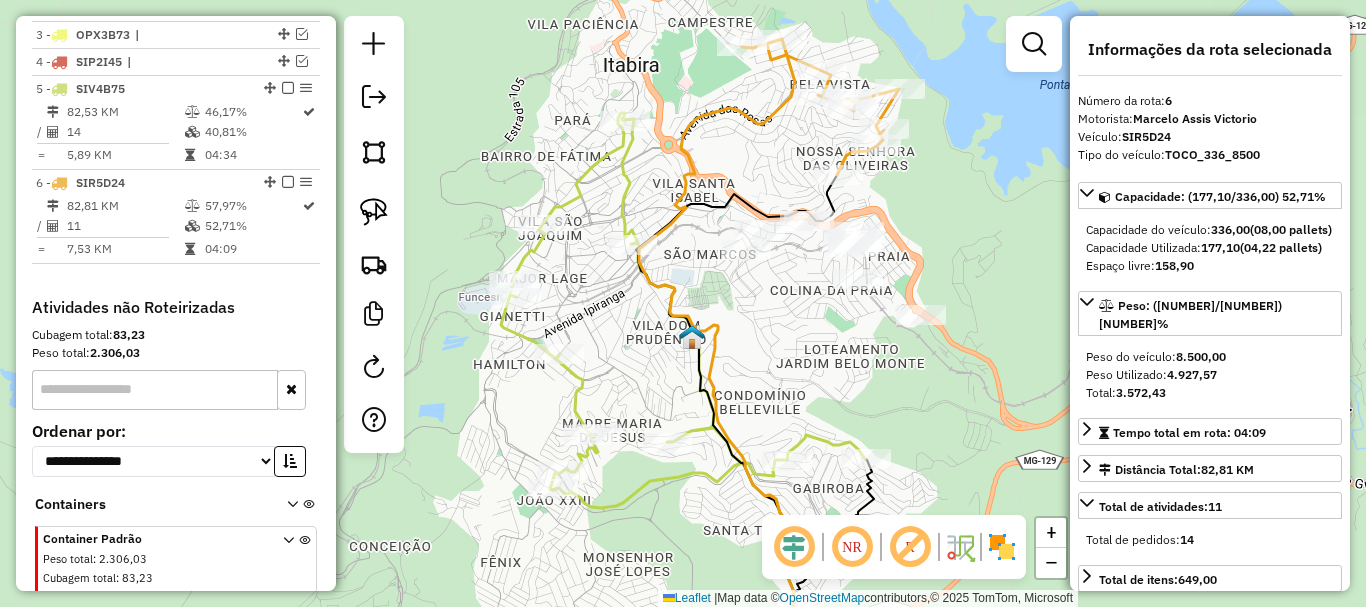 click on "Janela de atendimento Grade de atendimento Capacidade Transportadoras Veículos Cliente Pedidos  Rotas Selecione os dias de semana para filtrar as janelas de atendimento  Seg   Ter   Qua   Qui   Sex   Sáb   Dom  Informe o período da janela de atendimento: De: Até:  Filtrar exatamente a janela do cliente  Considerar janela de atendimento padrão  Selecione os dias de semana para filtrar as grades de atendimento  Seg   Ter   Qua   Qui   Sex   Sáb   Dom   Considerar clientes sem dia de atendimento cadastrado  Clientes fora do dia de atendimento selecionado Filtrar as atividades entre os valores definidos abaixo:  Peso mínimo:   Peso máximo:   Cubagem mínima:   Cubagem máxima:   De:   Até:  Filtrar as atividades entre o tempo de atendimento definido abaixo:  De:   Até:   Considerar capacidade total dos clientes não roteirizados Transportadora: Selecione um ou mais itens Tipo de veículo: Selecione um ou mais itens Veículo: Selecione um ou mais itens Motorista: Selecione um ou mais itens Nome: Rótulo:" 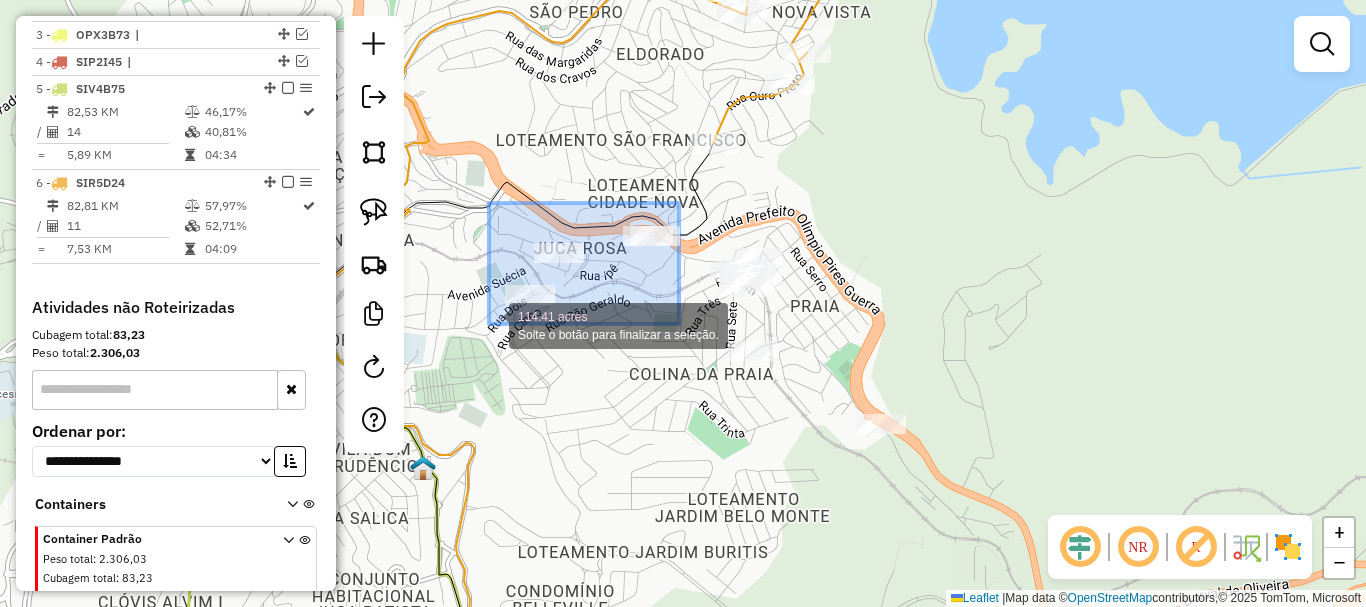 drag, startPoint x: 679, startPoint y: 203, endPoint x: 489, endPoint y: 324, distance: 225.25763 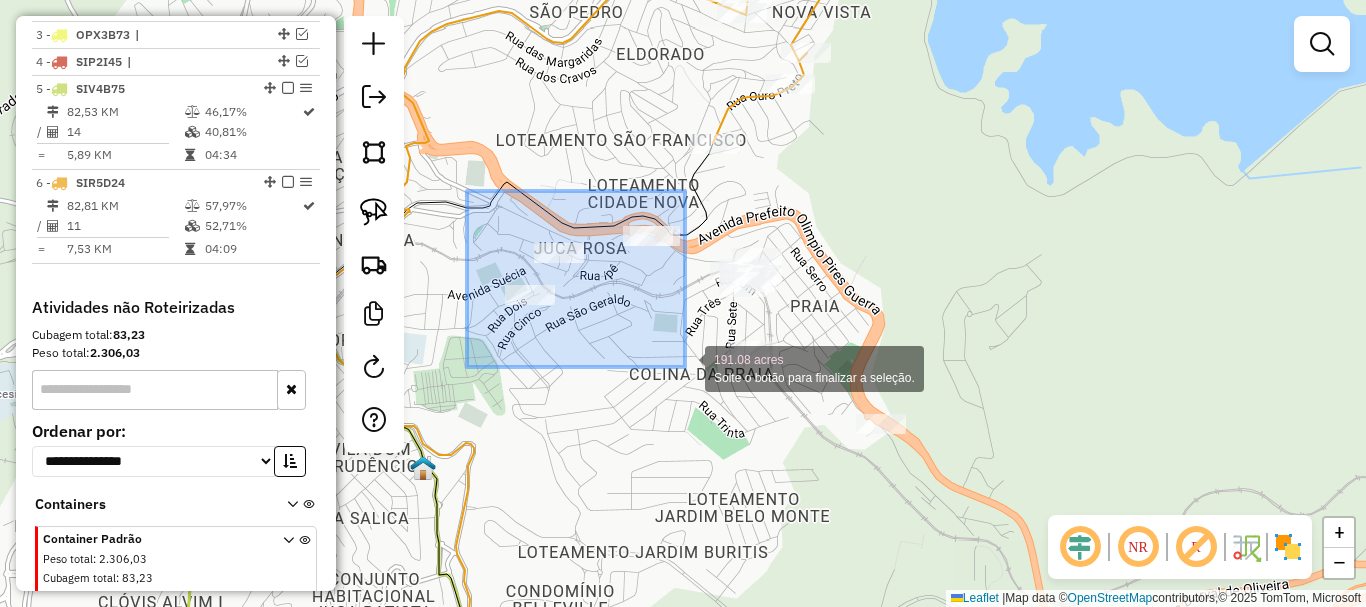 drag, startPoint x: 467, startPoint y: 191, endPoint x: 685, endPoint y: 367, distance: 280.17853 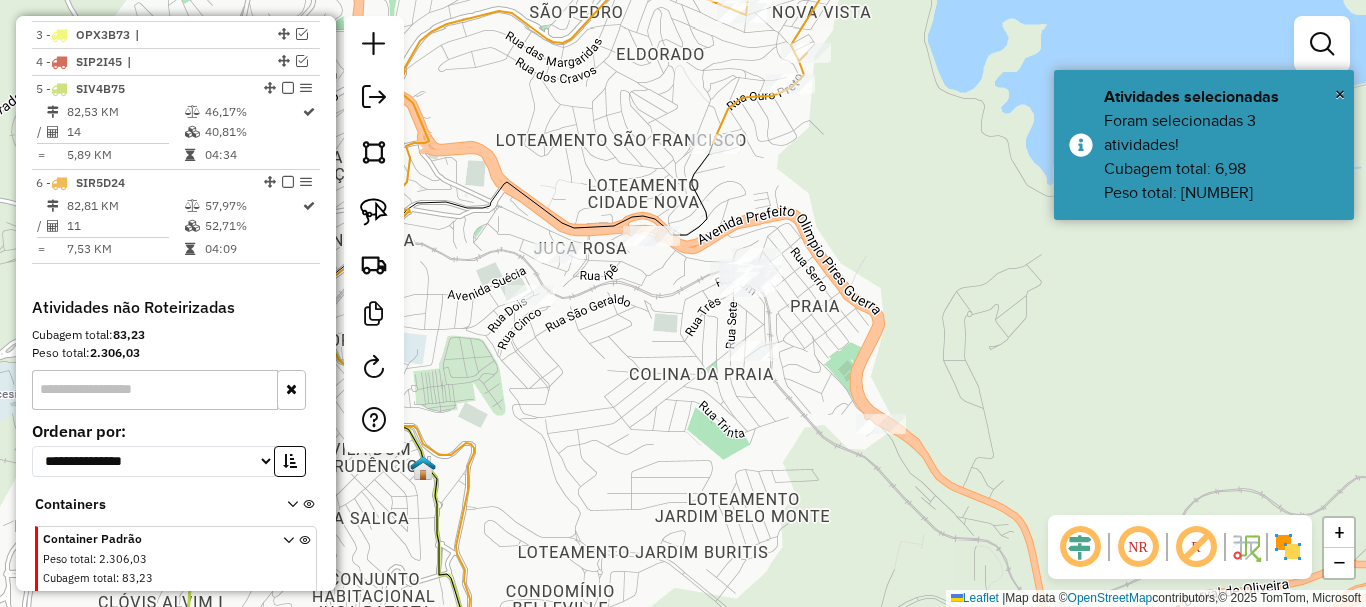 click on "Clique e arraste para selecionar os clientes. Janela de atendimento Grade de atendimento Capacidade Transportadoras Veículos Cliente Pedidos  Rotas Selecione os dias de semana para filtrar as janelas de atendimento  Seg   Ter   Qua   Qui   Sex   Sáb   Dom  Informe o período da janela de atendimento: De: Até:  Filtrar exatamente a janela do cliente  Considerar janela de atendimento padrão  Selecione os dias de semana para filtrar as grades de atendimento  Seg   Ter   Qua   Qui   Sex   Sáb   Dom   Considerar clientes sem dia de atendimento cadastrado  Clientes fora do dia de atendimento selecionado Filtrar as atividades entre os valores definidos abaixo:  Peso mínimo:   Peso máximo:   Cubagem mínima:   Cubagem máxima:   De:   Até:  Filtrar as atividades entre o tempo de atendimento definido abaixo:  De:   Até:   Considerar capacidade total dos clientes não roteirizados Transportadora: Selecione um ou mais itens Tipo de veículo: Selecione um ou mais itens Veículo: Selecione um ou mais itens Nome:" 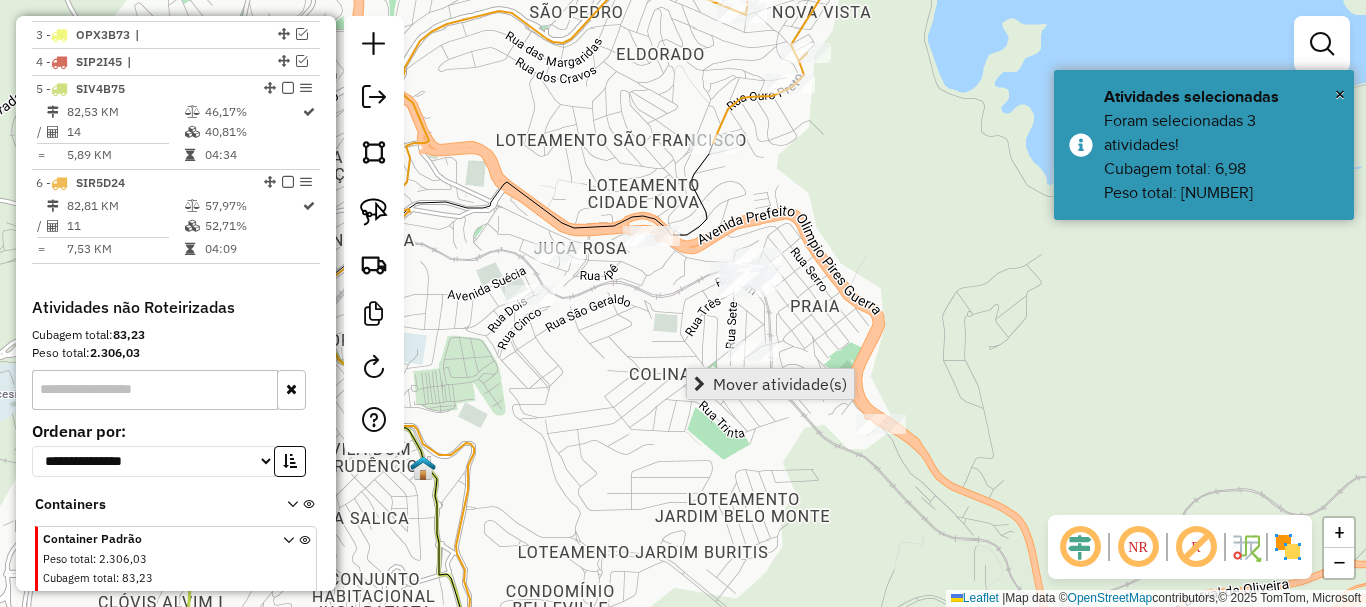 click on "Mover atividade(s)" at bounding box center [770, 384] 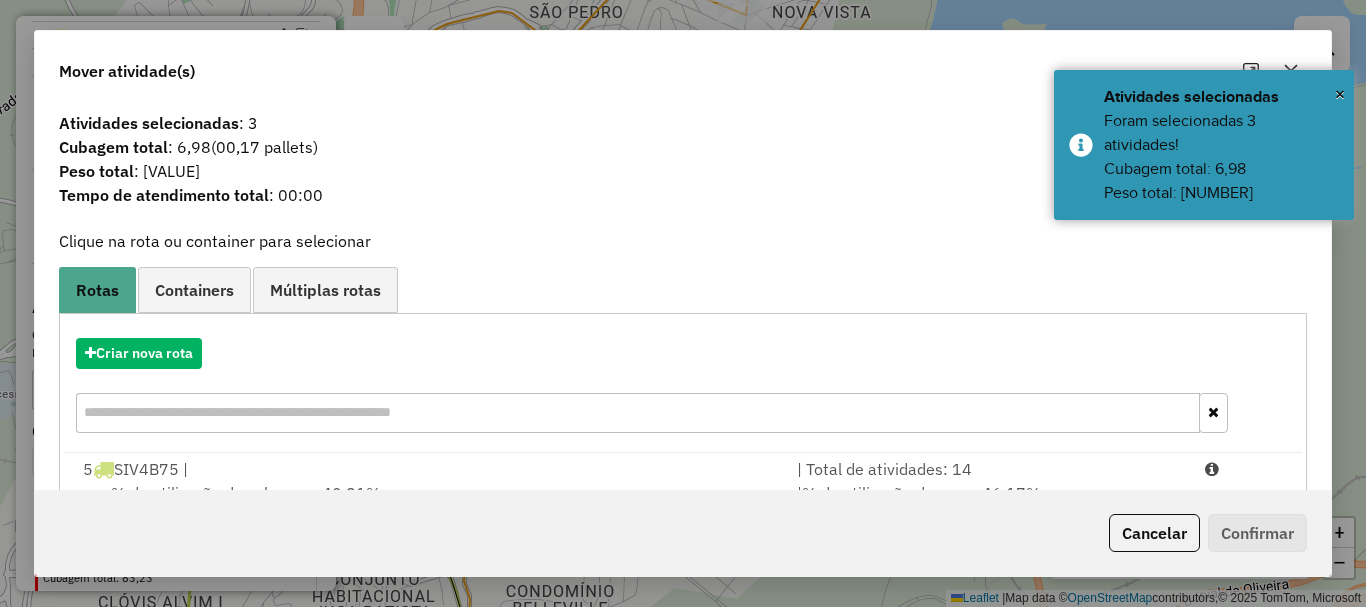 click on "[NUMBER] [PLATE] |" at bounding box center (428, 469) 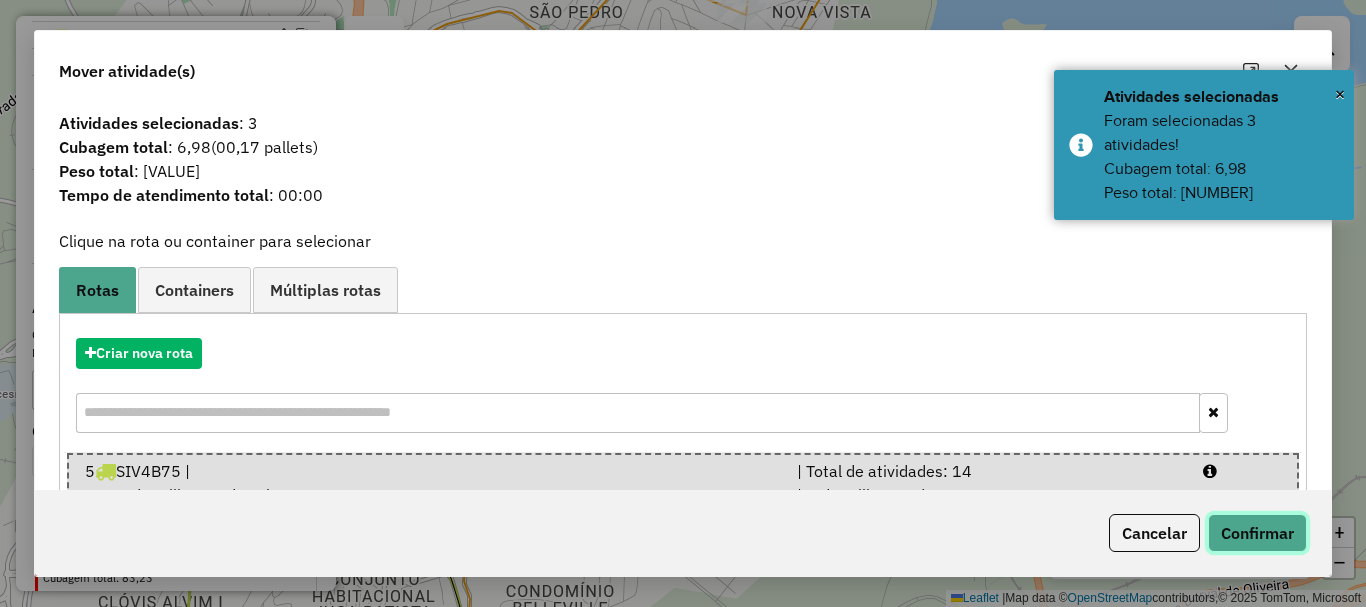 click on "Confirmar" 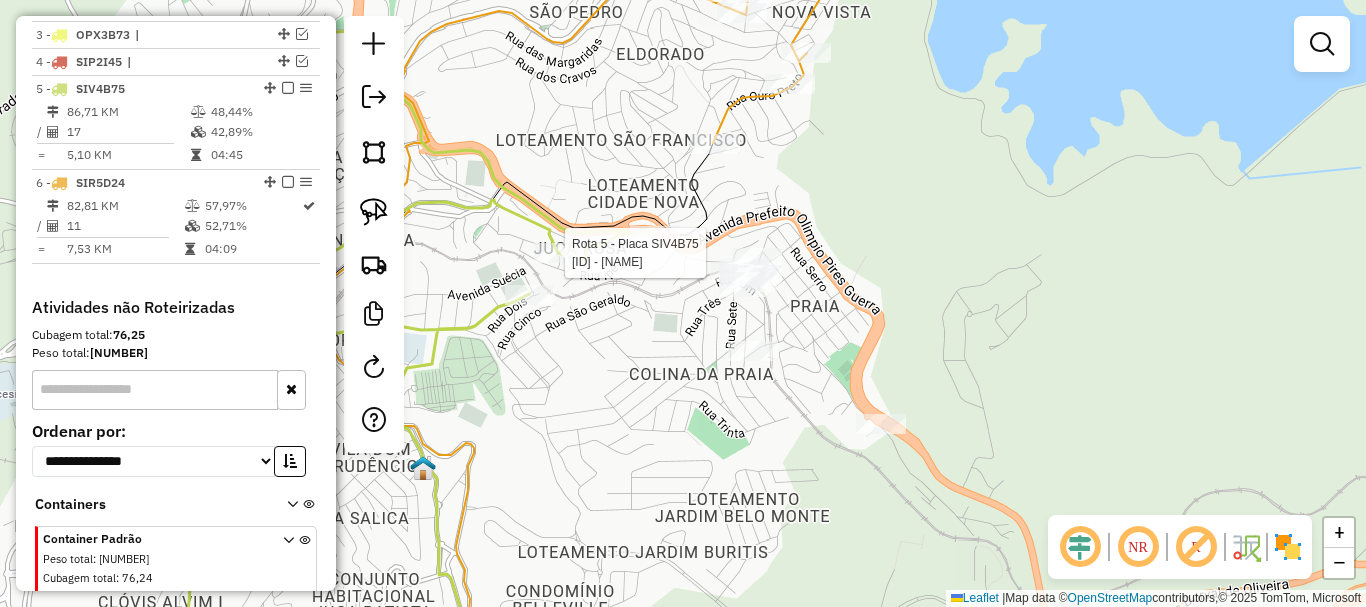 select on "**********" 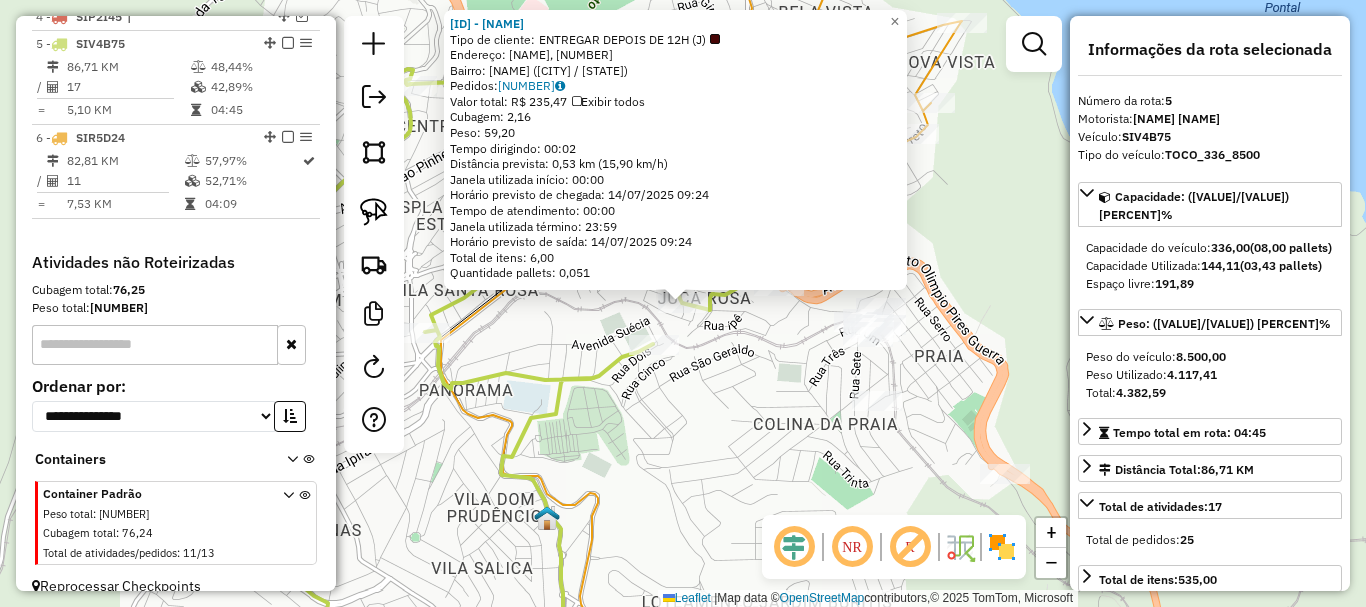 scroll, scrollTop: 882, scrollLeft: 0, axis: vertical 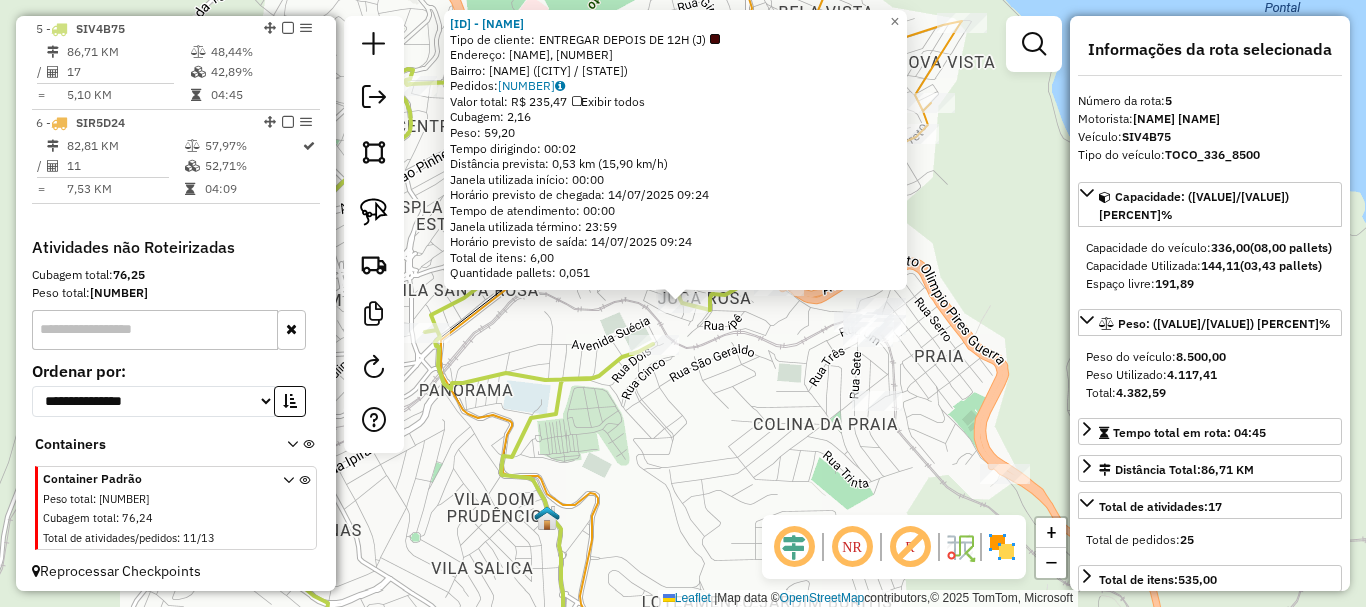 click on "83933 - [BUSINESS_NAME] Tipo de cliente:   ENTREGAR DEPOIS DE 12H  (J)   Endereço: [STREET], [NUMBER]   Bairro: [NEIGHBORHOOD] ([CITY] / [STATE])   Pedidos:  12171320   Valor total: R$ 235,47   Exibir todos   Cubagem: 2,16  Peso: 59,20  Tempo dirigindo: 00:02   Distância prevista: 0,53 km (15,90 km/h)   Janela utilizada início: 00:00   Horário previsto de chegada: [DATE] [TIME]   Tempo de atendimento: 00:00   Janela utilizada término: 23:59   Horário previsto de saída: [DATE] [TIME]   Total de itens: 6,00   Quantidade pallets: 0,051  × Janela de atendimento Grade de atendimento Capacidade Transportadoras Veículos Cliente Pedidos  Rotas Selecione os dias de semana para filtrar as janelas de atendimento  Seg   Ter   Qua   Qui   Sex   Sáb   Dom  Informe o período da janela de atendimento: De: Até:  Filtrar exatamente a janela do cliente  Considerar janela de atendimento padrão  Selecione os dias de semana para filtrar as grades de atendimento  Seg   Ter   Qua   Qui   Sex   Sáb   Dom   Peso mínimo:   De:  De:" 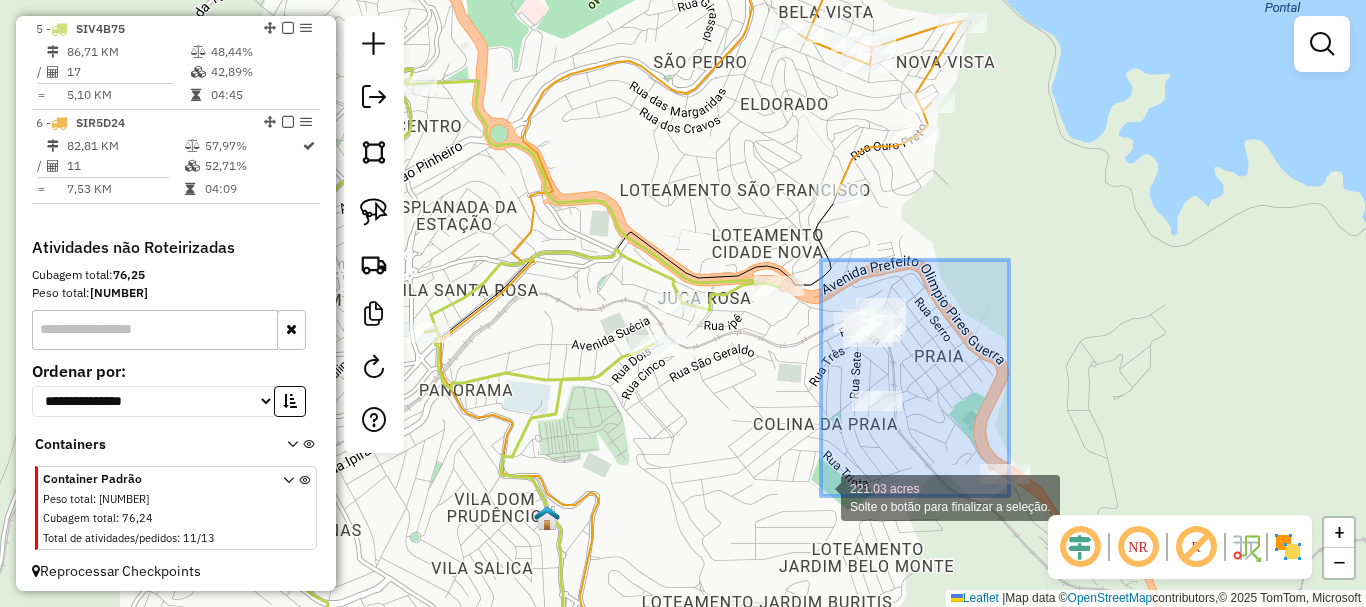 drag, startPoint x: 1009, startPoint y: 260, endPoint x: 821, endPoint y: 496, distance: 301.72836 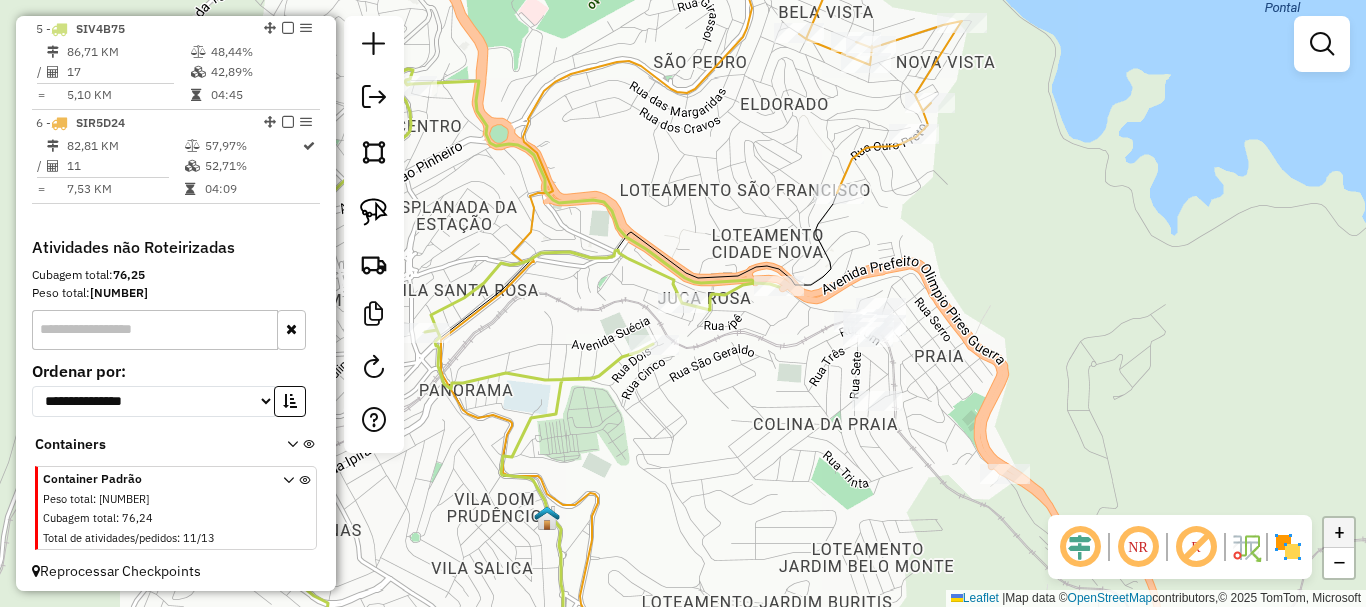 click on "+" 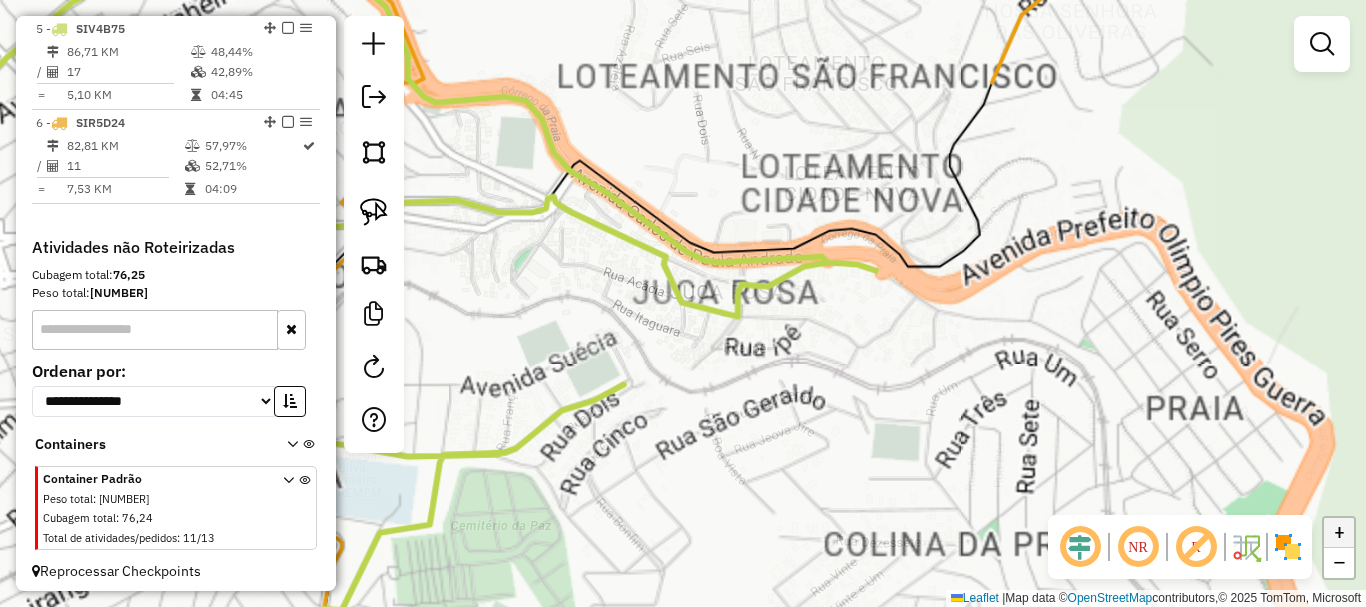 click on "+" 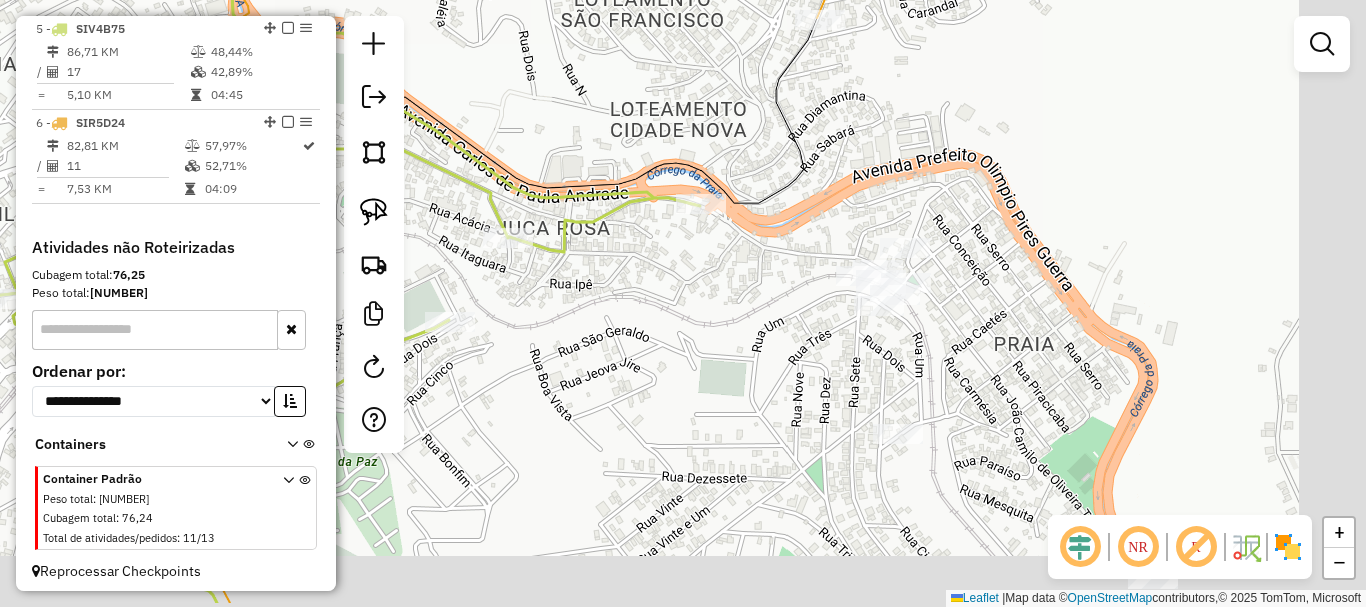 drag, startPoint x: 1200, startPoint y: 312, endPoint x: 993, endPoint y: 238, distance: 219.82948 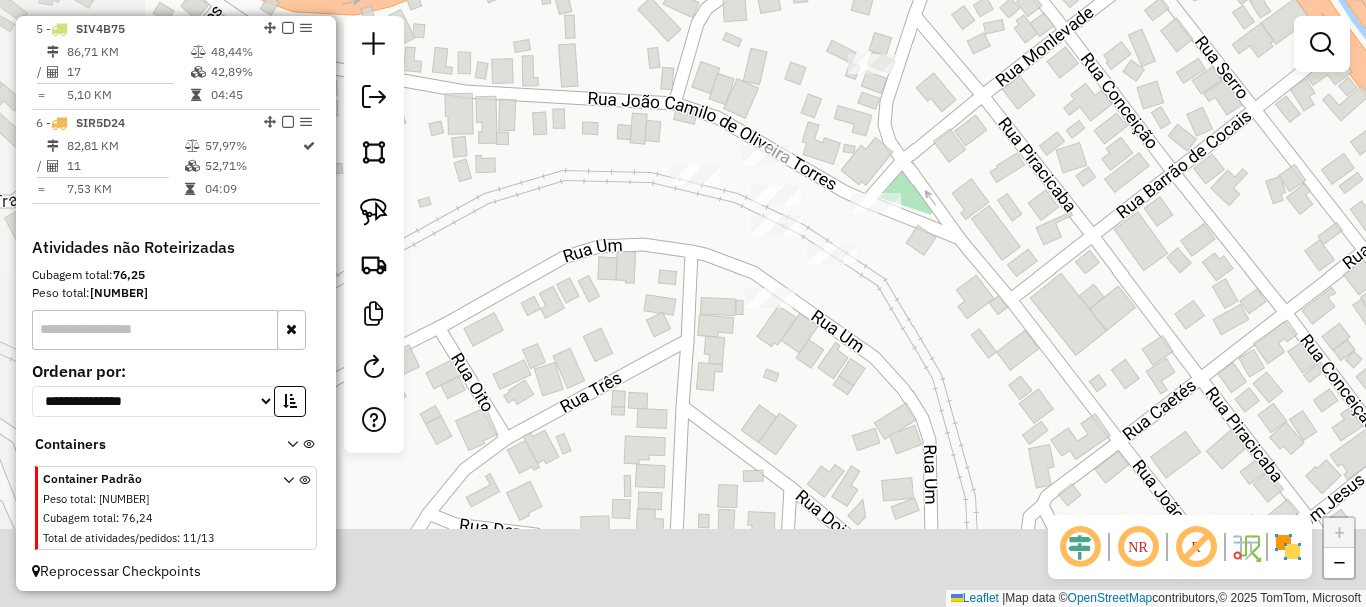 drag, startPoint x: 707, startPoint y: 391, endPoint x: 1071, endPoint y: 218, distance: 403.01984 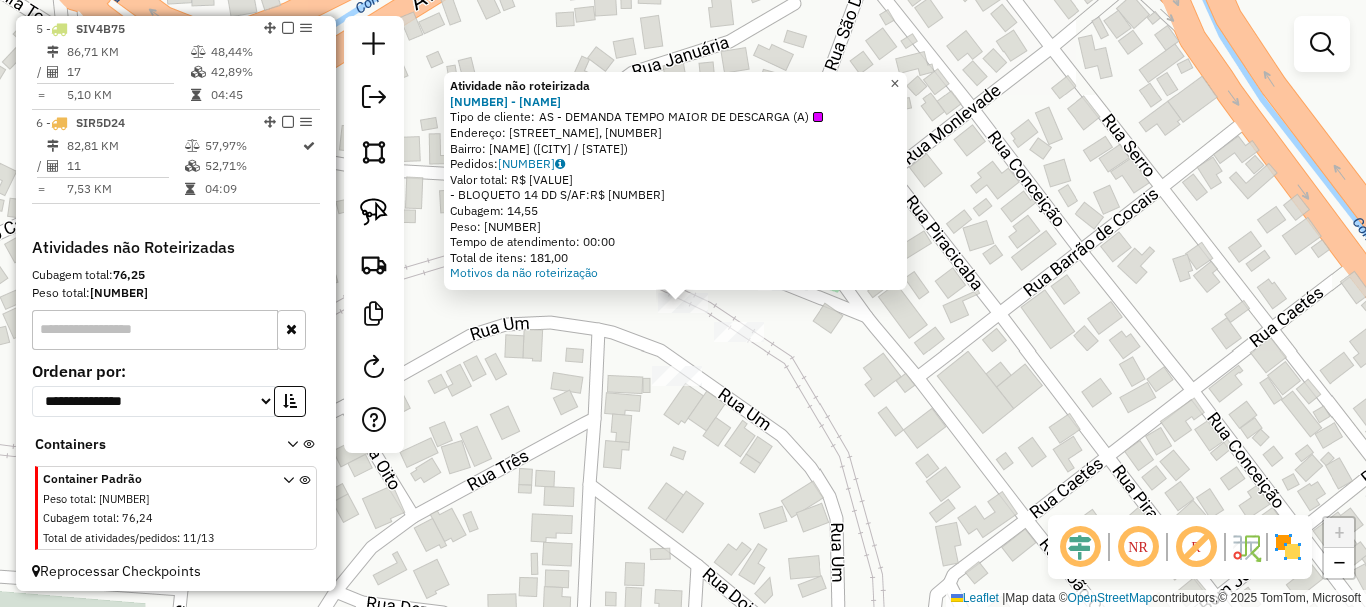 click on "×" 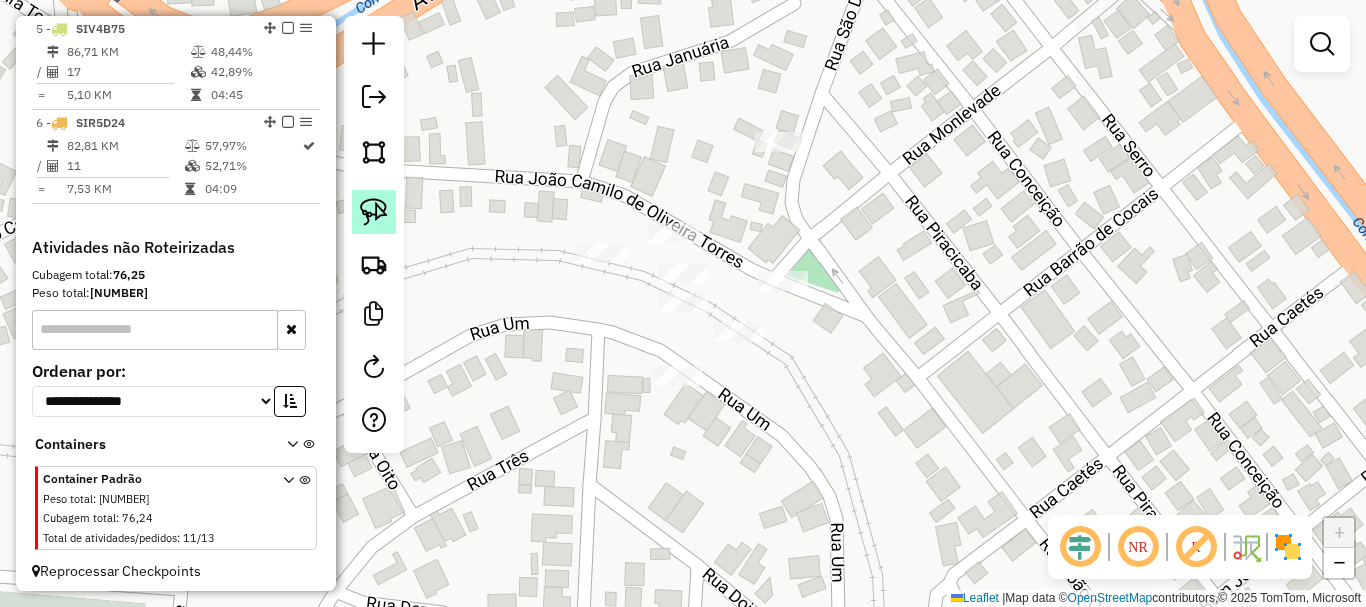 click 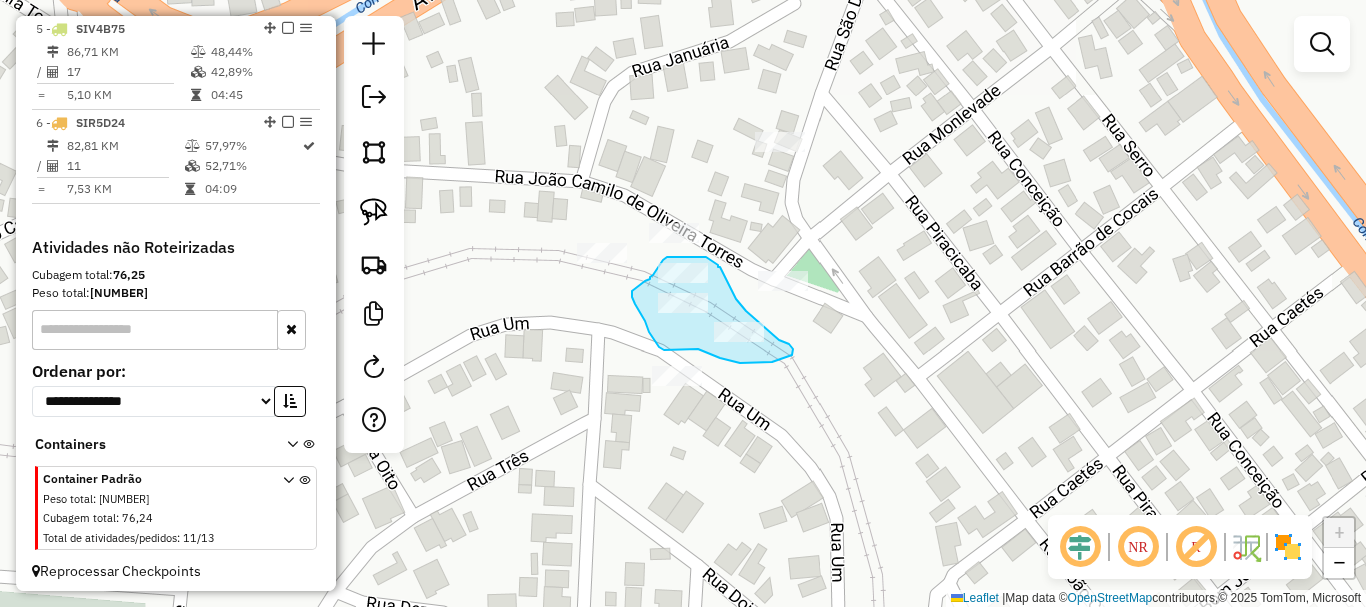 drag, startPoint x: 667, startPoint y: 257, endPoint x: 706, endPoint y: 257, distance: 39 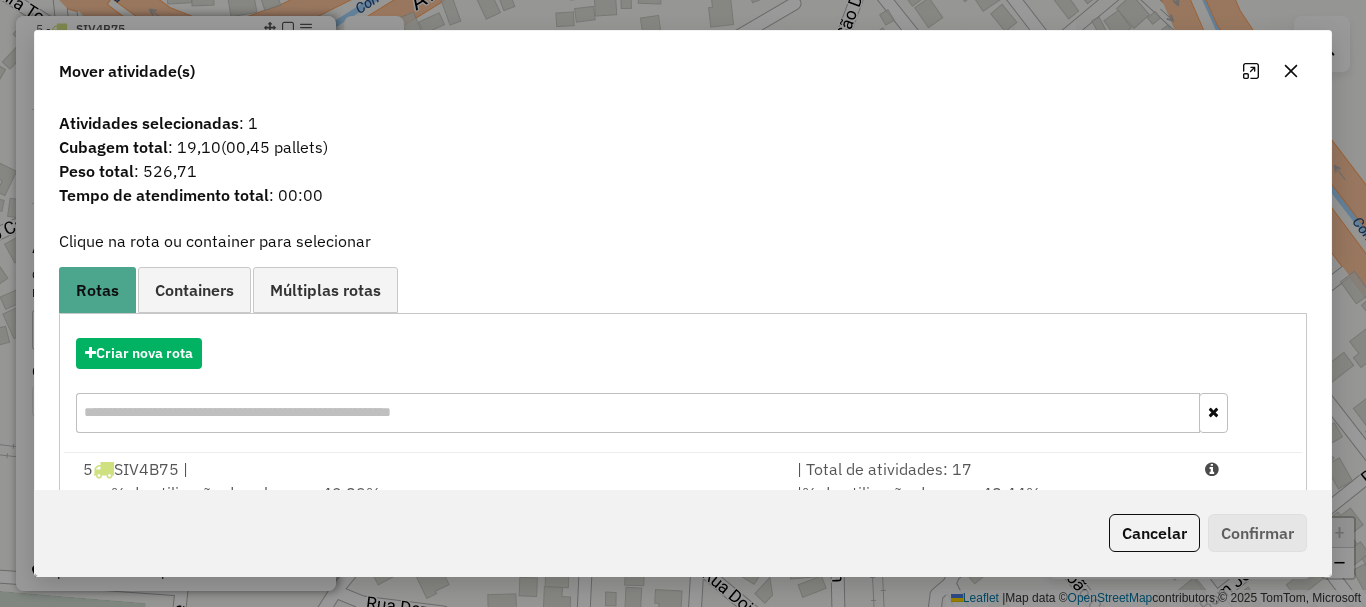 click 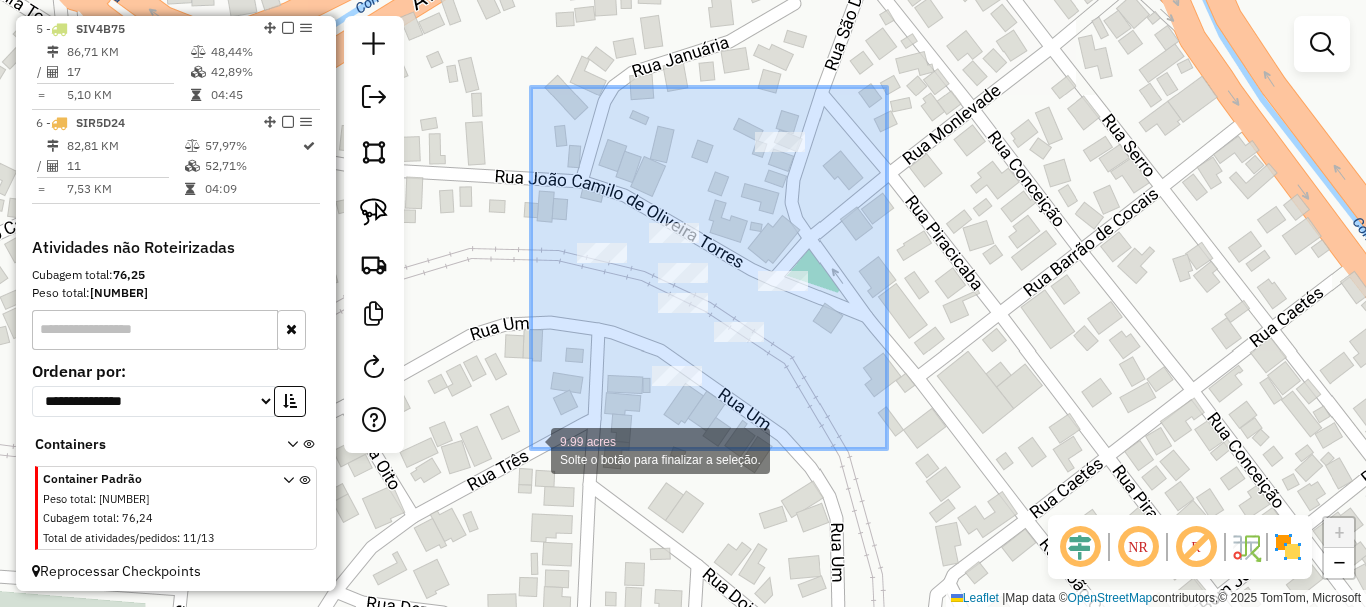 drag, startPoint x: 887, startPoint y: 87, endPoint x: 526, endPoint y: 450, distance: 511.94727 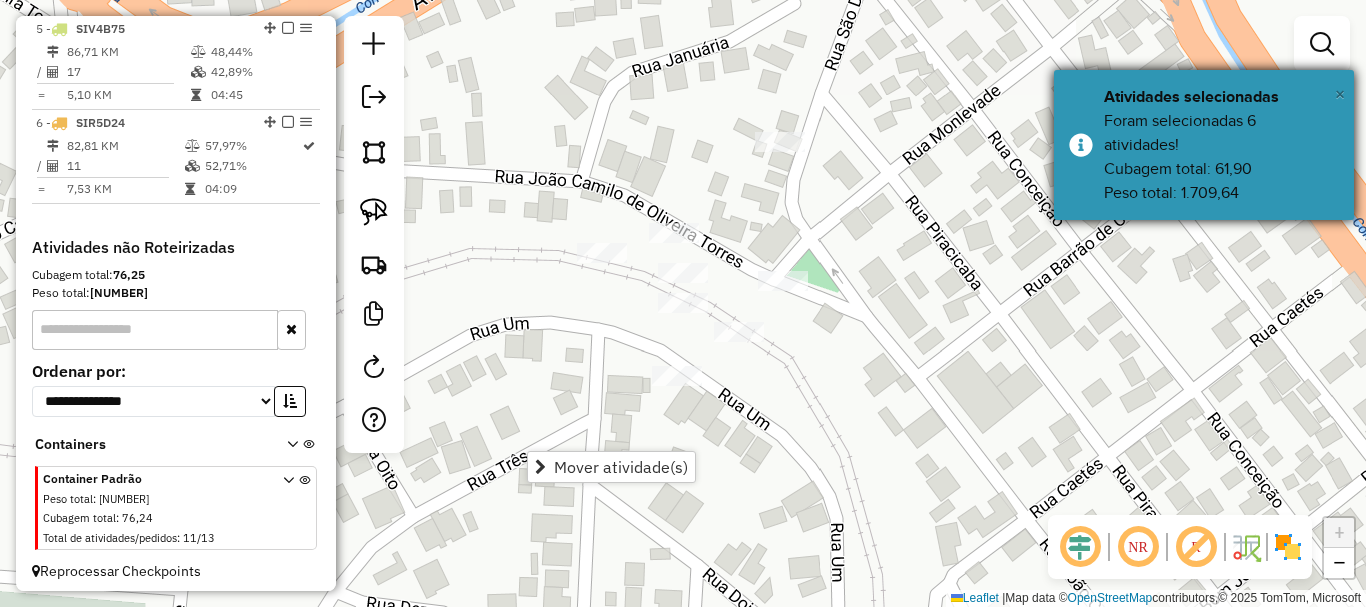 click on "×" at bounding box center [1340, 94] 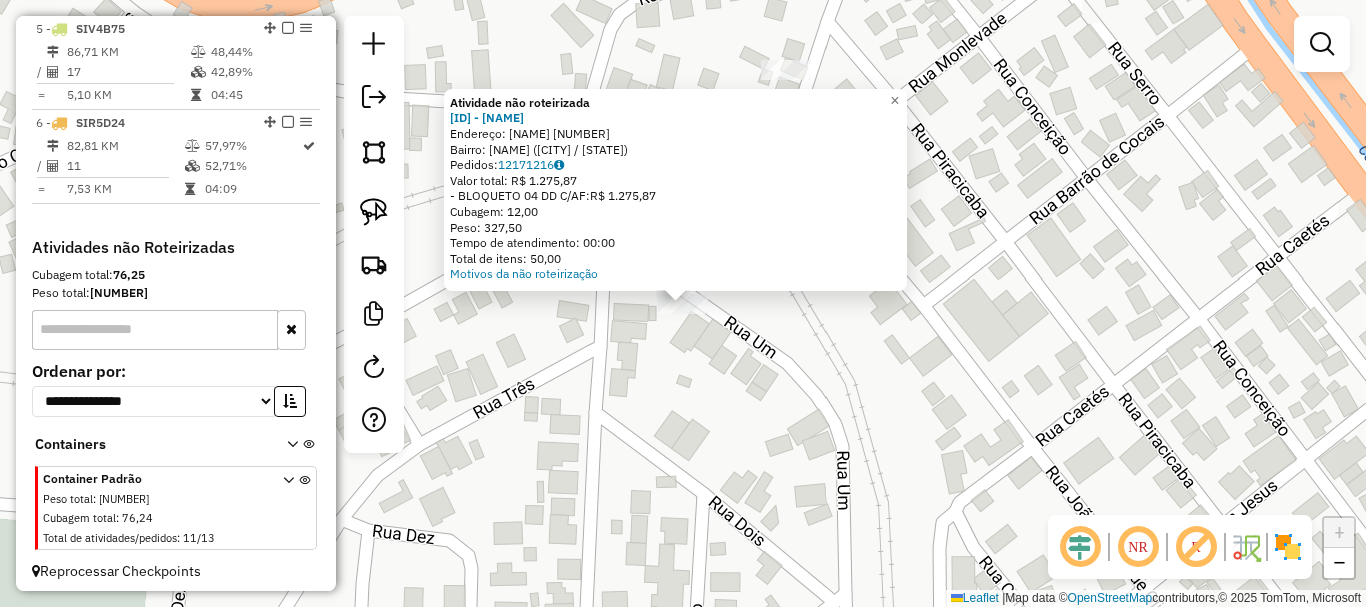 click on "Atividade não roteirizada [NUMBER] - [NAME]  Endereço:  [NAME] [NUMBER]   Bairro: [NAME] ([CITY] / [STATE])   Pedidos:  [NUMBER]   Valor total: R$ [NUMBER]   - BLOQUETO [NUMBER] DD C/AF:  R$ [NUMBER]   Cubagem: [NUMBER]   Peso: [NUMBER]   Tempo de atendimento: [TIME]   Total de itens: [NUMBER]  Motivos da não roteirização × Janela de atendimento Grade de atendimento Capacidade Transportadoras Veículos Cliente Pedidos  Rotas Selecione os dias de semana para filtrar as janelas de atendimento  Seg   Ter   Qua   Qui   Sex   Sáb   Dom  Informe o período da janela de atendimento: De: Até:  Filtrar exatamente a janela do cliente  Considerar janela de atendimento padrão  Selecione os dias de semana para filtrar as grades de atendimento  Seg   Ter   Qua   Qui   Sex   Sáb   Dom   Considerar clientes sem dia de atendimento cadastrado  Clientes fora do dia de atendimento selecionado Filtrar as atividades entre os valores definidos abaixo:  Peso mínimo:   Peso máximo:   Cubagem mínima:   Cubagem máxima:   De:   Até:  De:  +" 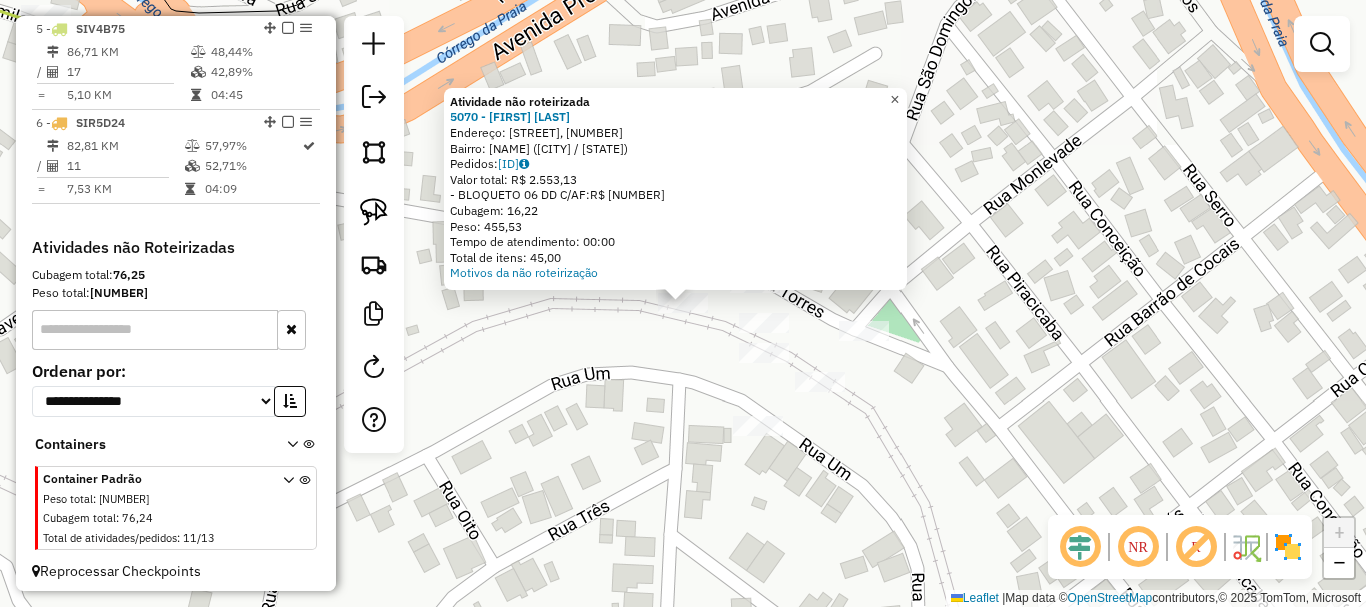 click on "×" 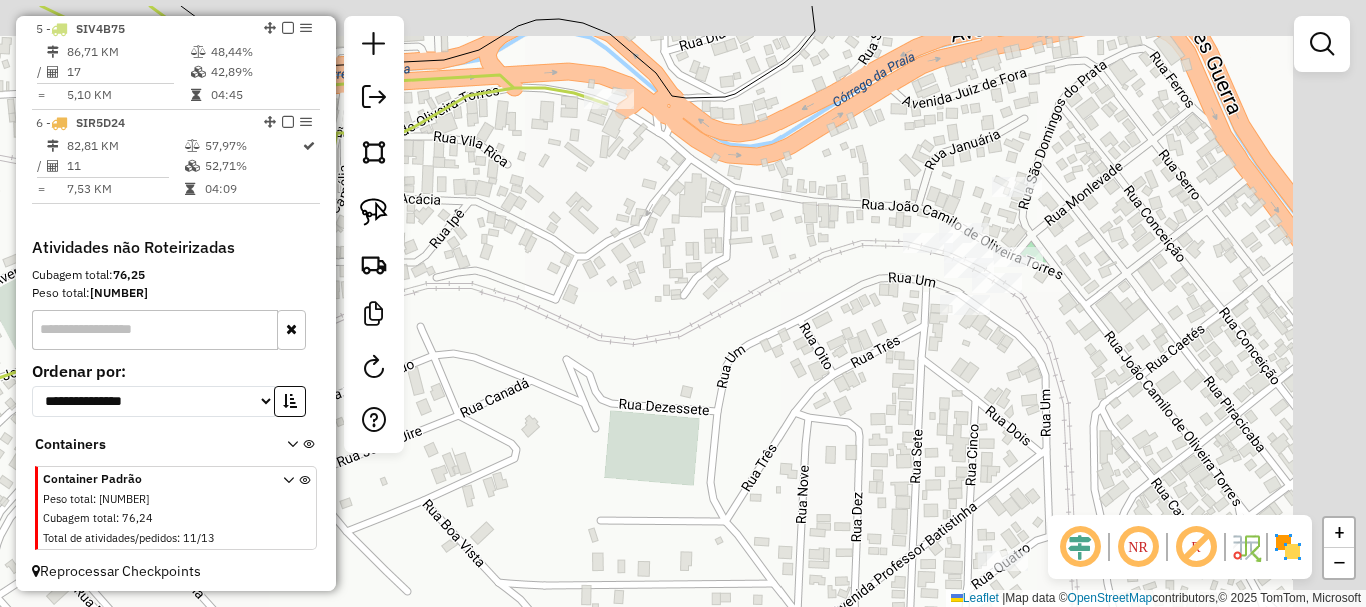 drag, startPoint x: 997, startPoint y: 232, endPoint x: 731, endPoint y: 325, distance: 281.78894 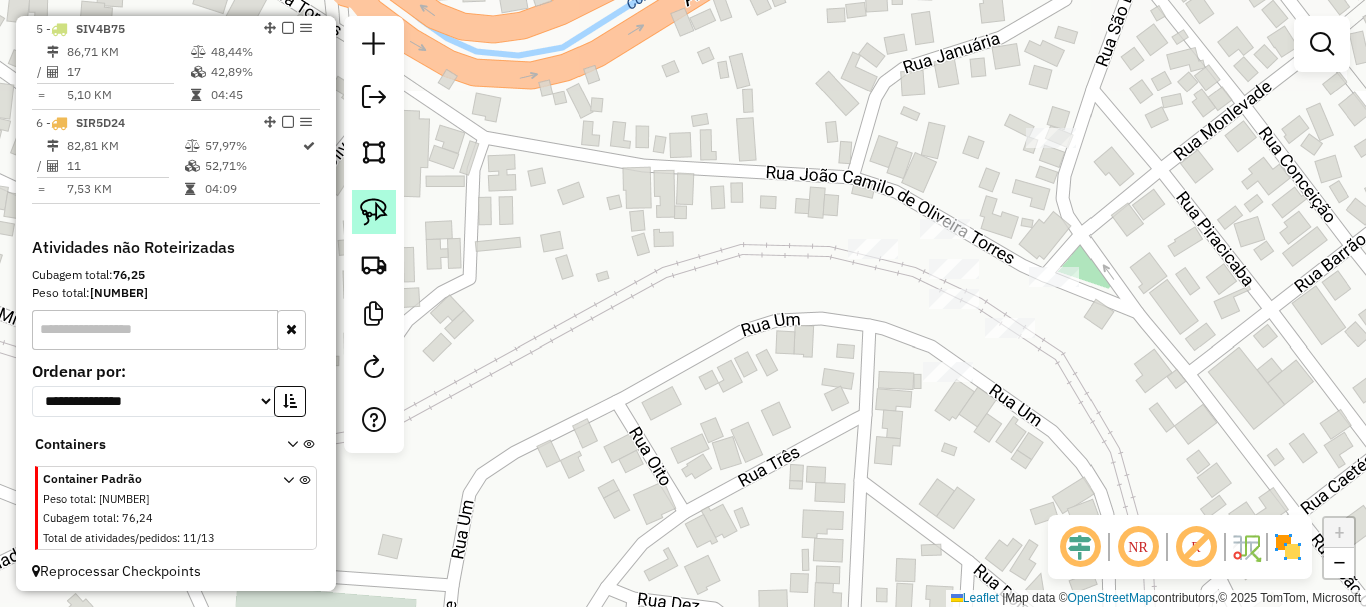 click 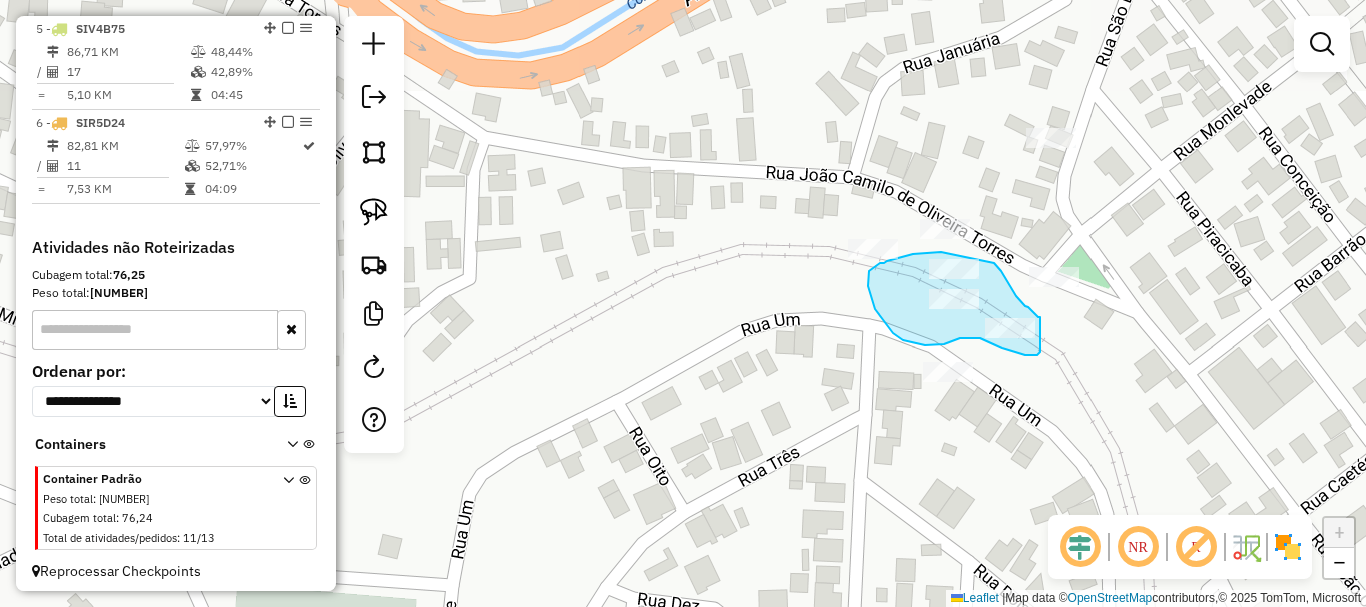 drag, startPoint x: 941, startPoint y: 252, endPoint x: 988, endPoint y: 260, distance: 47.67599 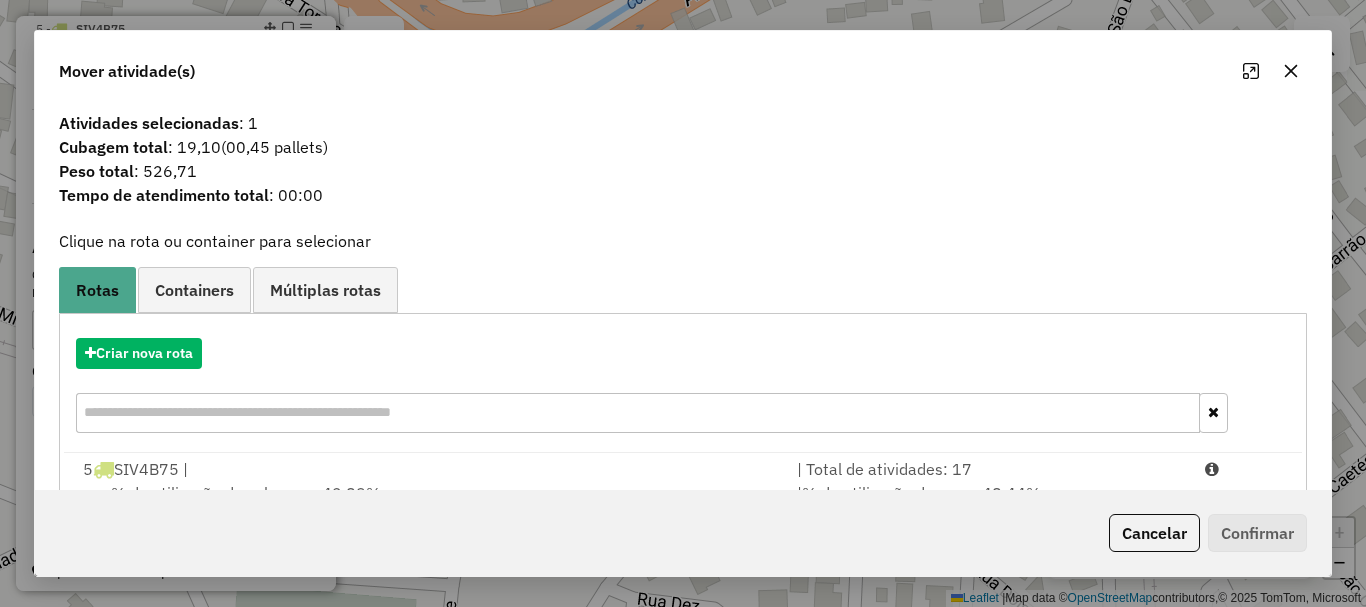 click on "Aguarde...  Pop-up bloqueado!  Seu navegador bloqueou automáticamente a abertura de uma nova janela.   Acesse as configurações e adicione o endereço do sistema a lista de permissão.   Fechar  Informações da Sessão 964830 - [DATE]     Criação: [DATE] [TIME]   Depósito:  Dismepi  Total de rotas:  6  Distância Total:  339,80 km  Tempo total:  23:10  Valor total:  R$ 126.537,57  - Total roteirizado:  R$ 116.394,23  - Total não roteirizado:  R$ 10.143,34  Total de Atividades Roteirizadas:  72  Total de Pedidos Roteirizados:  94  Peso total roteirizado:  22.793,38  Cubagem total roteirizado:  793,46  Total de Atividades não Roteirizadas:  11  Total de Pedidos não Roteirizados:  13 Total de caixas por viagem:  793,46 /   6 =  132,24 Média de Atividades por viagem:  72 /   6 =  12,00 Ocupação média da frota:  41,44%   Rotas improdutivas:  2  Rotas vários dias:  0  Clientes Priorizados NR:  0 Rotas  Recargas: 0   Ver rotas   Ver veículos  Finalizar todas as rotas   1 -       TDO5I68   |" at bounding box center (683, 303) 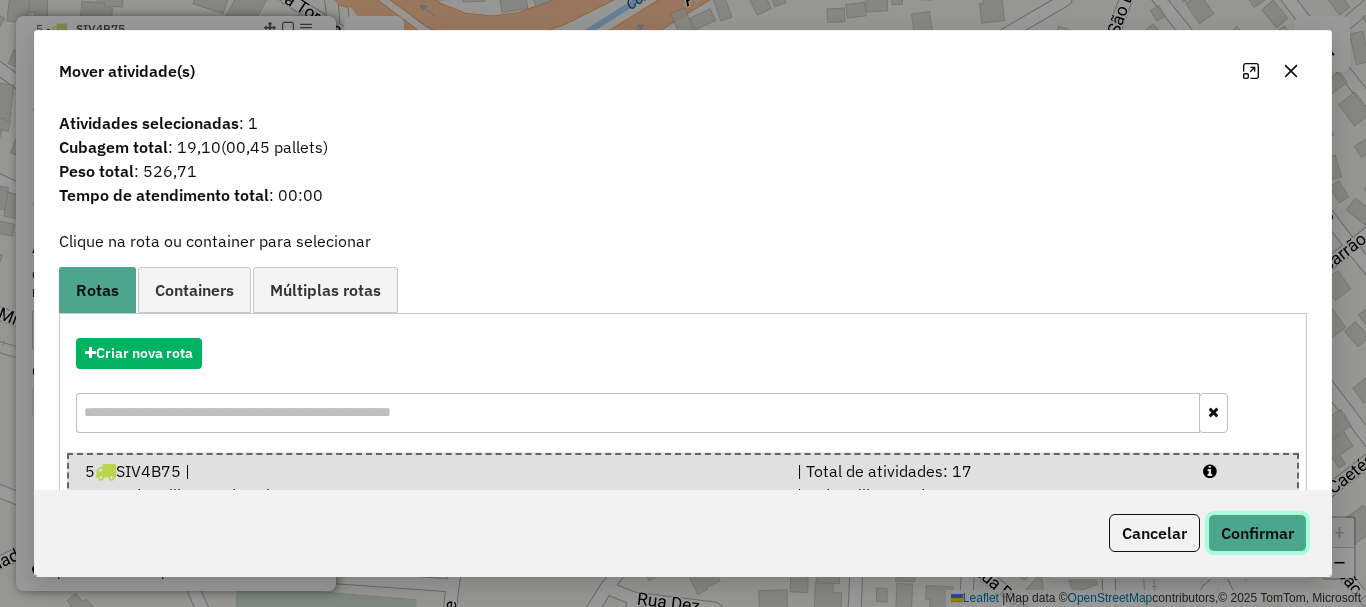 click on "Confirmar" 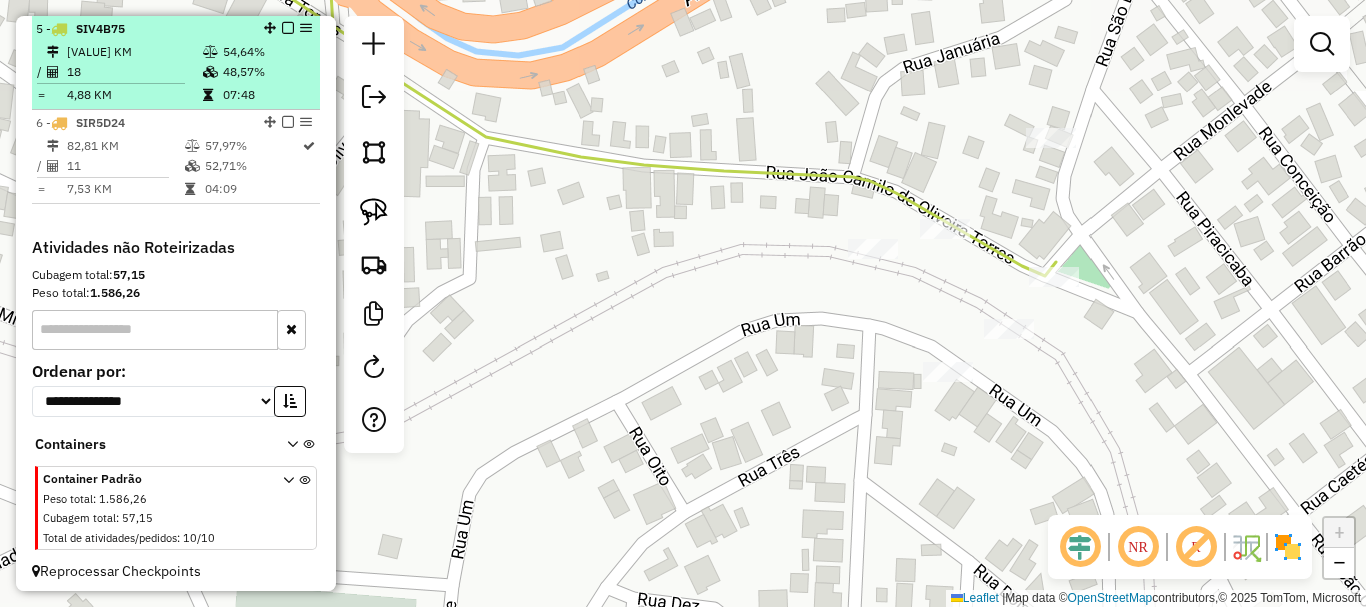 click at bounding box center (212, 72) 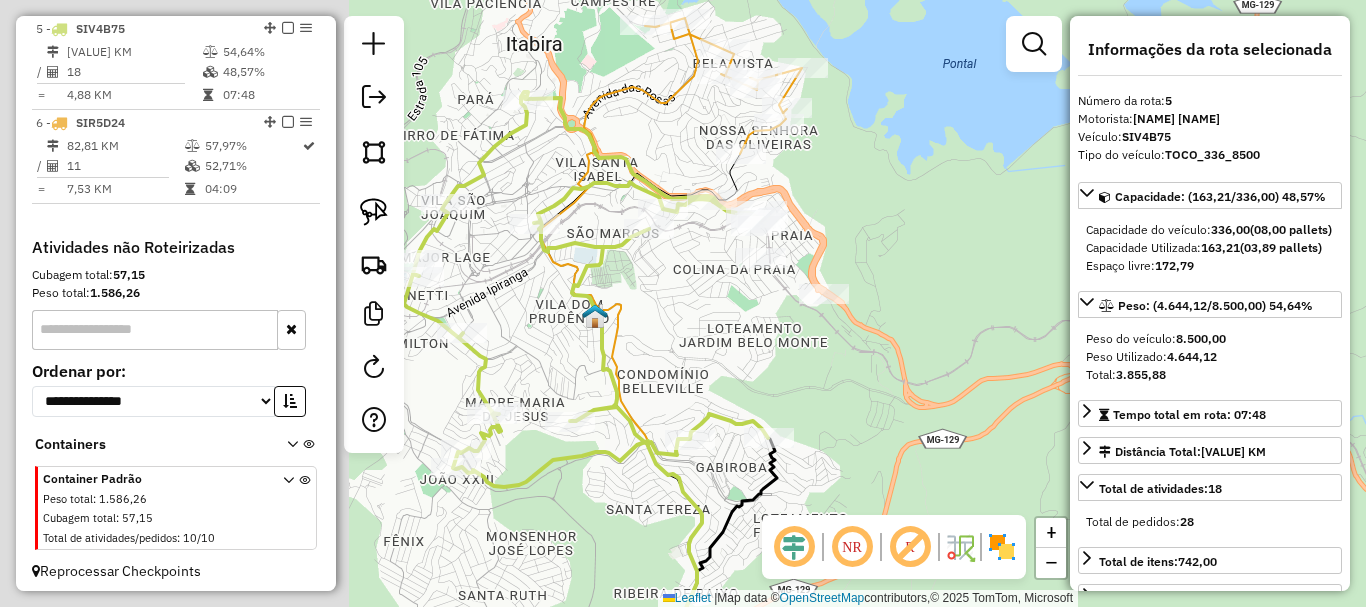 drag, startPoint x: 480, startPoint y: 226, endPoint x: 943, endPoint y: 263, distance: 464.47604 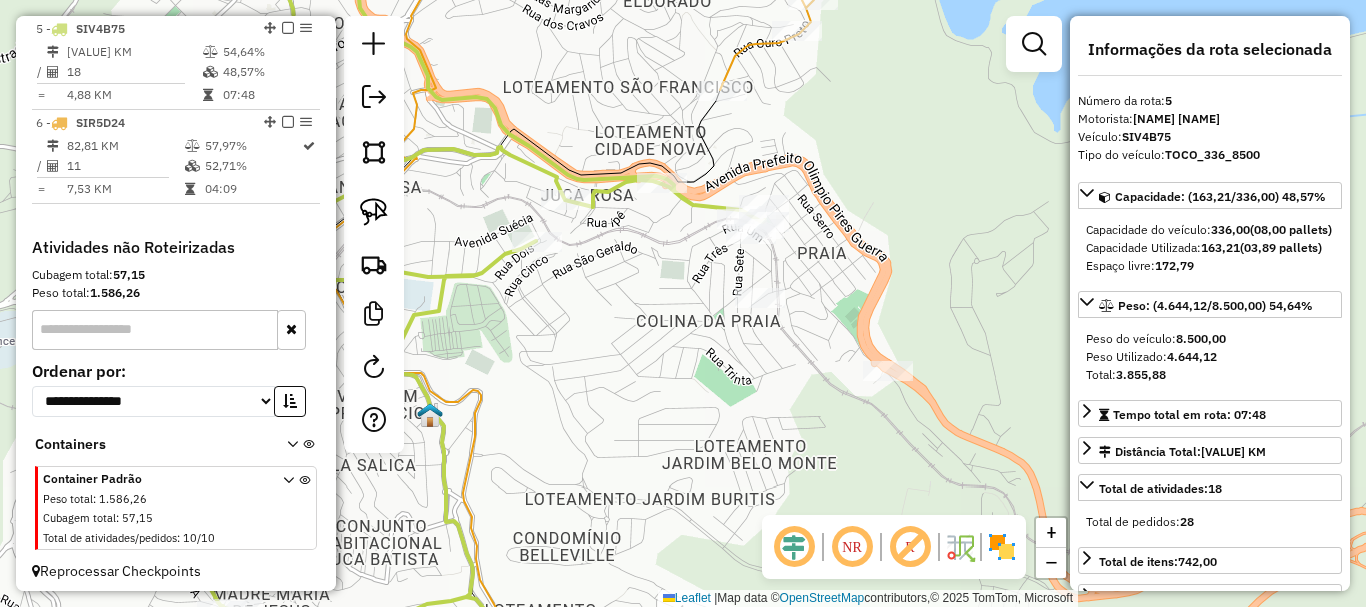 drag, startPoint x: 749, startPoint y: 231, endPoint x: 818, endPoint y: 246, distance: 70.61161 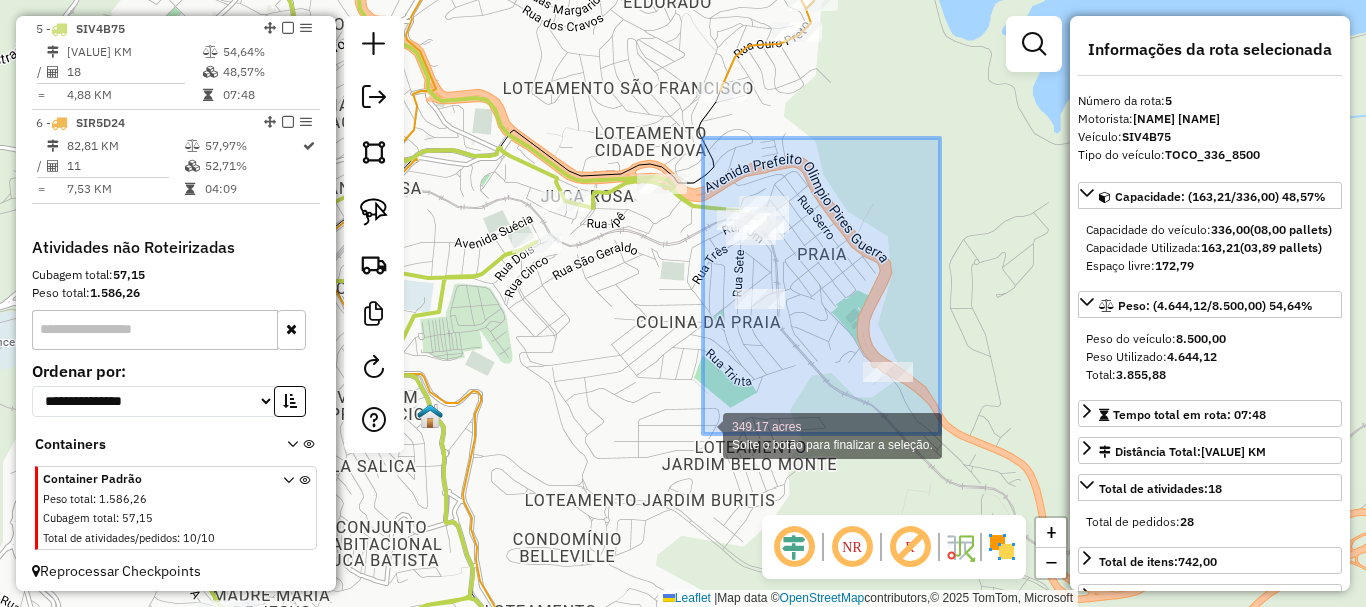 drag, startPoint x: 940, startPoint y: 138, endPoint x: 703, endPoint y: 434, distance: 379.1899 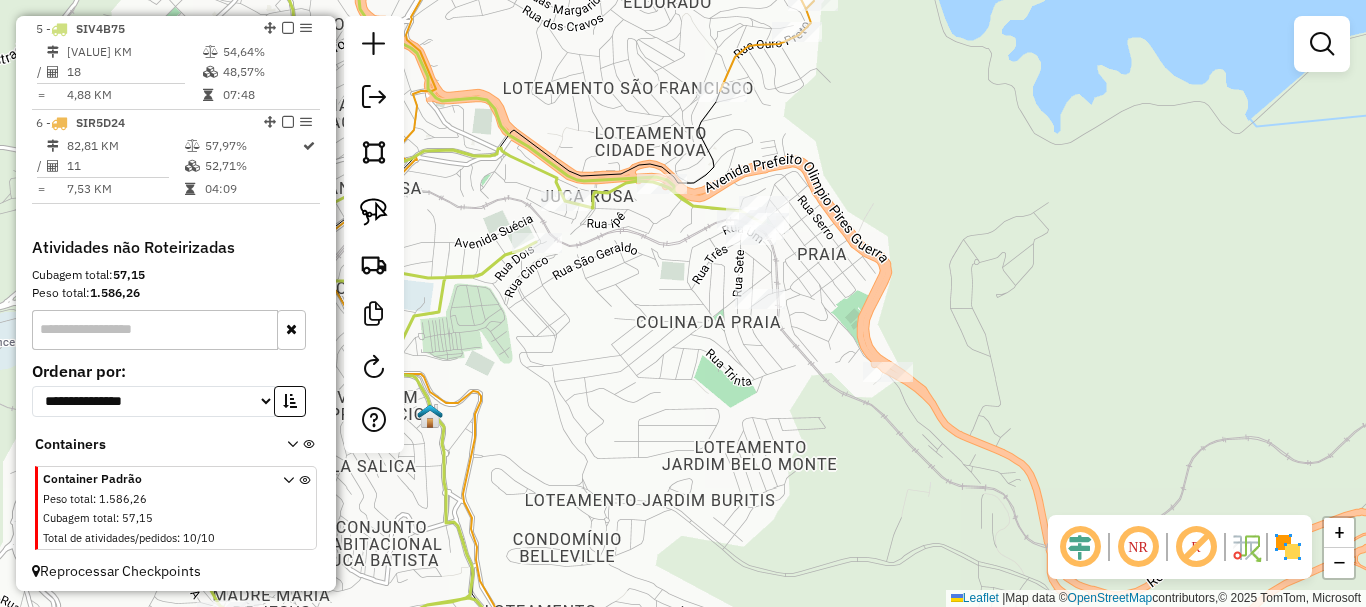 drag, startPoint x: 937, startPoint y: 140, endPoint x: 710, endPoint y: 438, distance: 374.61047 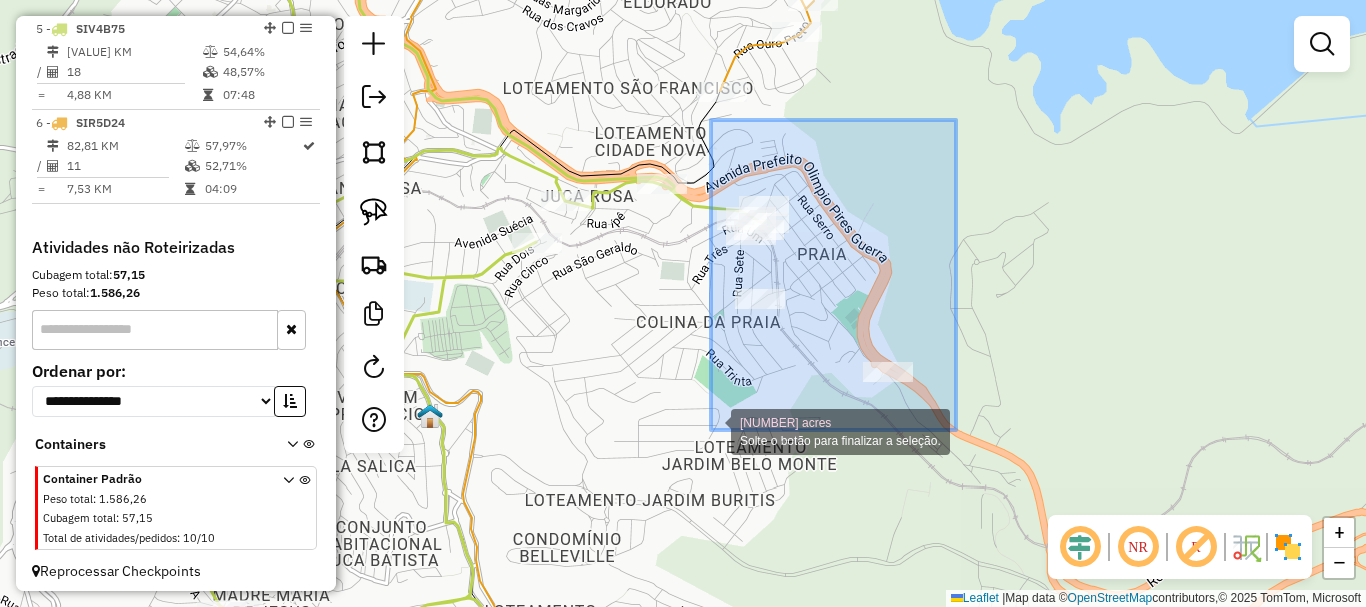 drag, startPoint x: 956, startPoint y: 120, endPoint x: 711, endPoint y: 430, distance: 395.12656 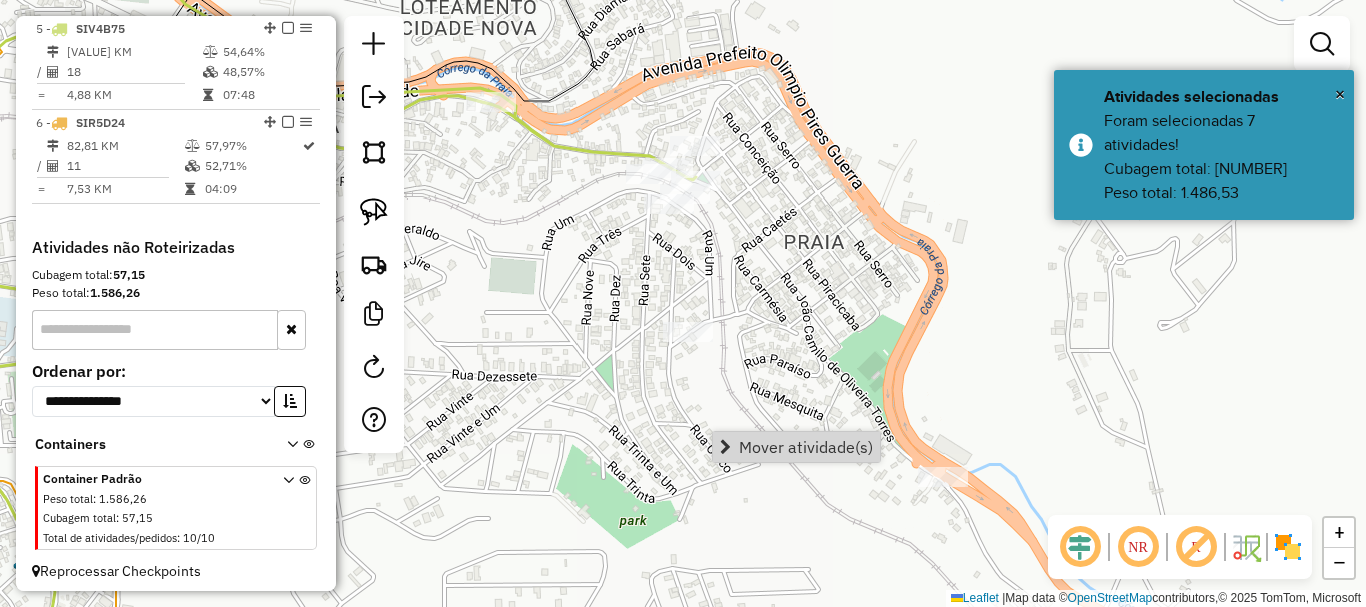 click on "Janela de atendimento Grade de atendimento Capacidade Transportadoras Veículos Cliente Pedidos  Rotas Selecione os dias de semana para filtrar as janelas de atendimento  Seg   Ter   Qua   Qui   Sex   Sáb   Dom  Informe o período da janela de atendimento: De: Até:  Filtrar exatamente a janela do cliente  Considerar janela de atendimento padrão  Selecione os dias de semana para filtrar as grades de atendimento  Seg   Ter   Qua   Qui   Sex   Sáb   Dom   Considerar clientes sem dia de atendimento cadastrado  Clientes fora do dia de atendimento selecionado Filtrar as atividades entre os valores definidos abaixo:  Peso mínimo:   Peso máximo:   Cubagem mínima:   Cubagem máxima:   De:   Até:  Filtrar as atividades entre o tempo de atendimento definido abaixo:  De:   Até:   Considerar capacidade total dos clientes não roteirizados Transportadora: Selecione um ou mais itens Tipo de veículo: Selecione um ou mais itens Veículo: Selecione um ou mais itens Motorista: Selecione um ou mais itens Nome: Rótulo:" 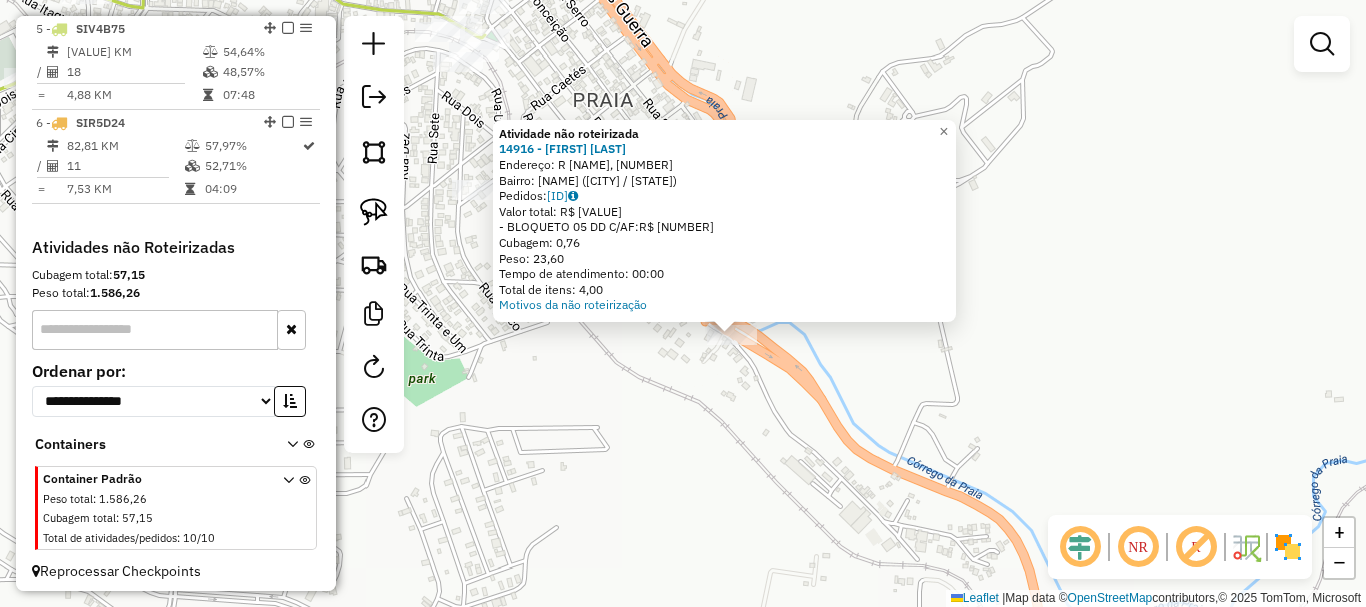 drag, startPoint x: 568, startPoint y: 370, endPoint x: 763, endPoint y: 489, distance: 228.44255 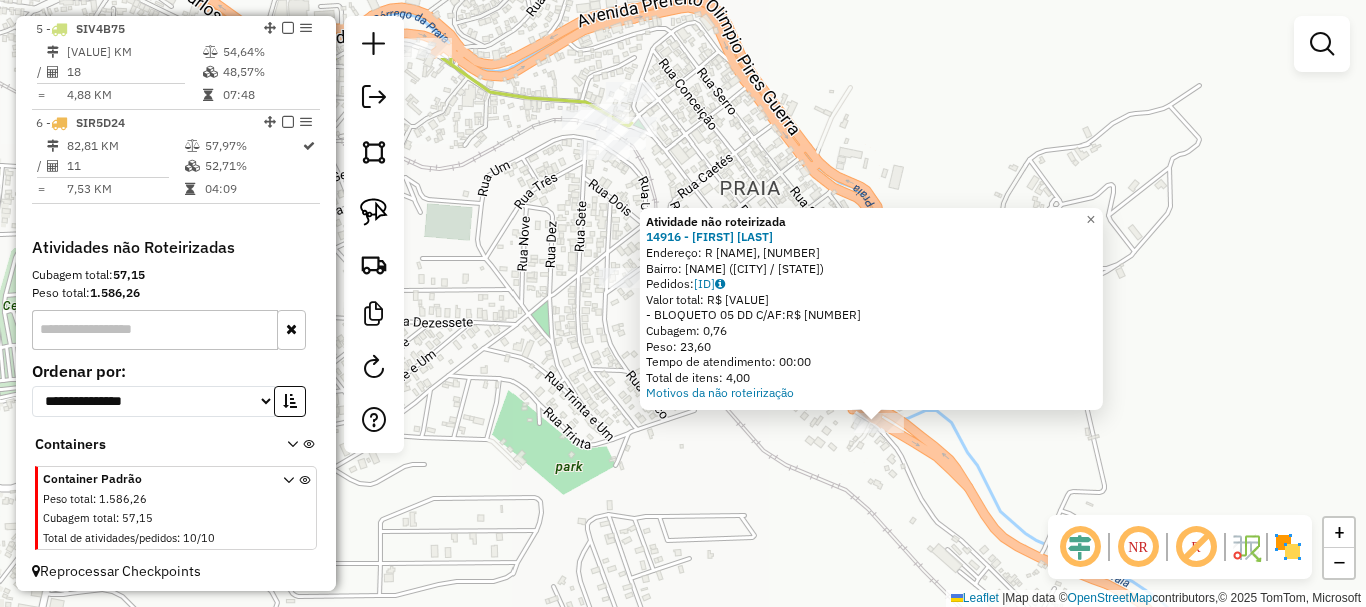click on "Atividade não roteirizada 14916 - [FIRST] [LAST]  Endereço: [STREET_NAME], [NUMBER]   Bairro: [NEIGHBORHOOD] ([CITY] / [STATE])   Pedidos:  12171312   Valor total: R$ 210,57   - BLOQUETO 05 DD C/AF:  R$ 210,57   Cubagem: 0,76   Peso: 23,60   Tempo de atendimento: 00:00   Total de itens: 4,00  Motivos da não roteirização × Janela de atendimento Grade de atendimento Capacidade Transportadoras Veículos Cliente Pedidos  Rotas Selecione os dias de semana para filtrar as janelas de atendimento  Seg   Ter   Qua   Qui   Sex   Sáb   Dom  Informe o período da janela de atendimento: De: Até:  Filtrar exatamente a janela do cliente  Considerar janela de atendimento padrão  Selecione os dias de semana para filtrar as grades de atendimento  Seg   Ter   Qua   Qui   Sex   Sáb   Dom   Considerar clientes sem dia de atendimento cadastrado  Clientes fora do dia de atendimento selecionado Filtrar as atividades entre os valores definidos abaixo:  Peso mínimo:   Peso máximo:   Cubagem mínima:   Cubagem máxima:  De:" 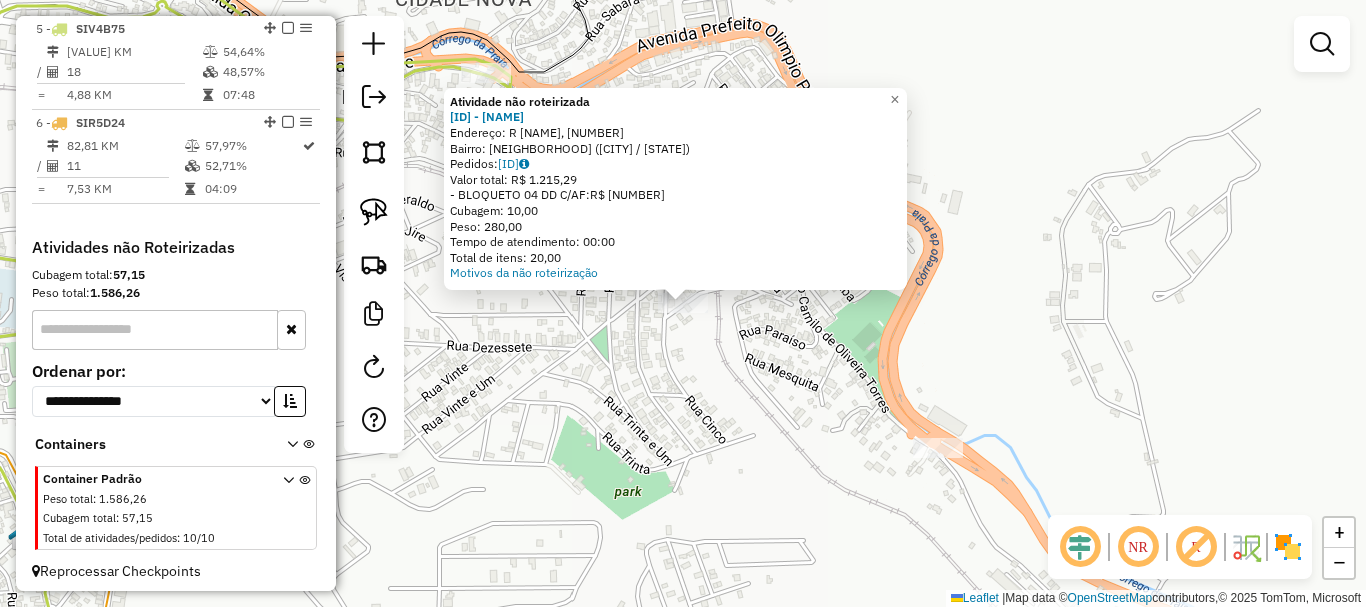 click on "Atividade não roteirizada [NUMBER] - [NAME]  Endereço: R [NAME], [NUMBER]   Bairro: [NAME] ([CITY] / [STATE])   Pedidos:  [NUMBER]   Valor total: R$ [NUMBER]   - BLOQUETO [NUMBER] DD C/AF:  R$ [NUMBER]   Cubagem: [NUMBER]   Peso: [NUMBER]   Tempo de atendimento: [TIME]   Total de itens: [NUMBER]  Motivos da não roteirização × Janela de atendimento Grade de atendimento Capacidade Transportadoras Veículos Cliente Pedidos  Rotas Selecione os dias de semana para filtrar as janelas de atendimento  Seg   Ter   Qua   Qui   Sex   Sáb   Dom  Informe o período da janela de atendimento: De: Até:  Filtrar exatamente a janela do cliente  Considerar janela de atendimento padrão  Selecione os dias de semana para filtrar as grades de atendimento  Seg   Ter   Qua   Qui   Sex   Sáb   Dom   Considerar clientes sem dia de atendimento cadastrado  Clientes fora do dia de atendimento selecionado Filtrar as atividades entre os valores definidos abaixo:  Peso mínimo:   Peso máximo:   Cubagem mínima:   Cubagem máxima:   De:   Até:" 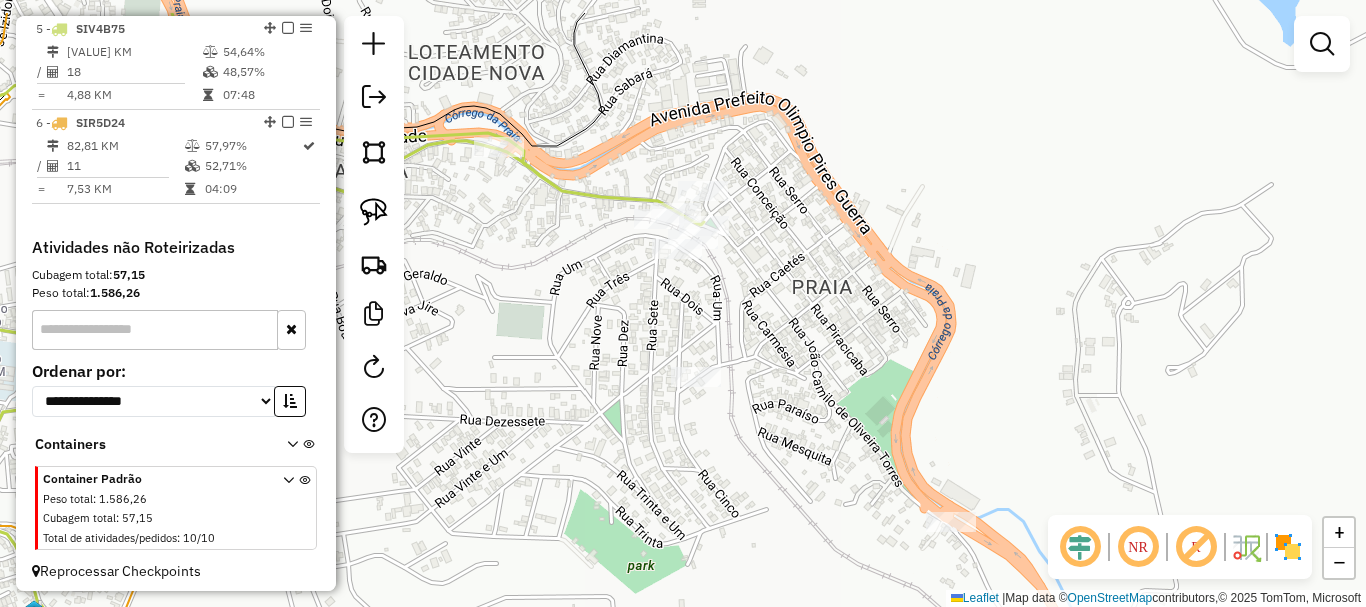 drag, startPoint x: 780, startPoint y: 167, endPoint x: 802, endPoint y: 316, distance: 150.6154 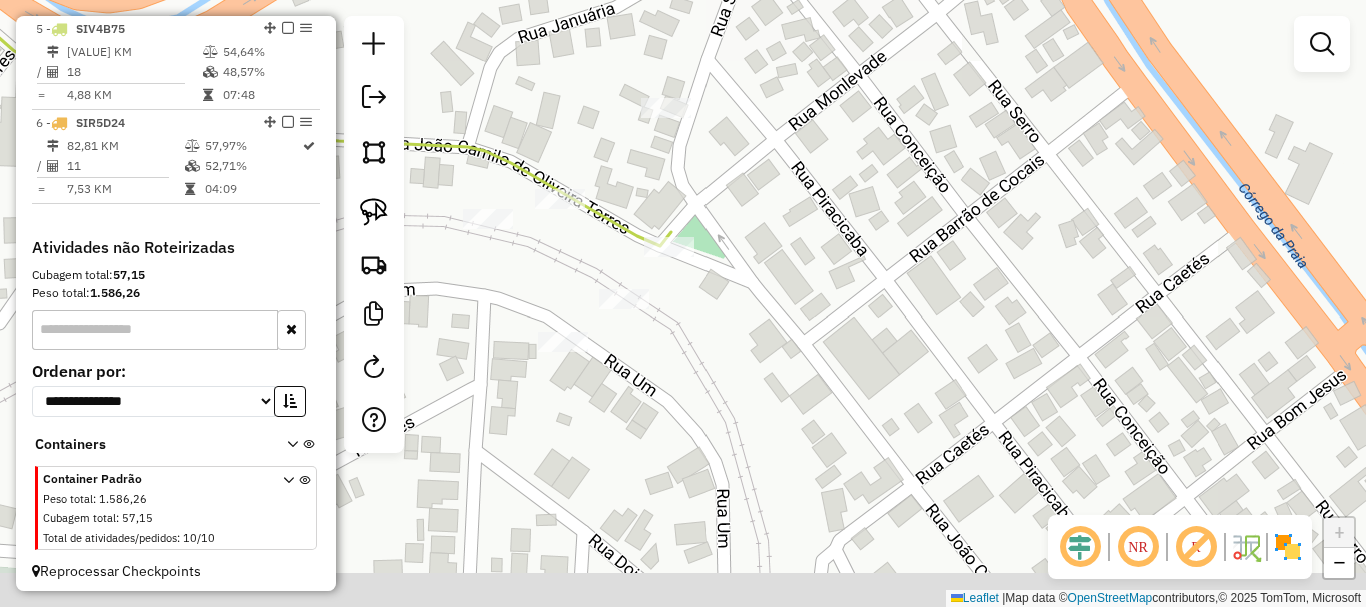 drag, startPoint x: 695, startPoint y: 234, endPoint x: 806, endPoint y: 166, distance: 130.17296 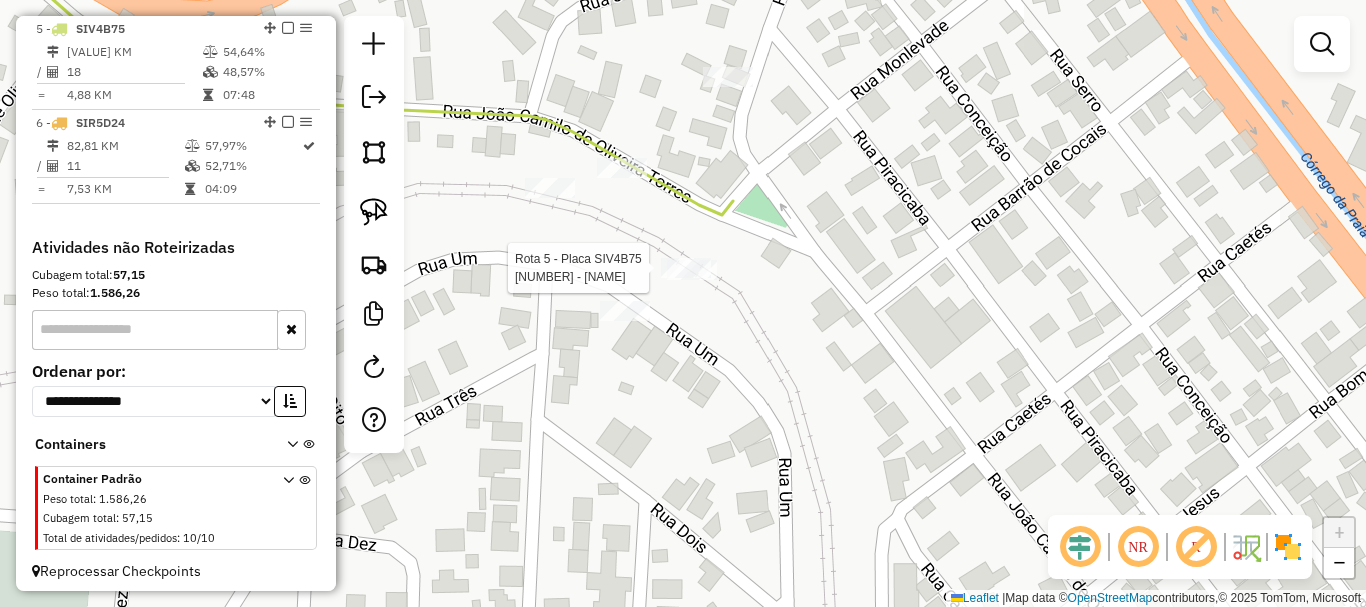 click 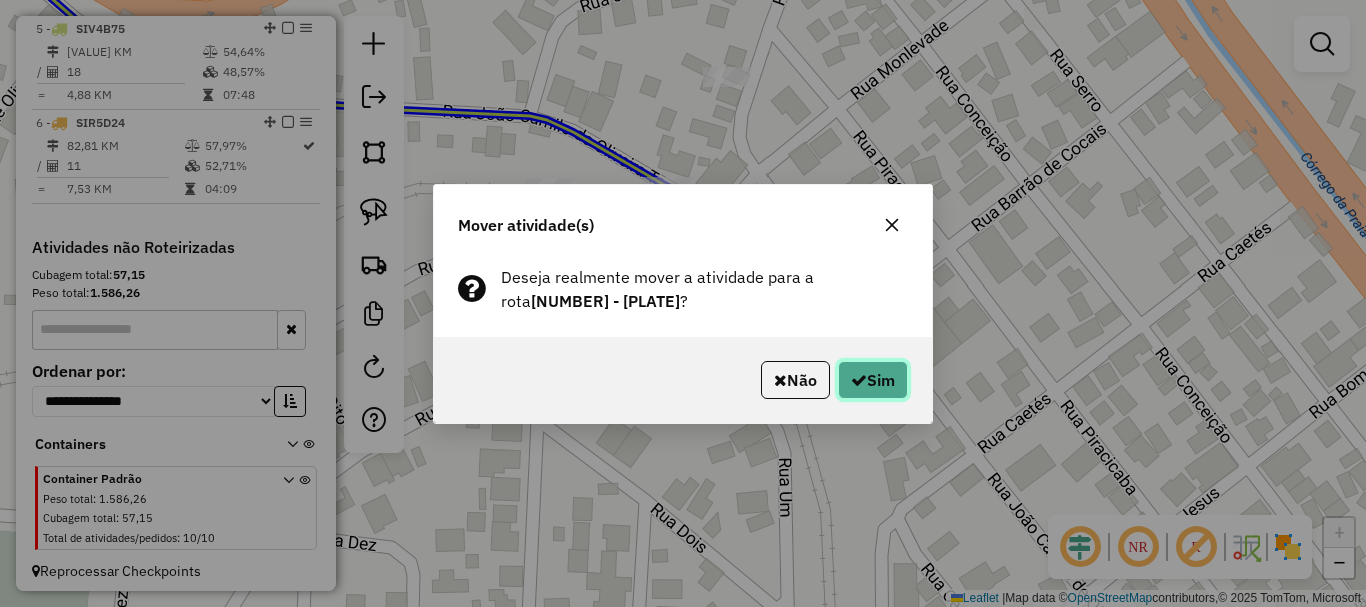 click 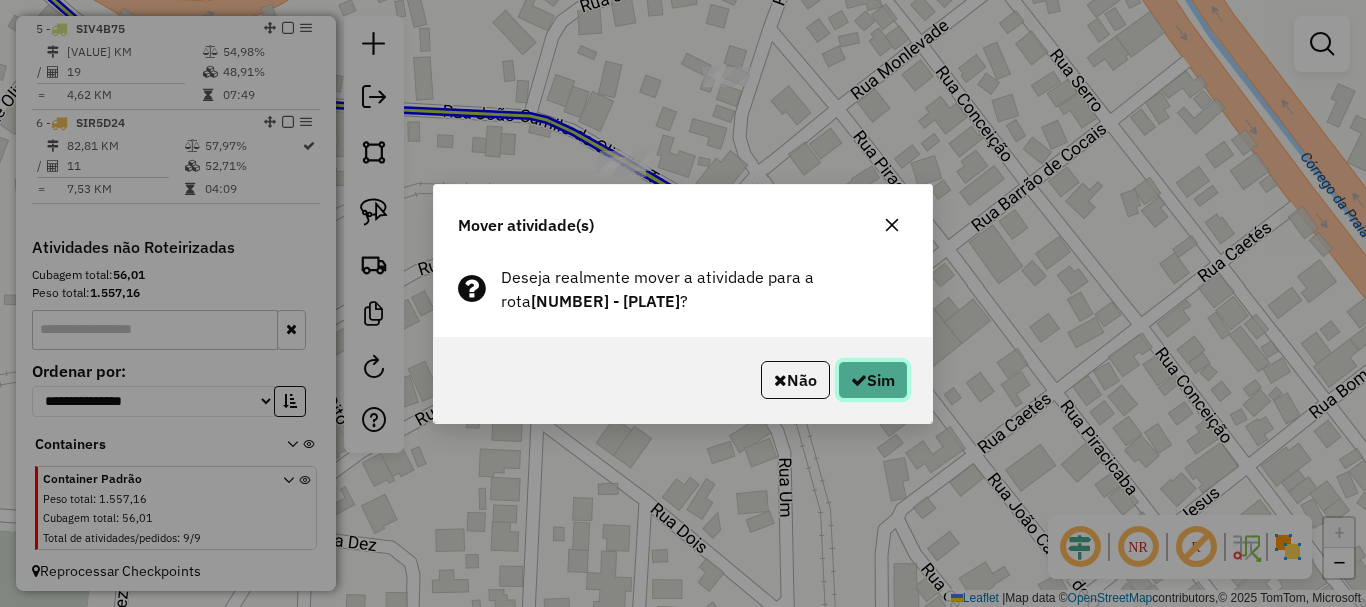 click on "Sim" 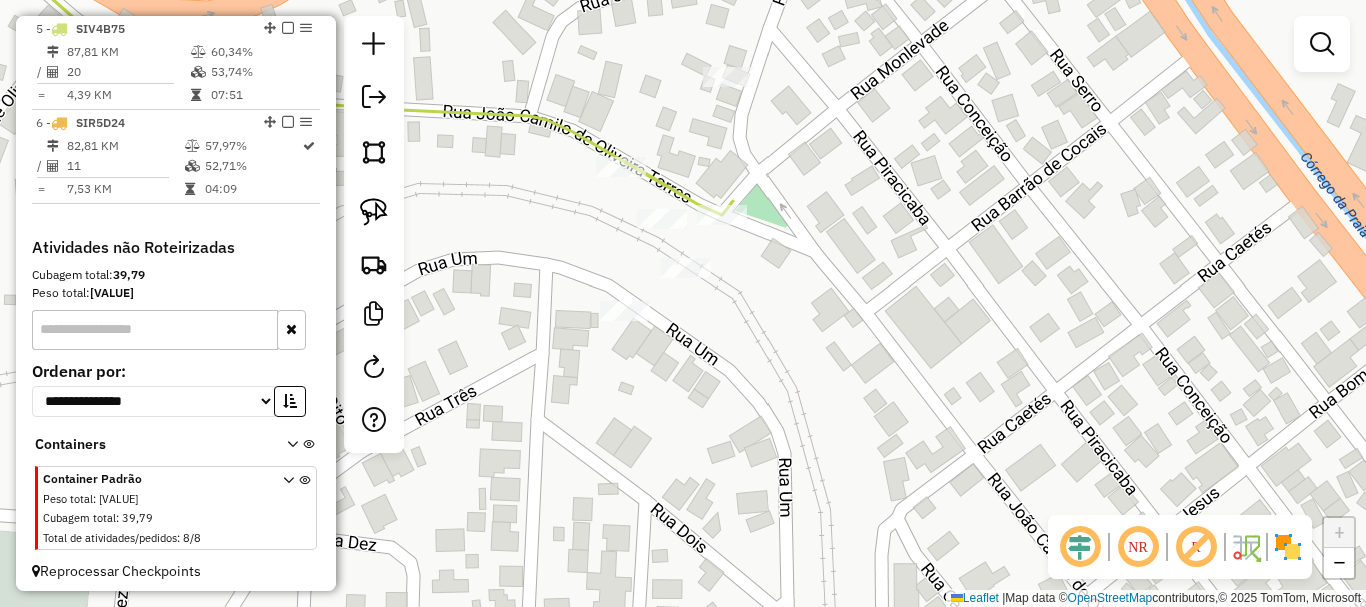 drag, startPoint x: 248, startPoint y: 41, endPoint x: 276, endPoint y: 24, distance: 32.75668 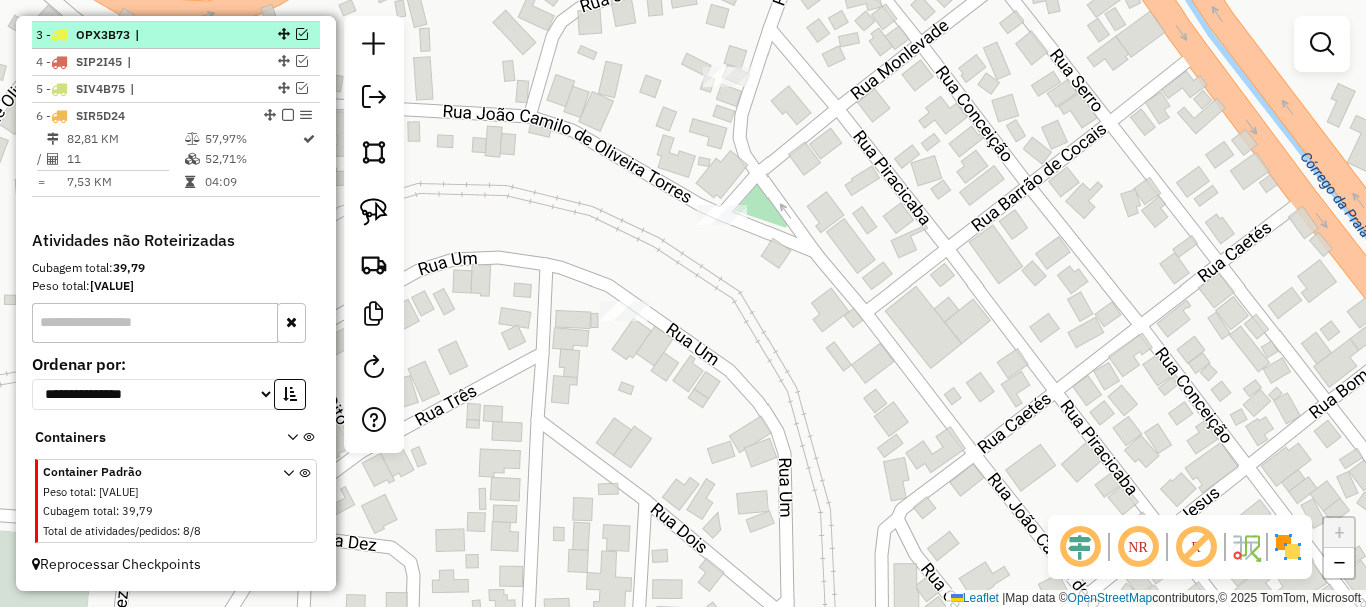 scroll, scrollTop: 822, scrollLeft: 0, axis: vertical 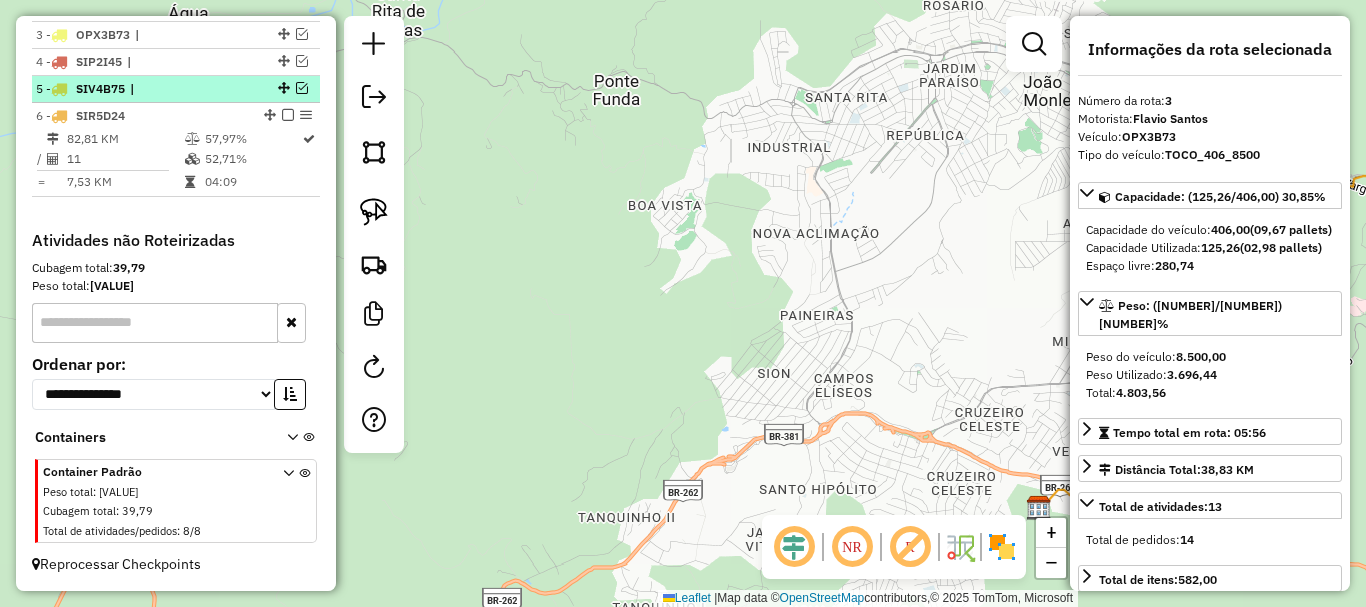 click at bounding box center (302, 88) 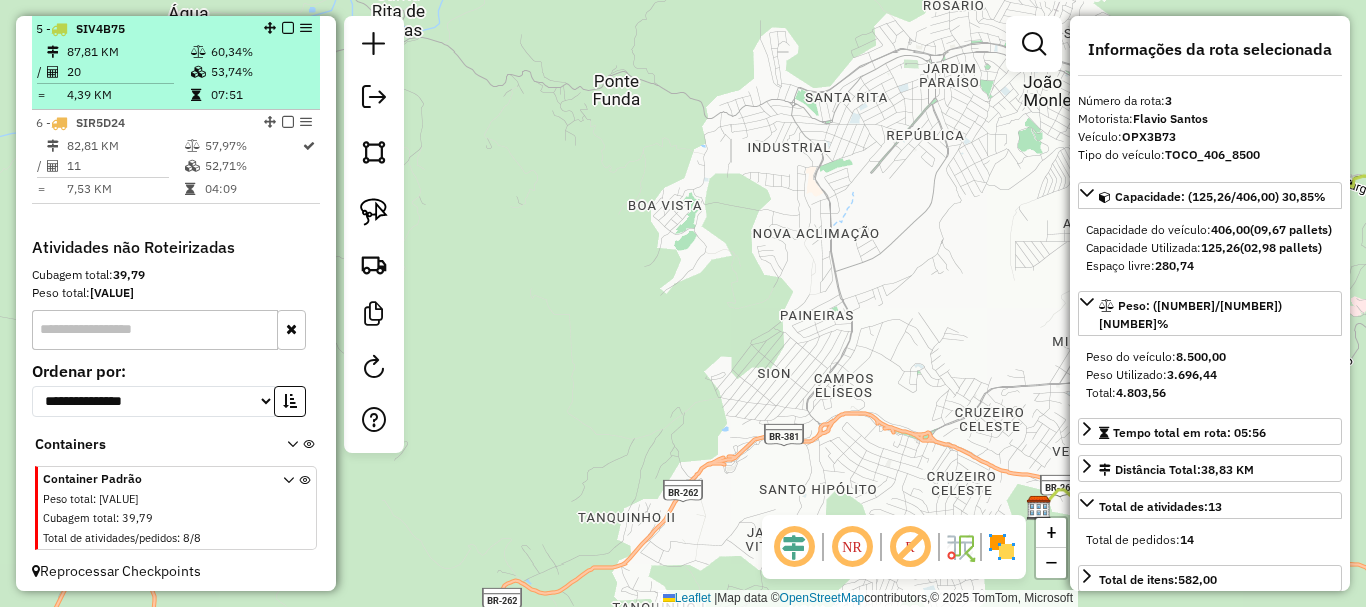 click at bounding box center [113, 83] 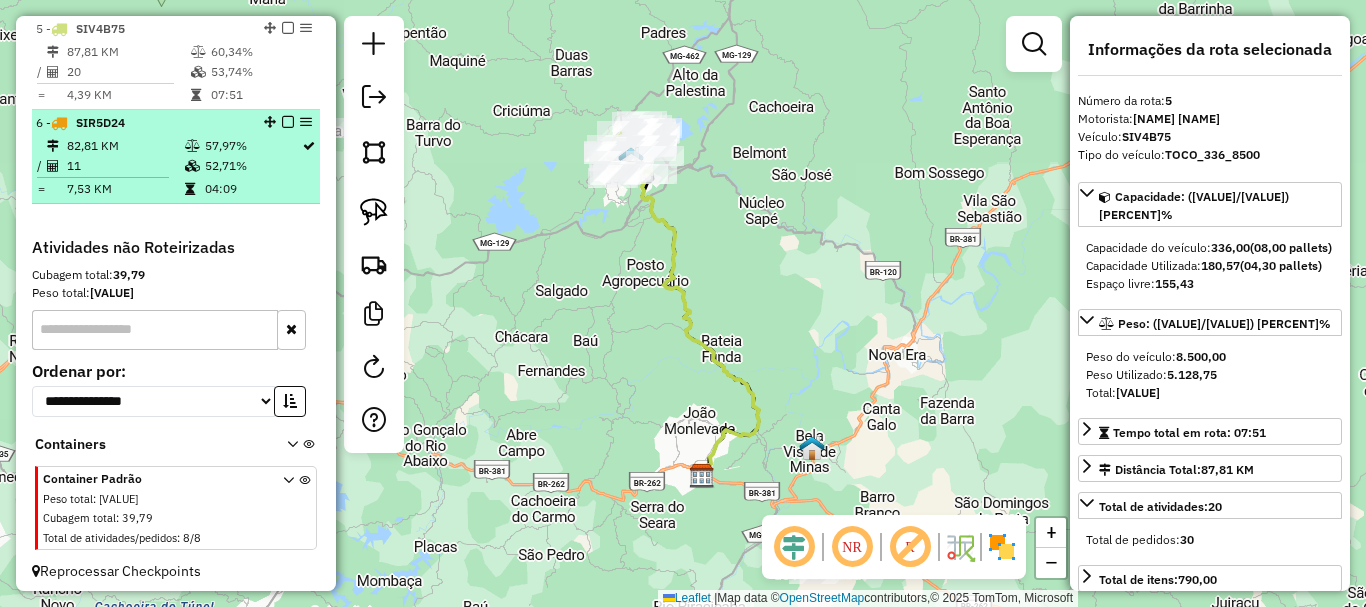 click on "82,81 KM" at bounding box center (125, 146) 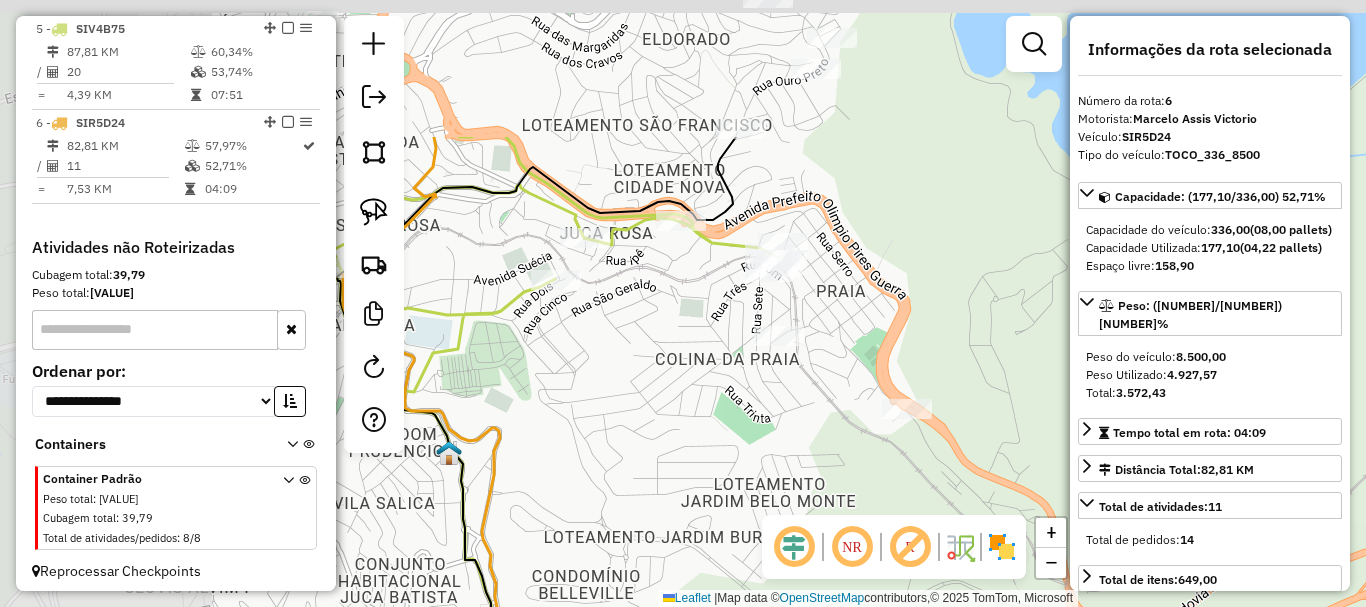 drag, startPoint x: 554, startPoint y: 138, endPoint x: 963, endPoint y: 337, distance: 454.84283 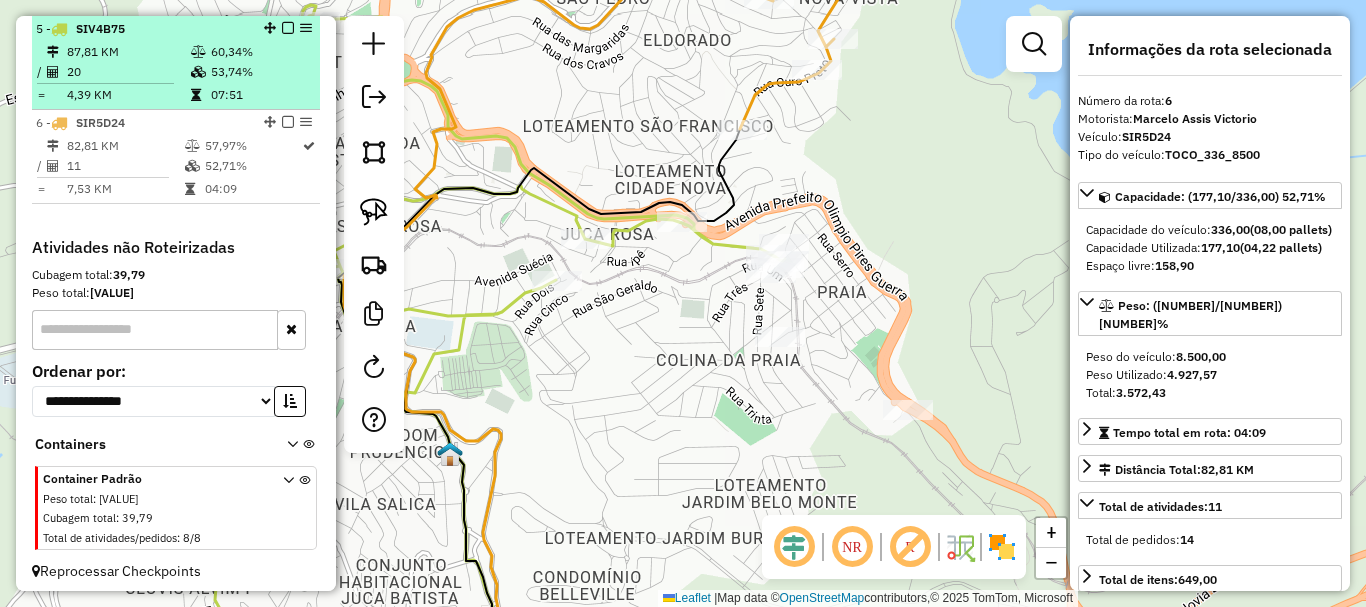 click at bounding box center (288, 28) 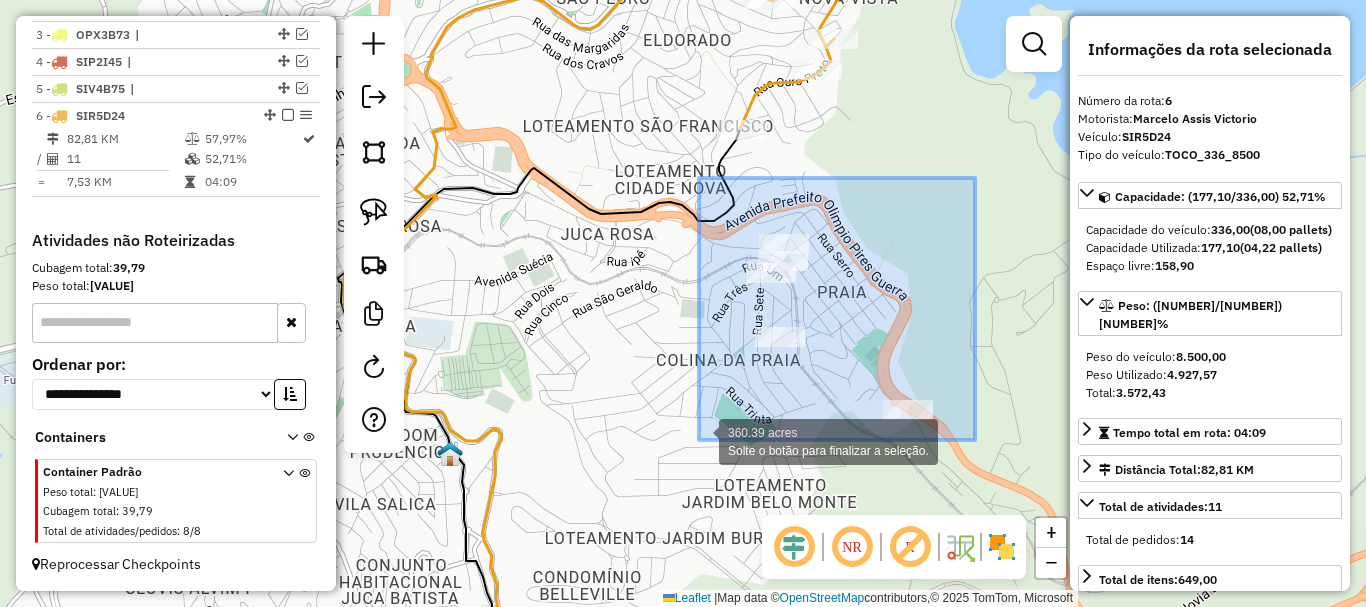 drag, startPoint x: 975, startPoint y: 178, endPoint x: 699, endPoint y: 440, distance: 380.55222 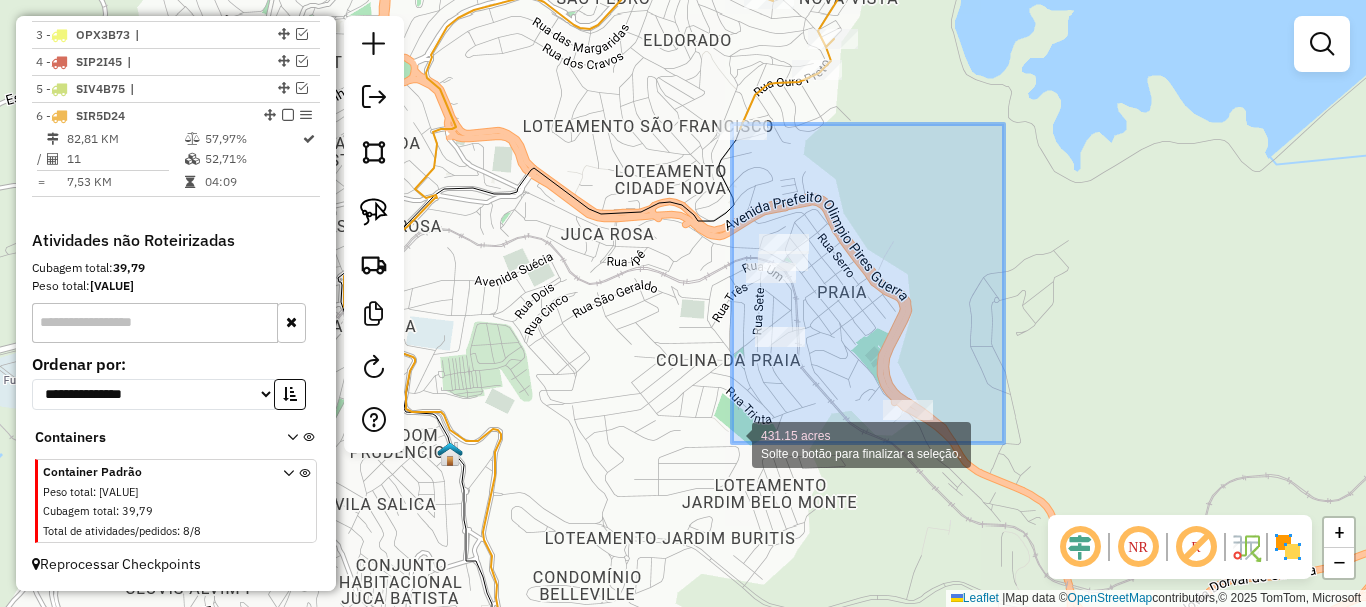 drag, startPoint x: 1004, startPoint y: 124, endPoint x: 732, endPoint y: 443, distance: 419.2195 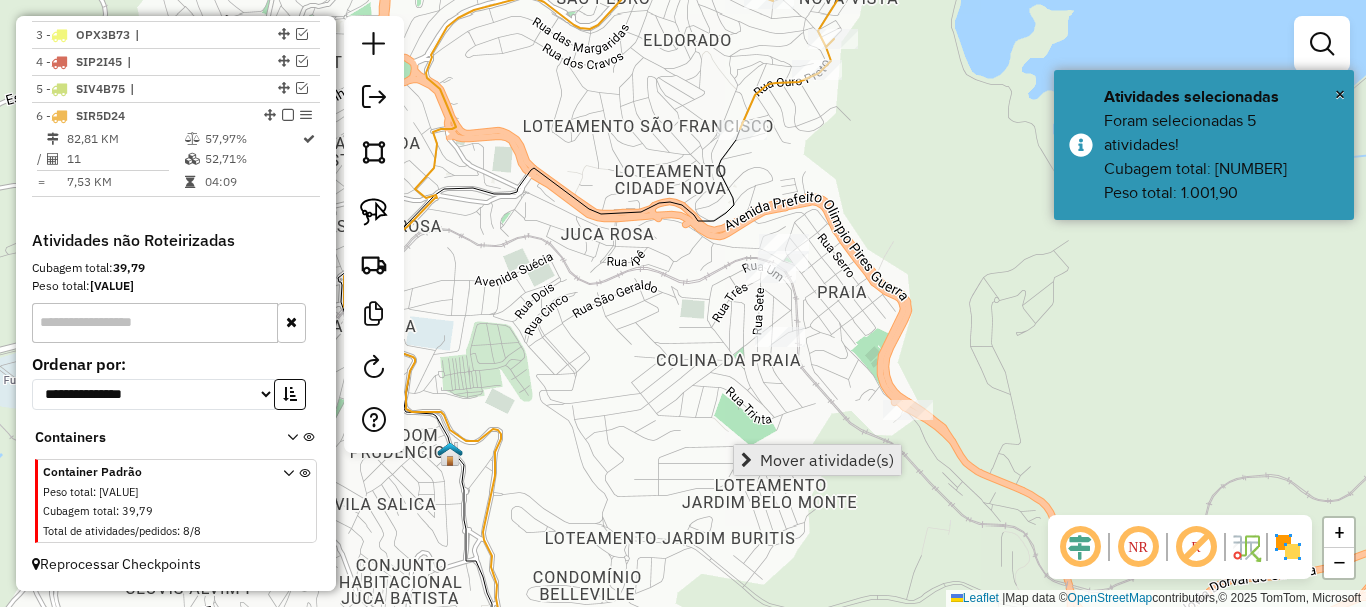 click on "Mover atividade(s)" at bounding box center [817, 460] 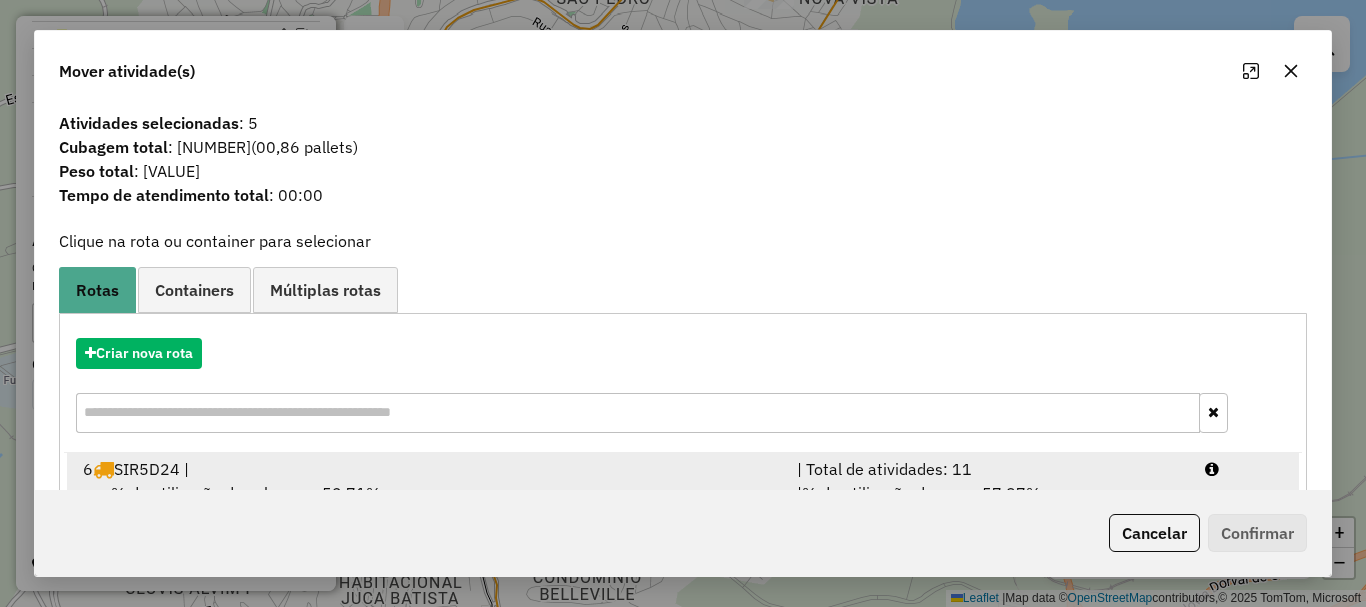 click on "6  SIR5D24 |" at bounding box center (428, 469) 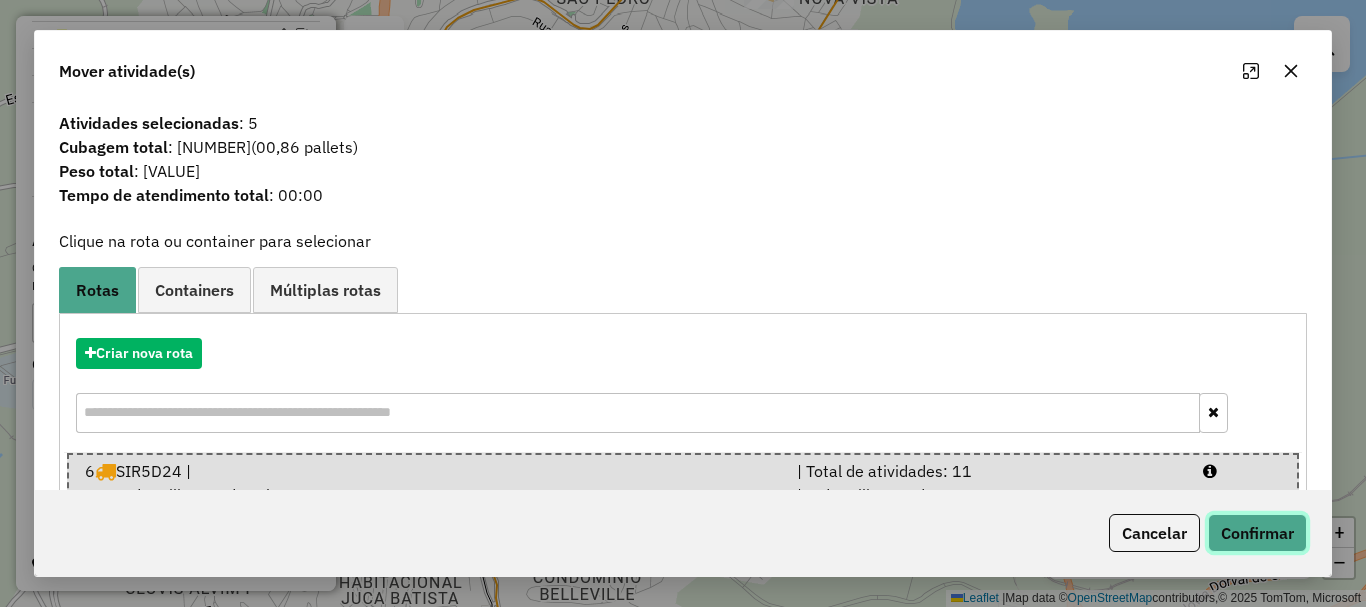 click on "Confirmar" 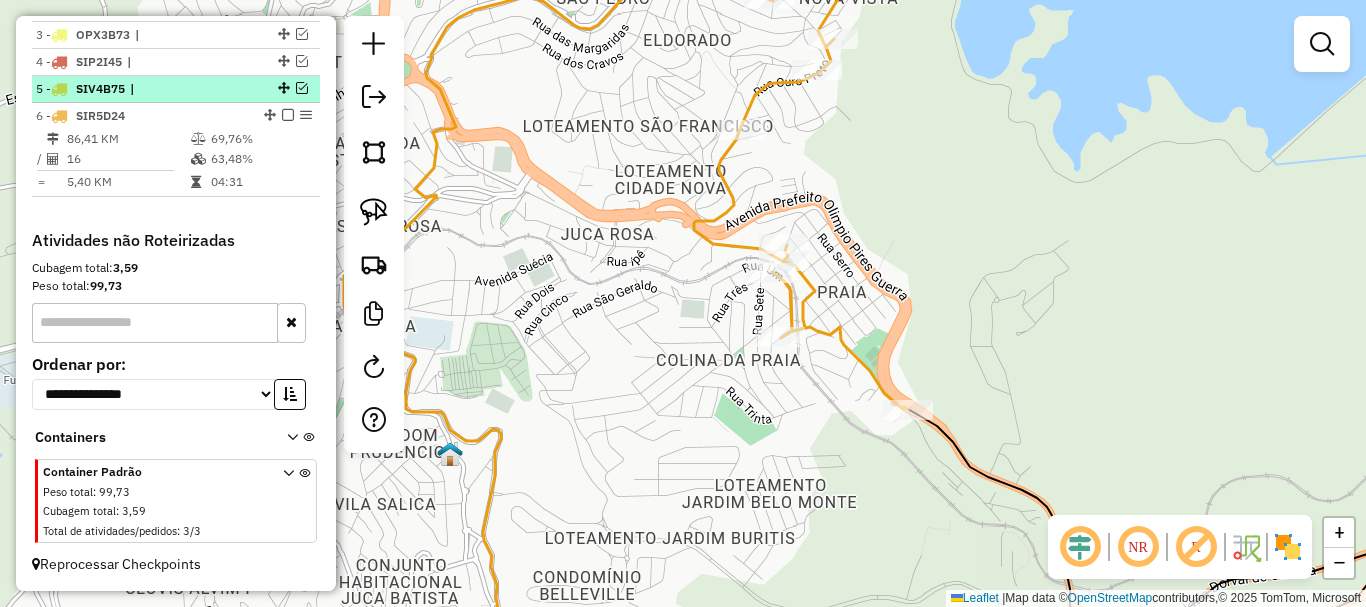 click at bounding box center [59, 89] 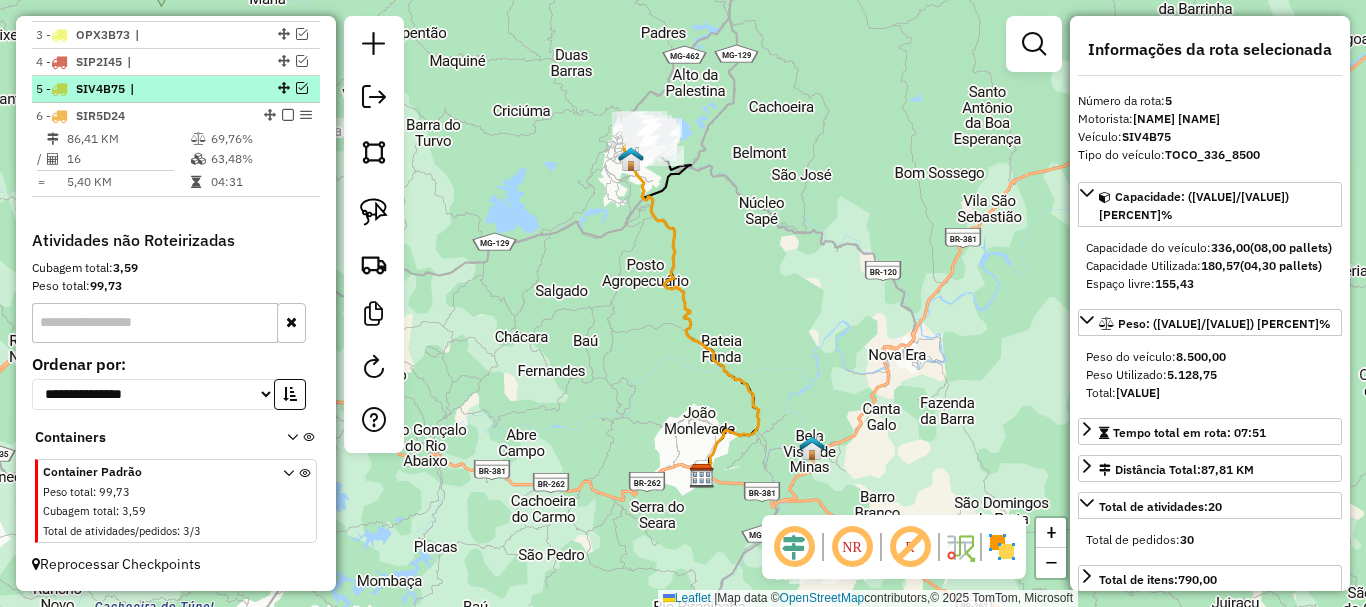 click at bounding box center (302, 88) 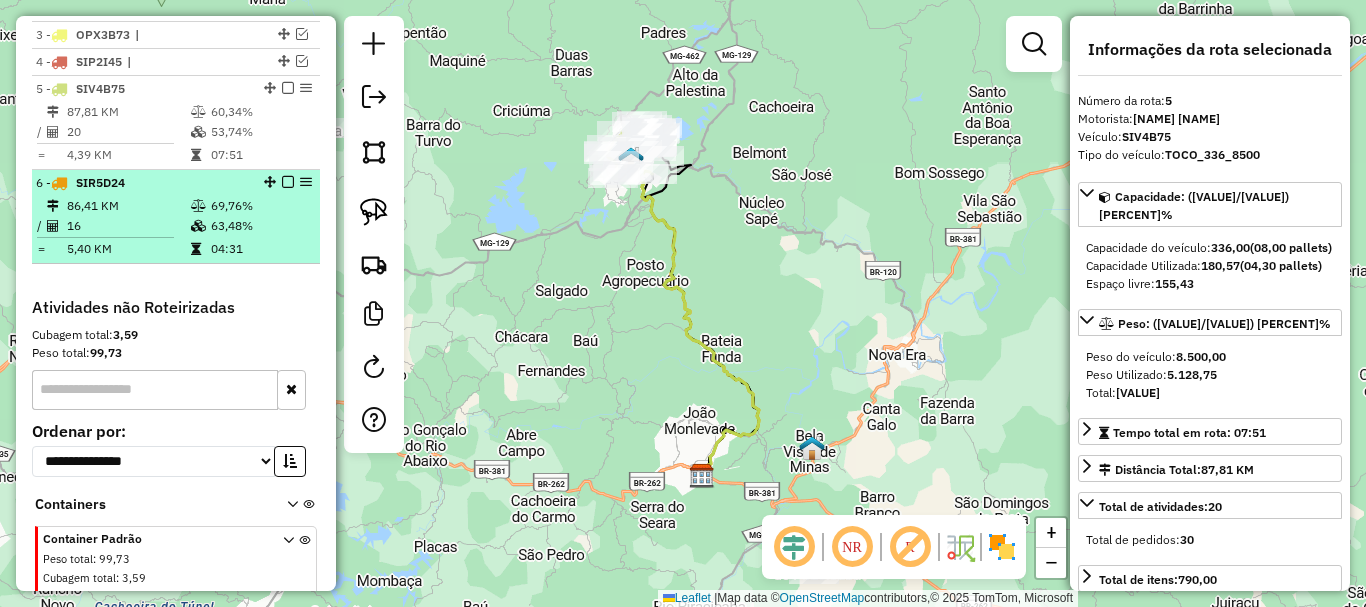 scroll, scrollTop: 882, scrollLeft: 0, axis: vertical 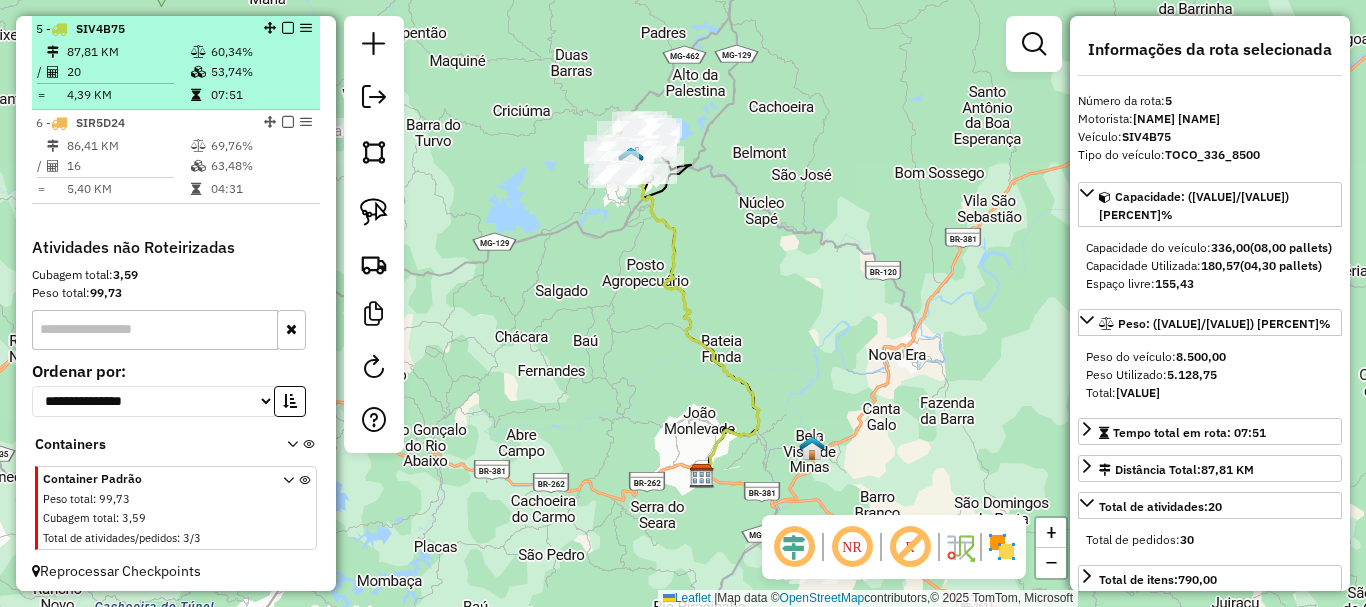 click on "87,81 KM" at bounding box center [128, 52] 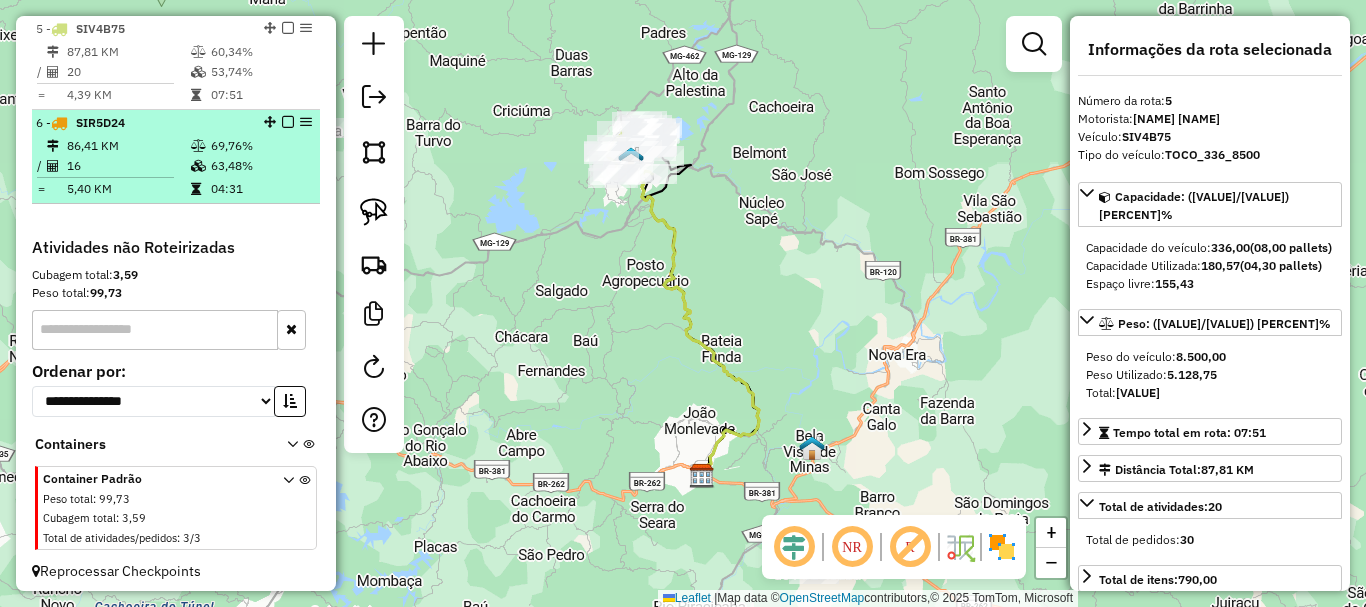 click on "86,41 KM" at bounding box center [128, 146] 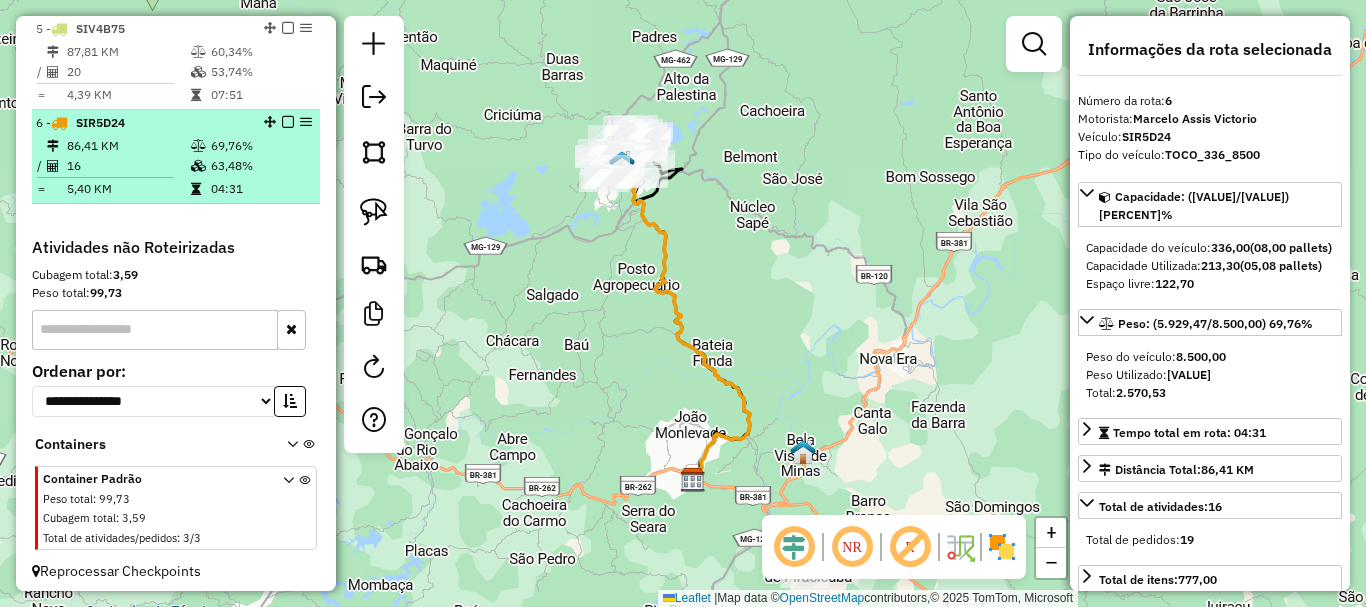 click on "86,41 KM" at bounding box center (128, 146) 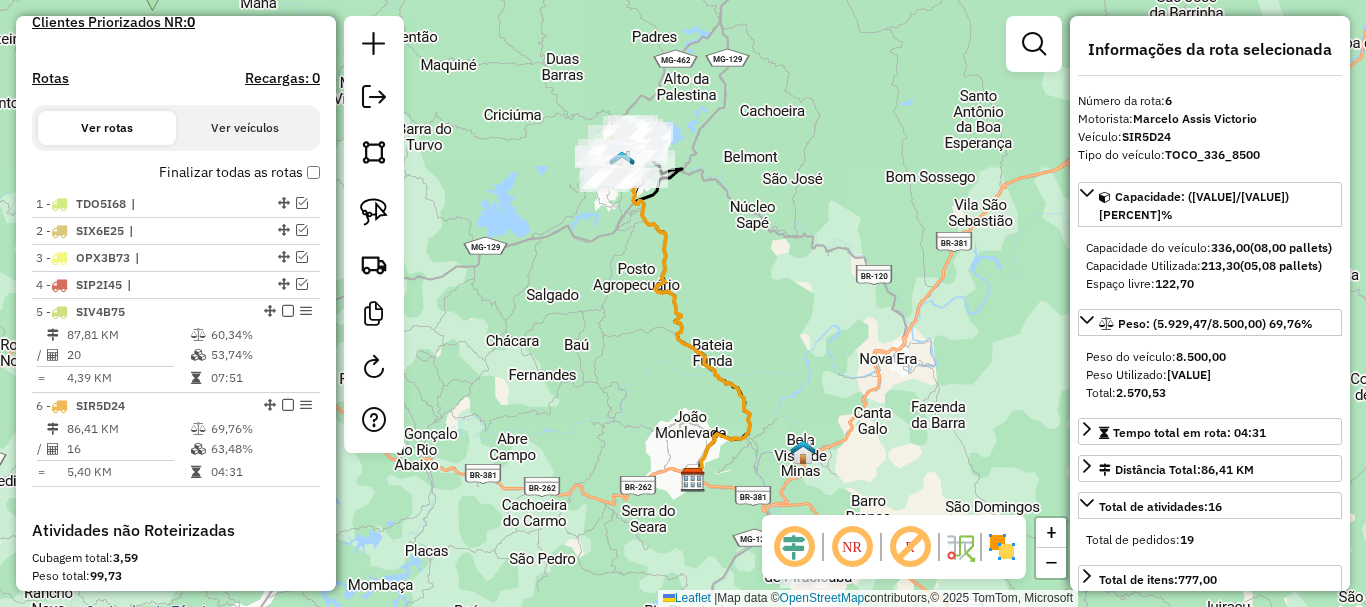 scroll, scrollTop: 596, scrollLeft: 0, axis: vertical 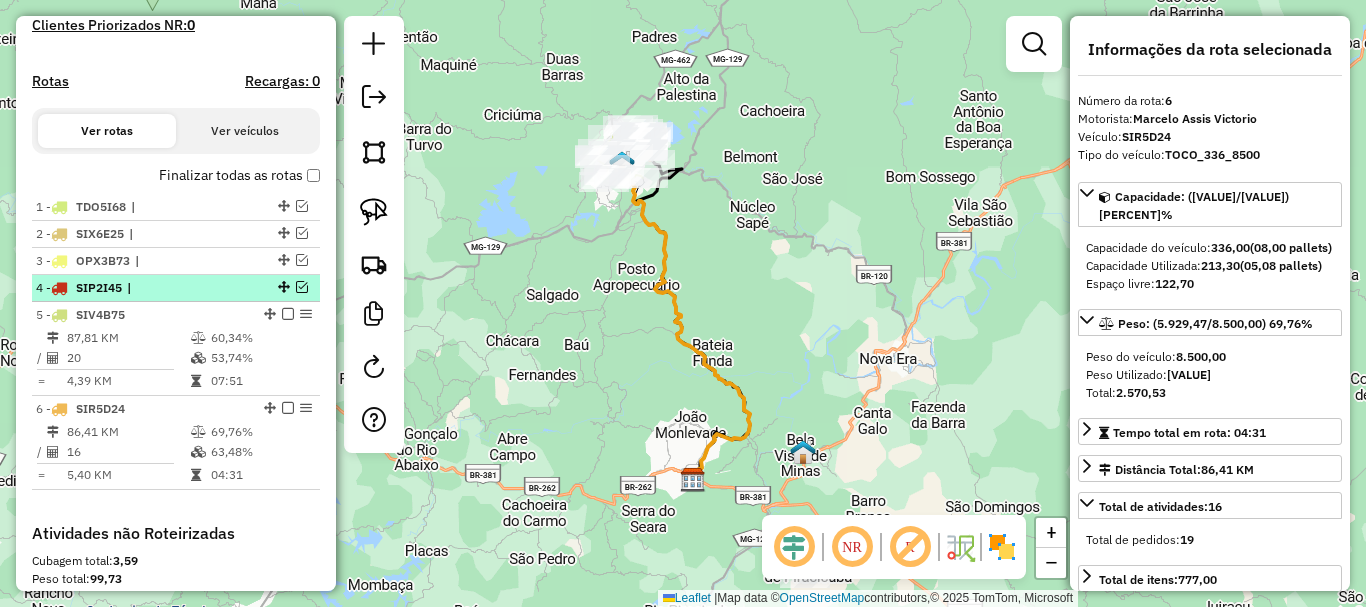 click at bounding box center (302, 287) 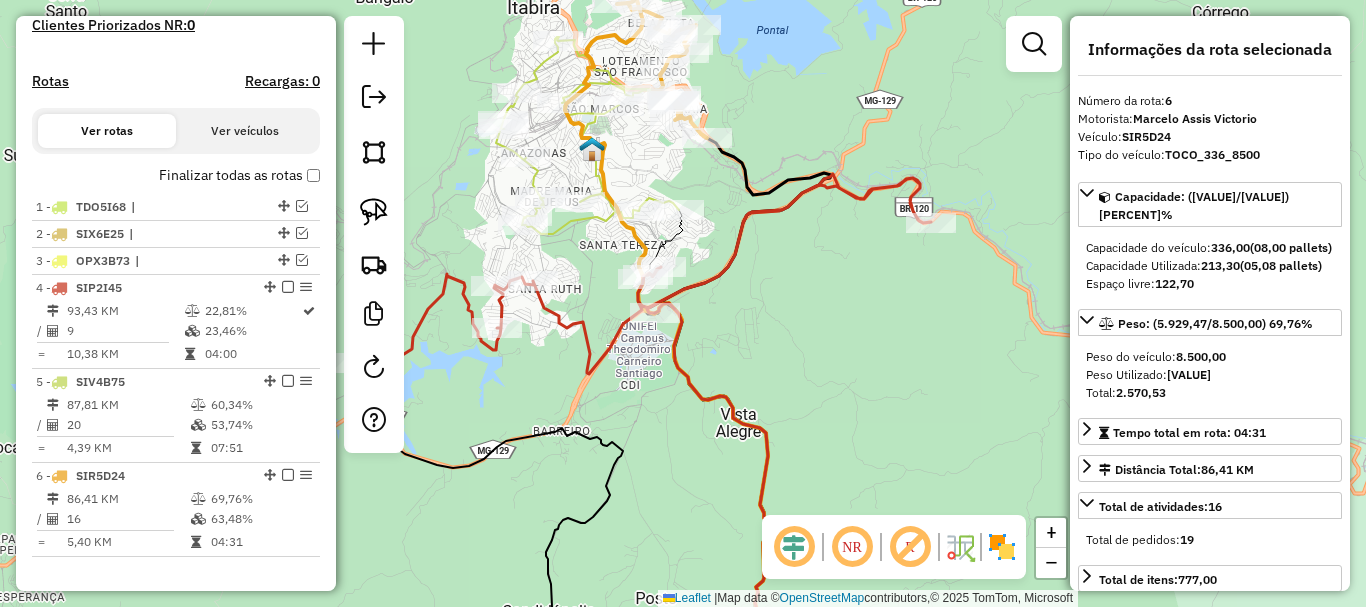 drag, startPoint x: 557, startPoint y: 239, endPoint x: 739, endPoint y: 264, distance: 183.70901 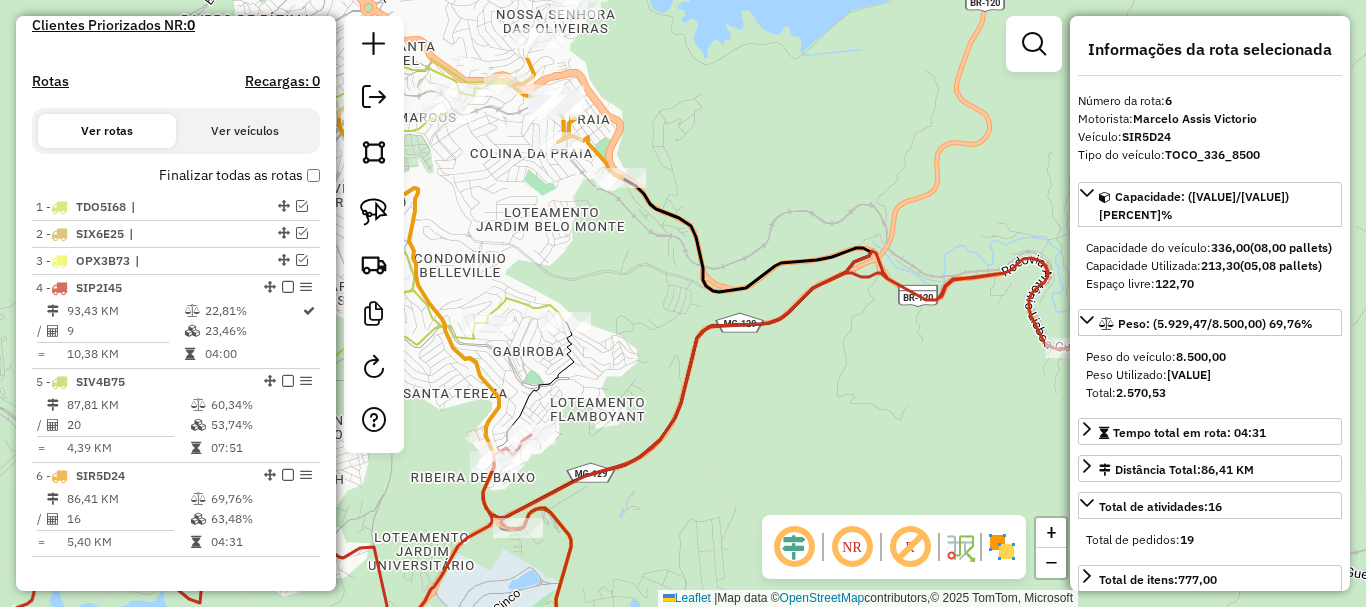 drag, startPoint x: 648, startPoint y: 277, endPoint x: 621, endPoint y: 395, distance: 121.049576 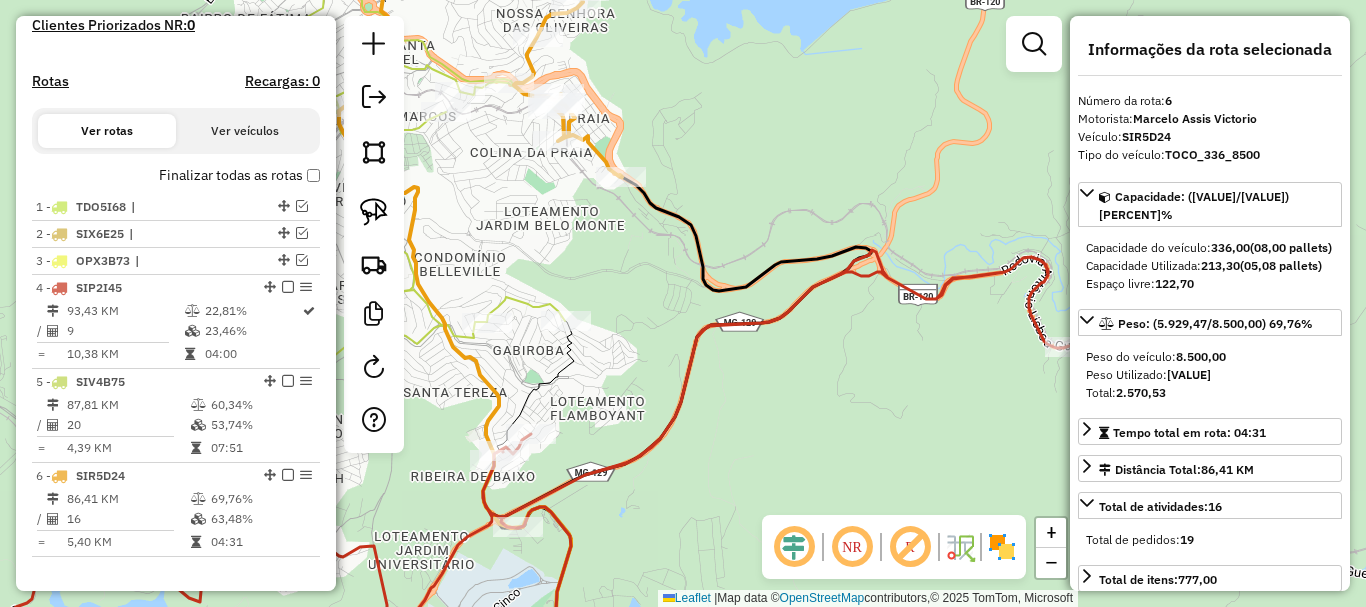 click 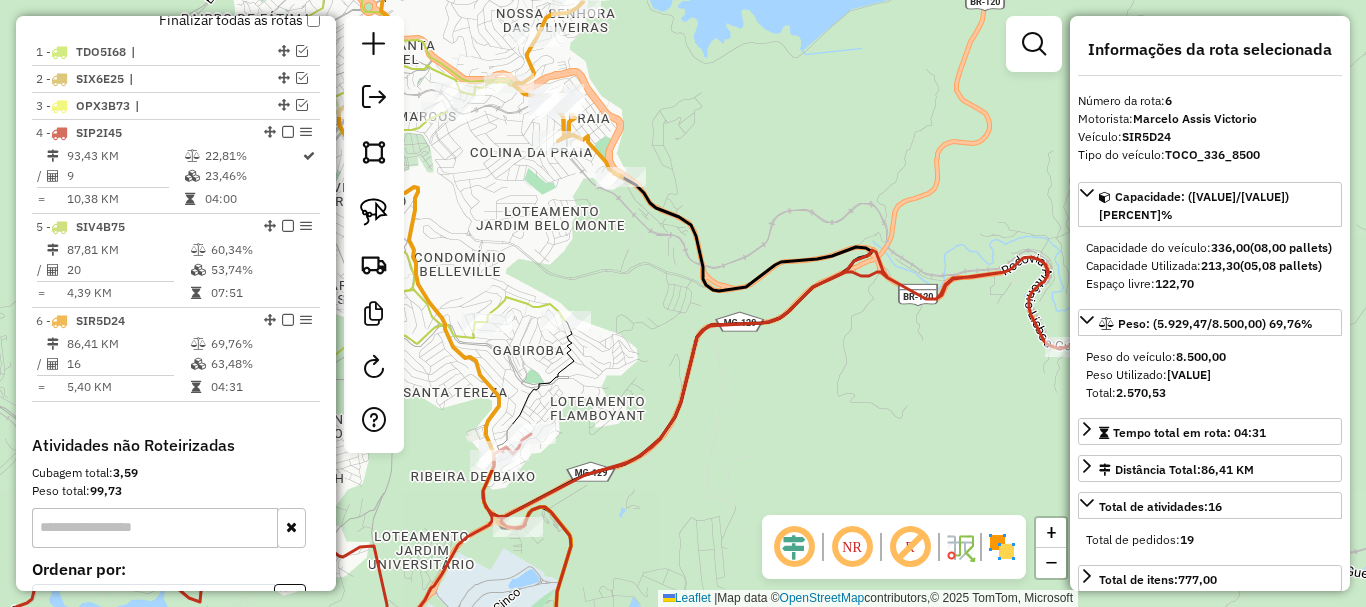 scroll, scrollTop: 956, scrollLeft: 0, axis: vertical 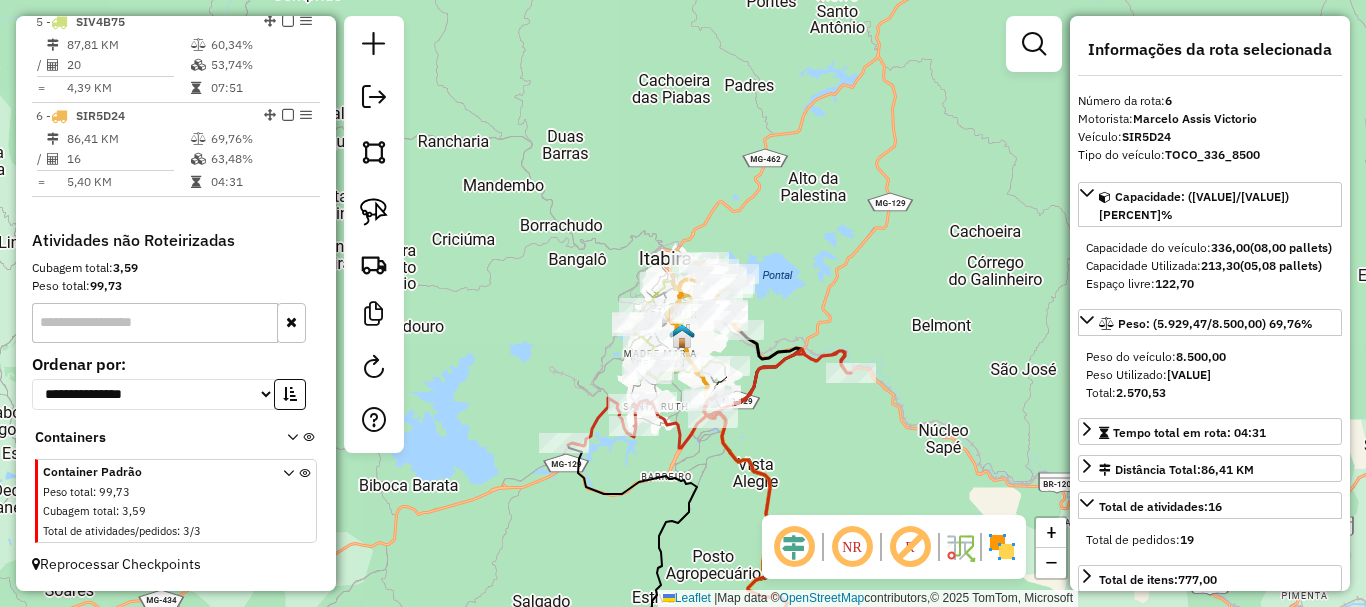 drag, startPoint x: 840, startPoint y: 154, endPoint x: 858, endPoint y: 253, distance: 100.62306 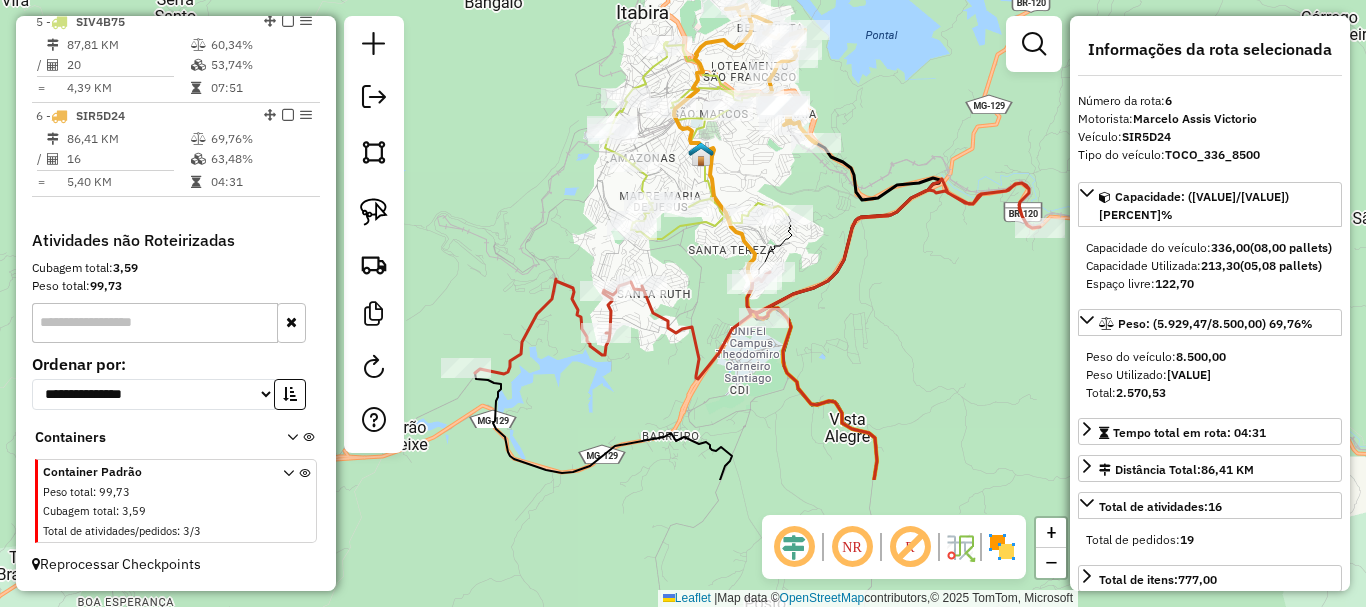 drag, startPoint x: 795, startPoint y: 360, endPoint x: 904, endPoint y: 187, distance: 204.47493 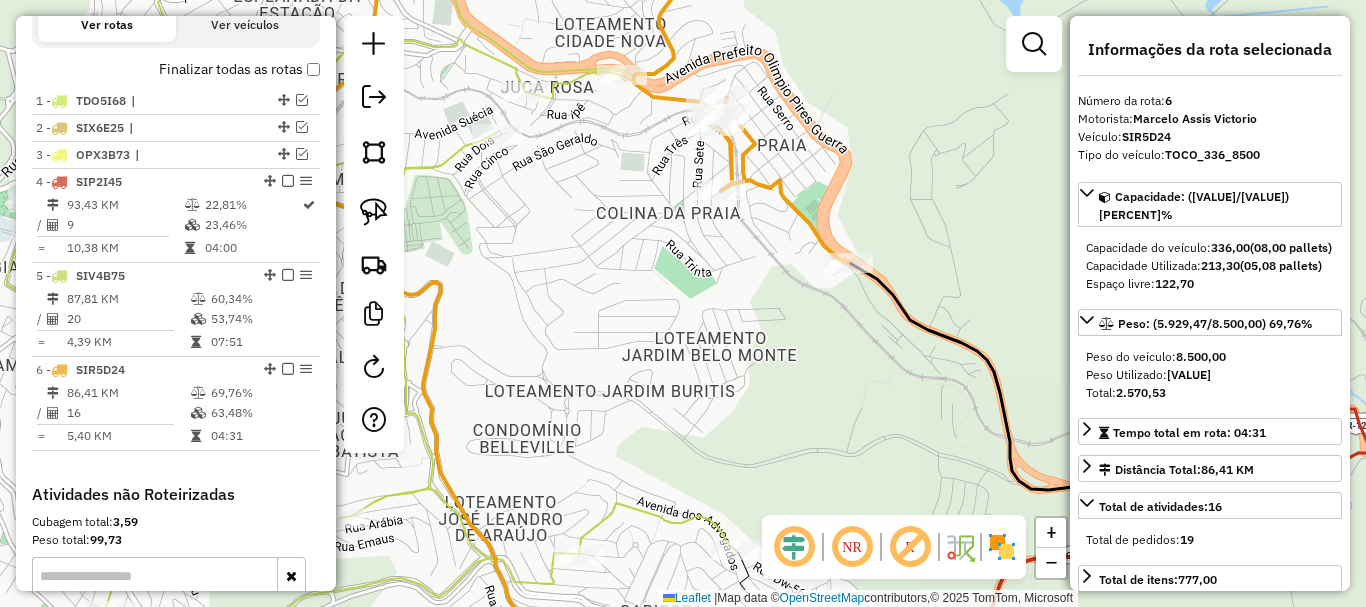 scroll, scrollTop: 696, scrollLeft: 0, axis: vertical 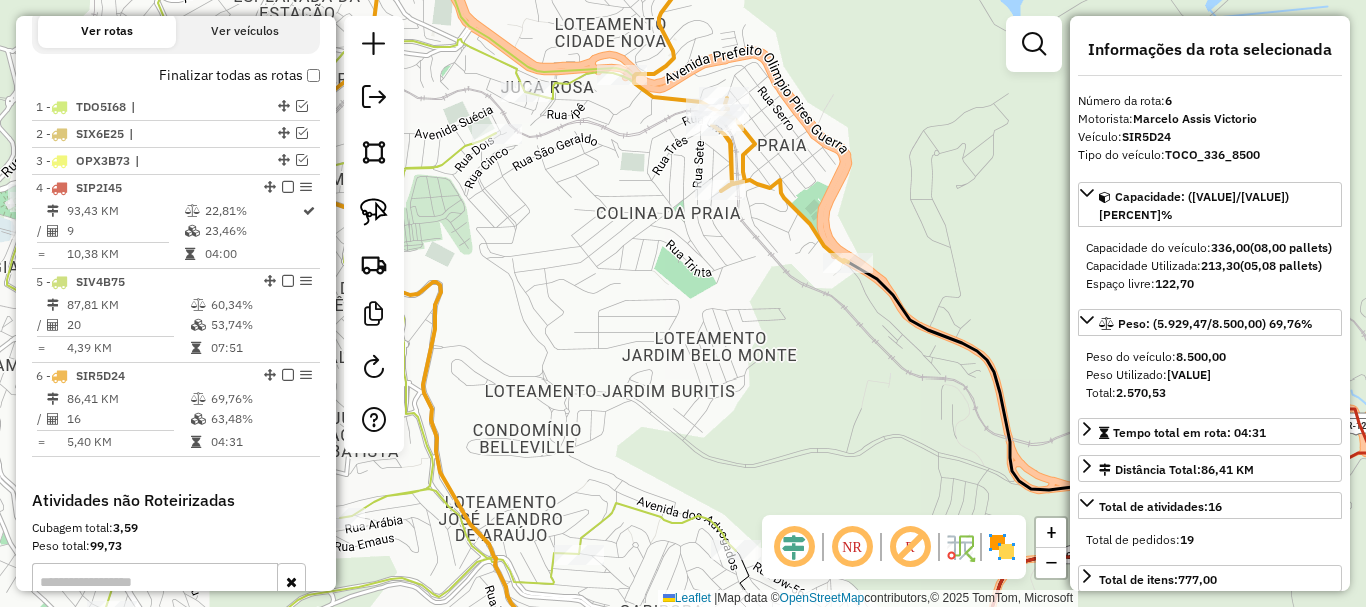 click on "Depósito:  Dismepi  Total de rotas:  6  Distância Total:  344,50 km  Tempo total:  26:38  Valor total:  R$ 126.537,57  - Total roteirizado:  R$ 125.981,79  - Total não roteirizado:  R$ 555,78  Total de Atividades Roteirizadas:  80  Total de Pedidos Roteirizados:  104  Peso total roteirizado:  24.806,62  Cubagem total roteirizado:  866,12  Total de Atividades não Roteirizadas:  3  Total de Pedidos não Roteirizados:  3 Total de caixas por viagem:  866,12 /   6 =  144,35 Média de Atividades por viagem:  80 /   6 =  13,33 Ocupação média da frota:  45,39%   Rotas improdutivas:  2  Rotas vários dias:  0  Clientes Priorizados NR:  0 Rotas  Recargas: 0   Ver rotas   Ver veículos  Finalizar todas as rotas   1 -       TDO5I68   |    2 -       SIX6E25   |    3 -       OPX3B73   |    4 -       SIP2I45   93,43 KM   22,81%  /  9   23,46%     =  10,38 KM   04:00   5 -       SIV4B75   87,81 KM   60,34%  /  20   53,74%     =  4,39 KM   07:51   6 -       SIR5D24   86,41 KM   69,76%  /  16   63,48%     =" at bounding box center (176, -1) 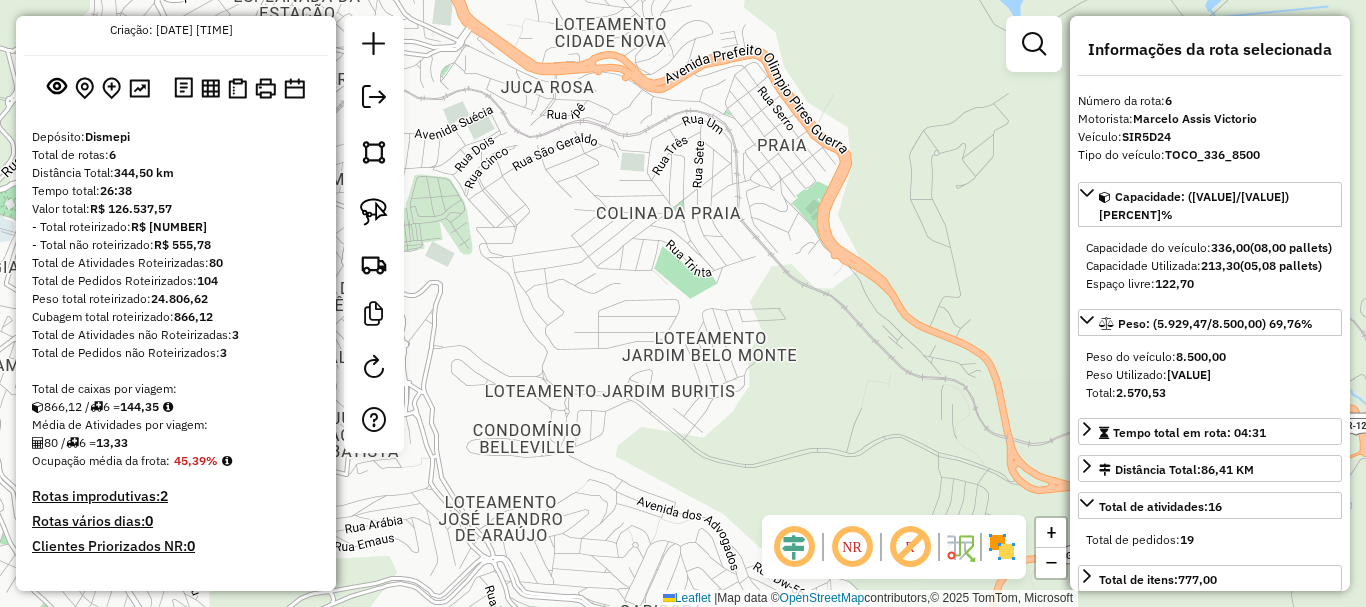 scroll, scrollTop: 72, scrollLeft: 0, axis: vertical 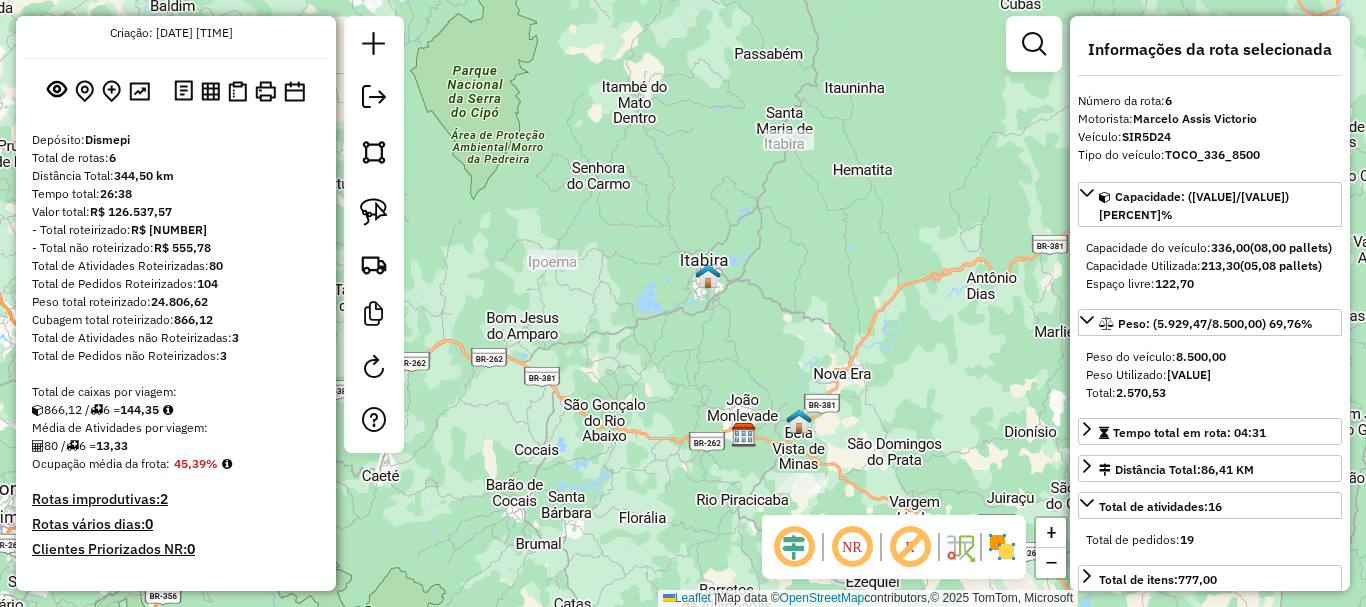 drag, startPoint x: 891, startPoint y: 206, endPoint x: 783, endPoint y: 289, distance: 136.2094 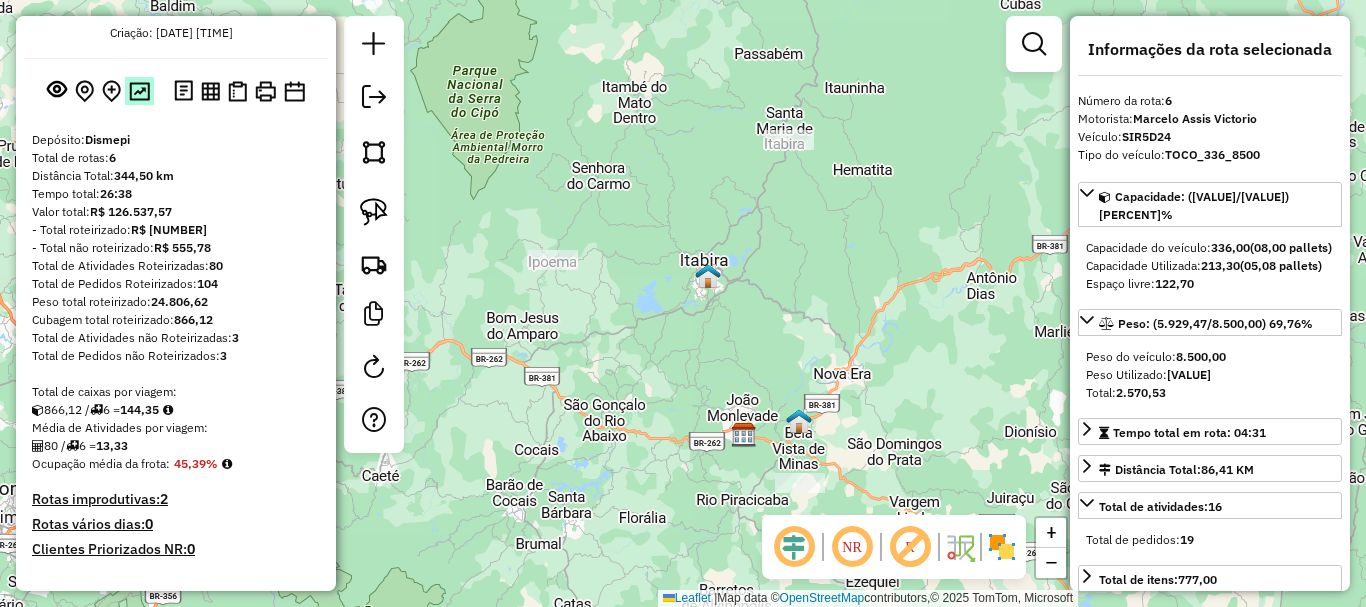 click at bounding box center [139, 91] 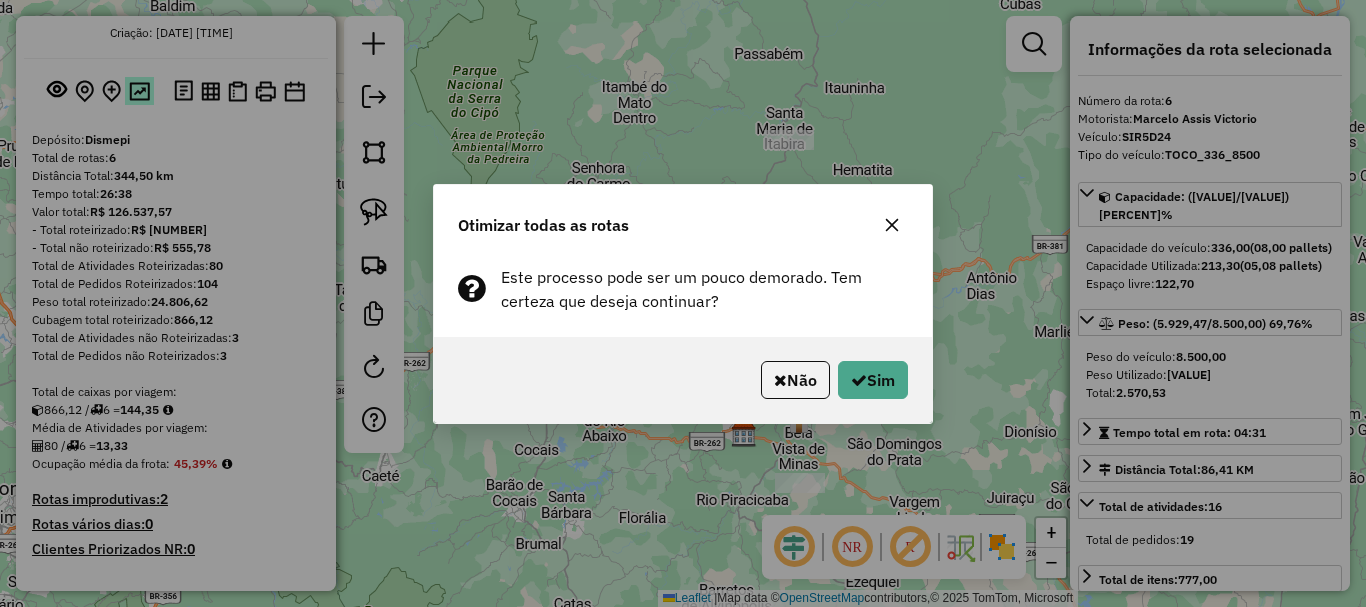 type 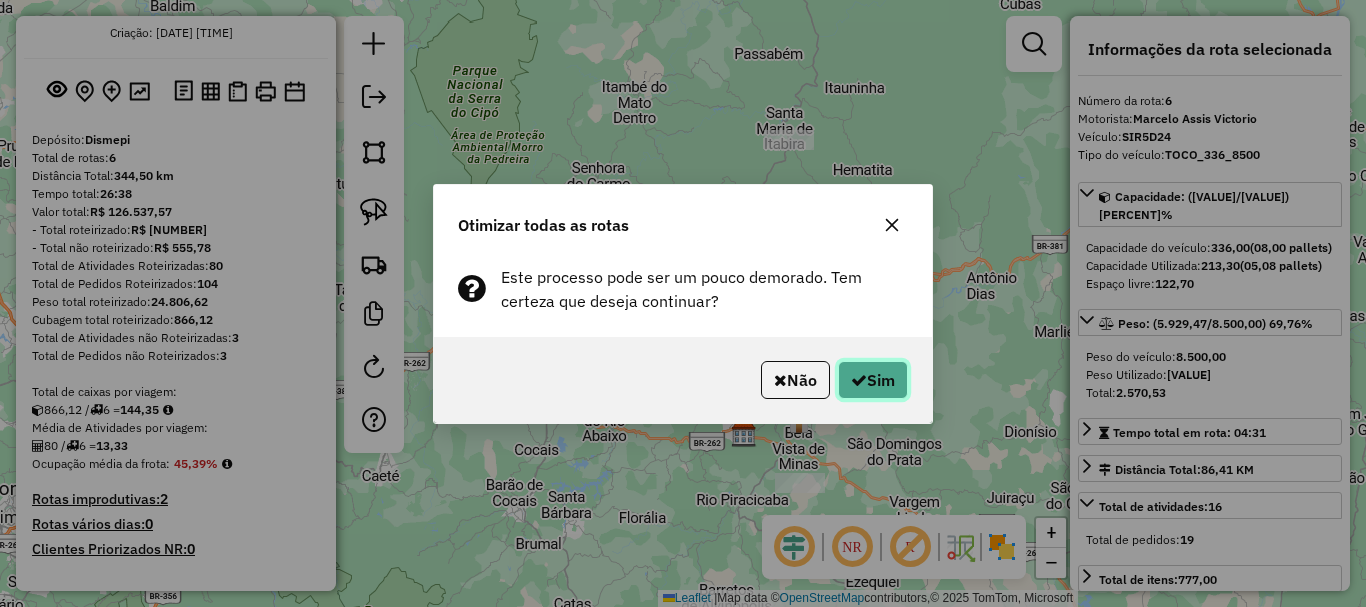 click 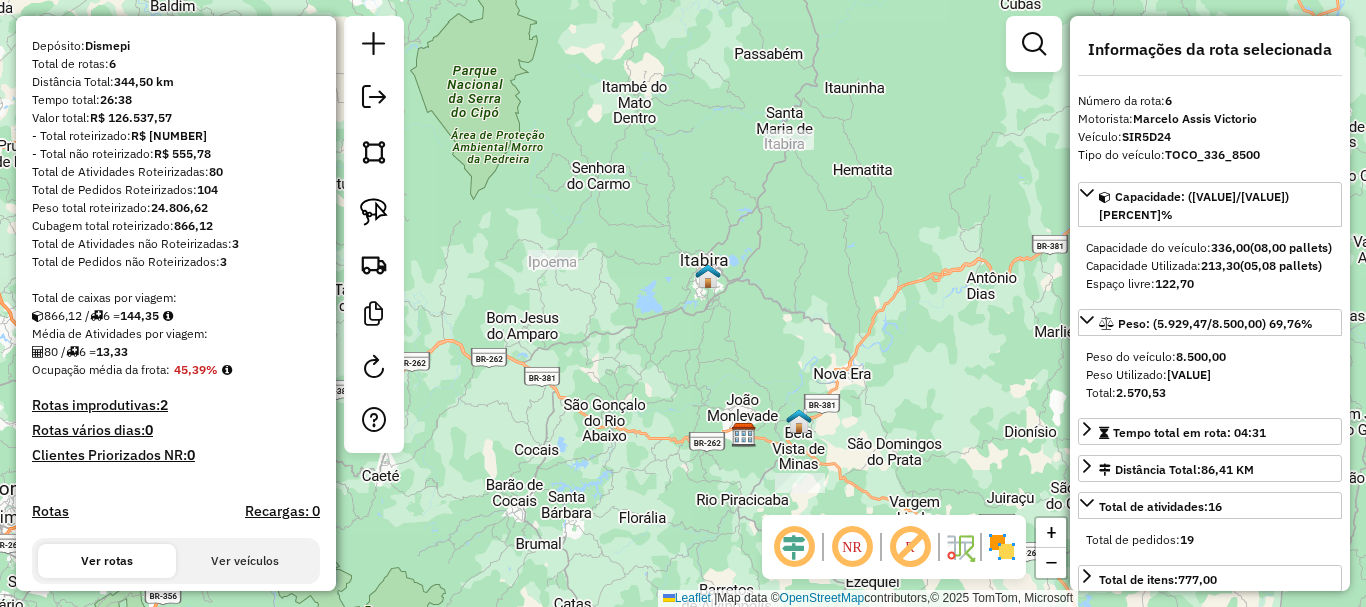 scroll, scrollTop: 0, scrollLeft: 0, axis: both 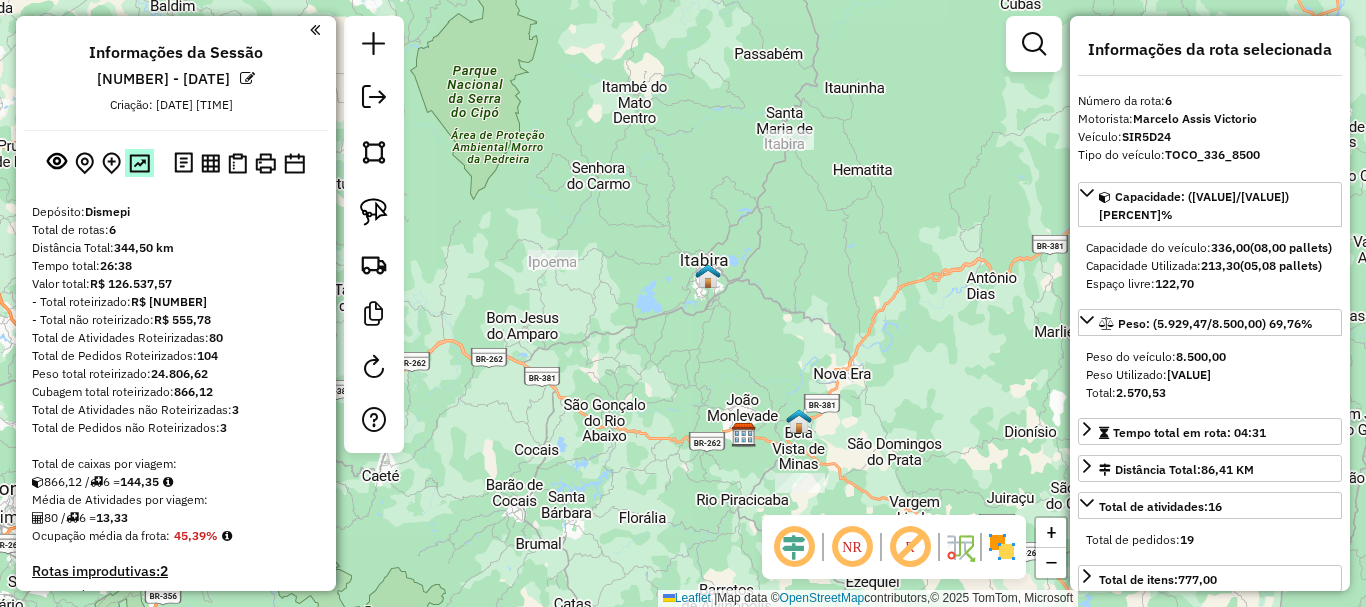 click at bounding box center (139, 163) 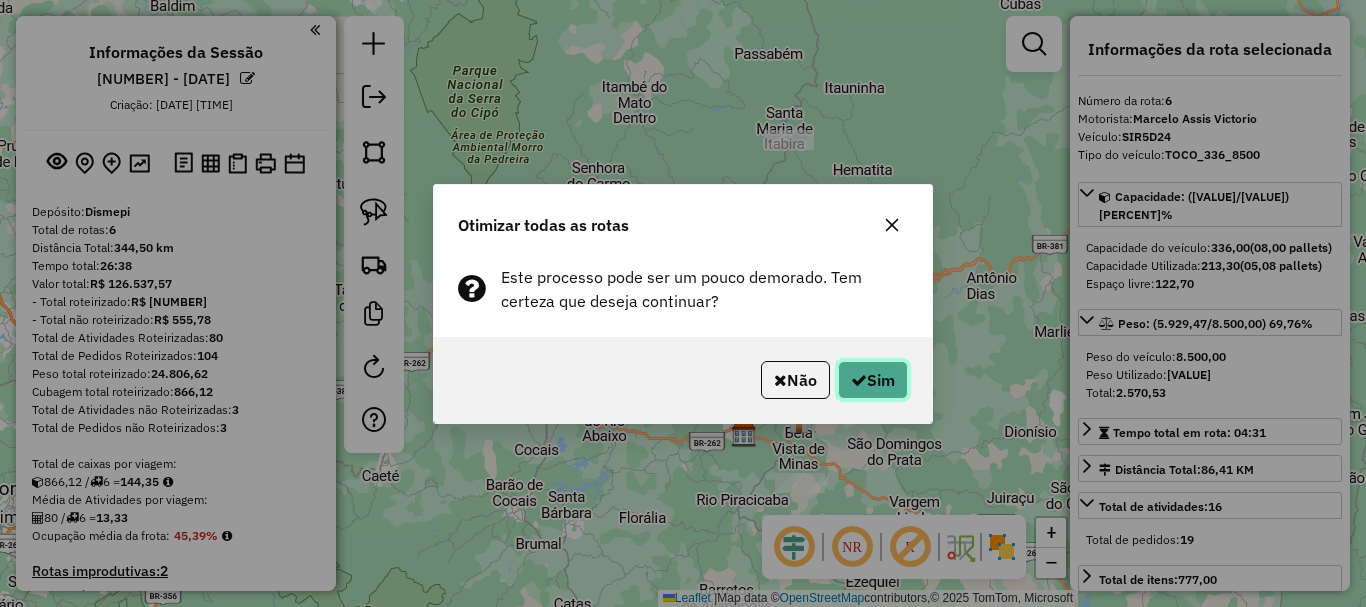 click on "Sim" 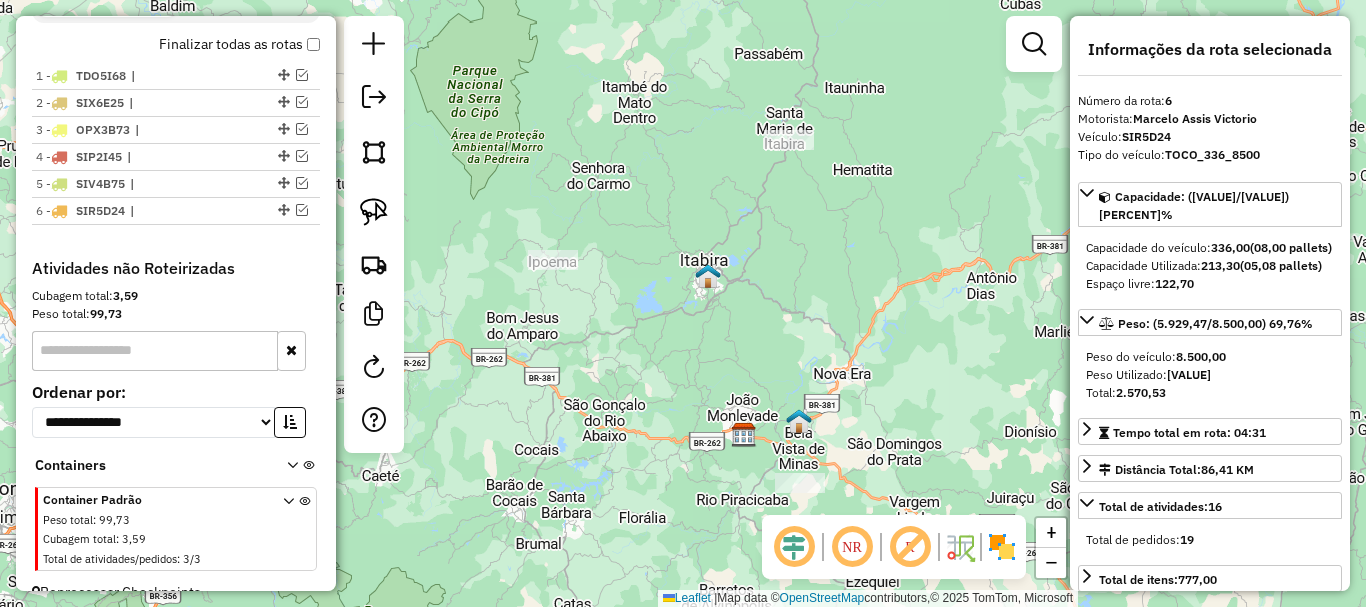 scroll, scrollTop: 755, scrollLeft: 0, axis: vertical 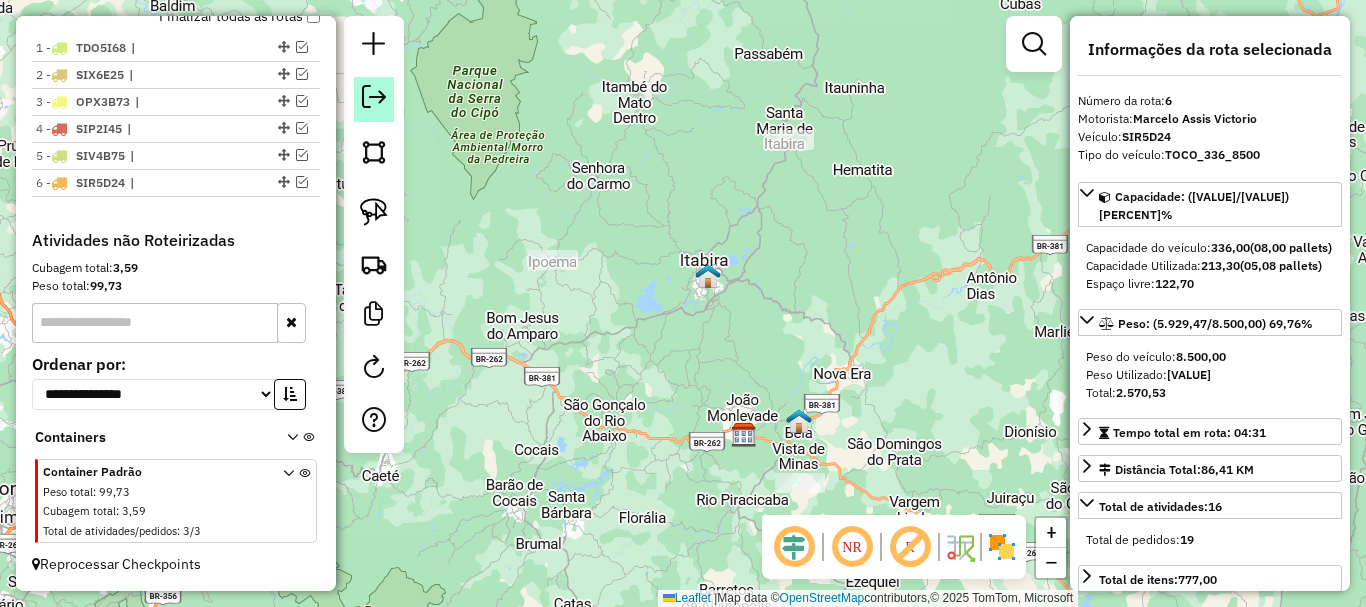 click 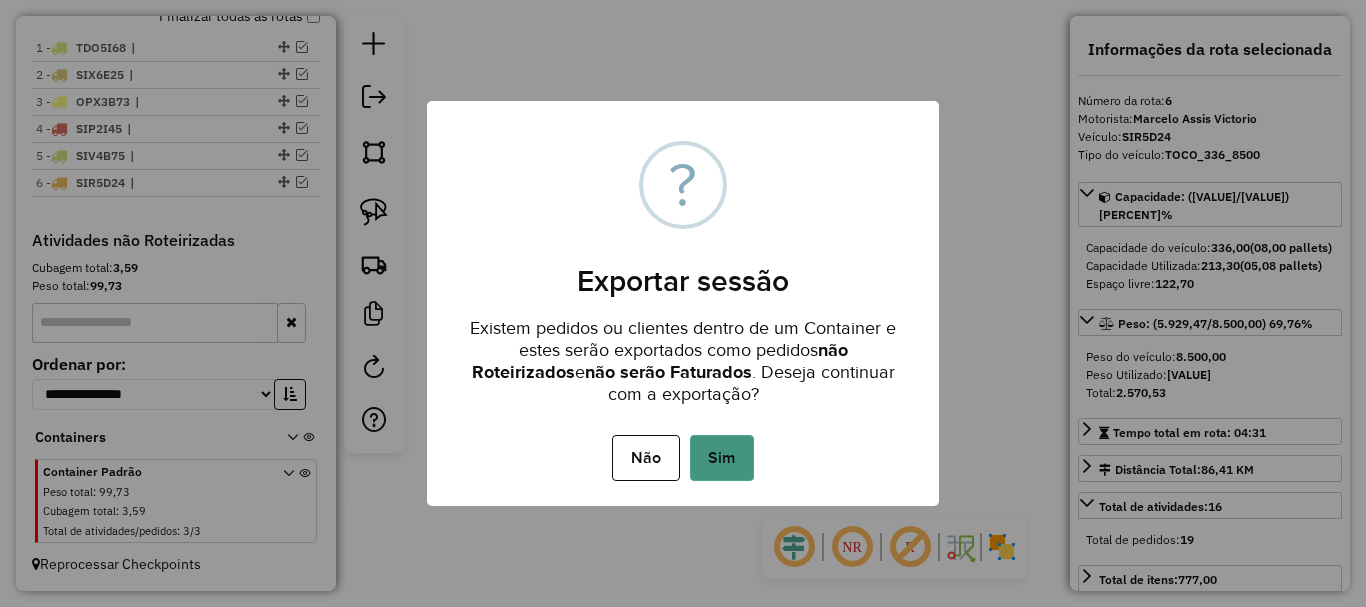 click on "Sim" at bounding box center (722, 458) 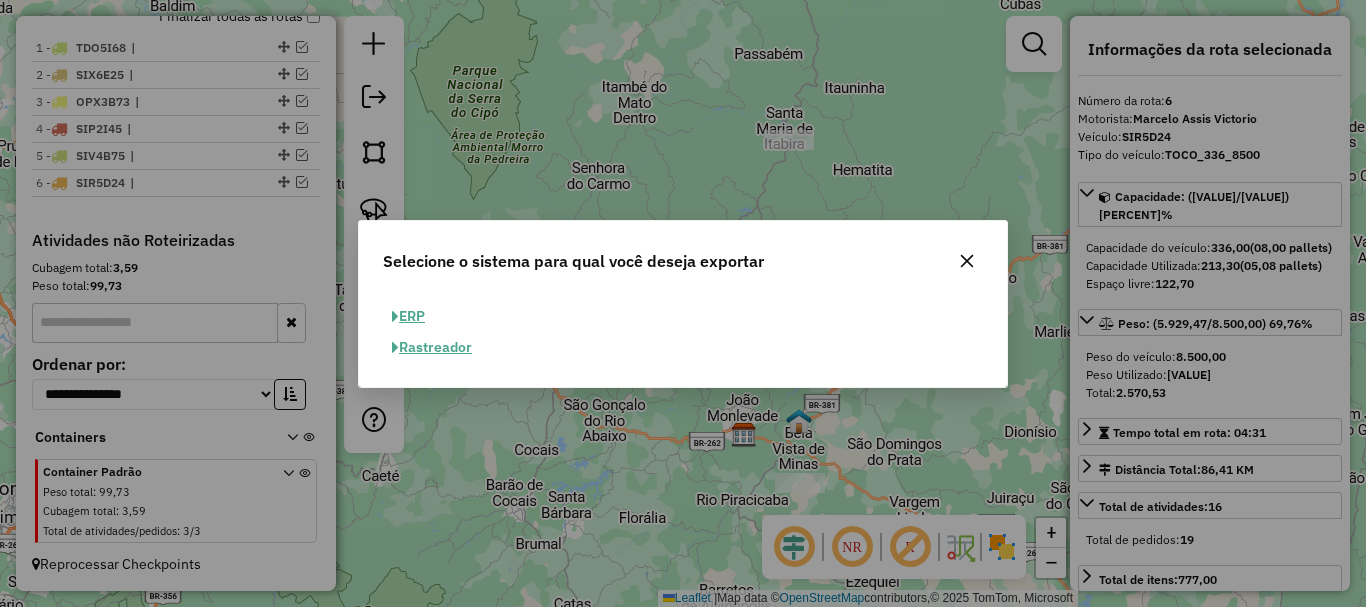 click on "ERP" 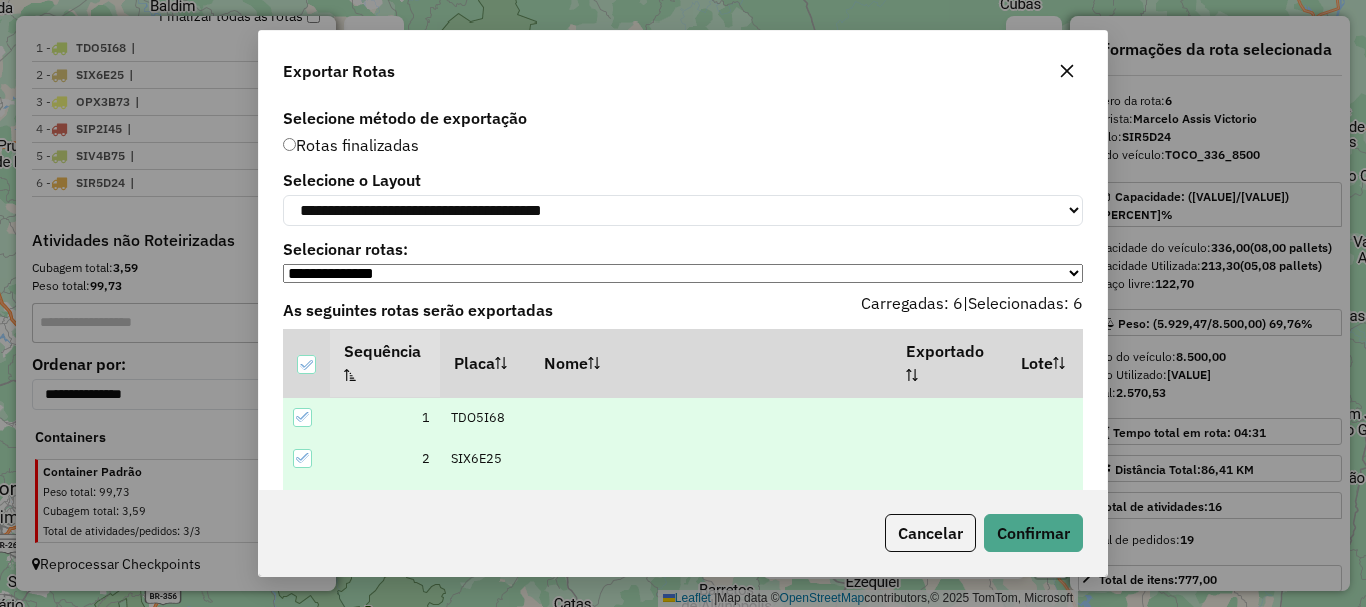 scroll, scrollTop: 57, scrollLeft: 0, axis: vertical 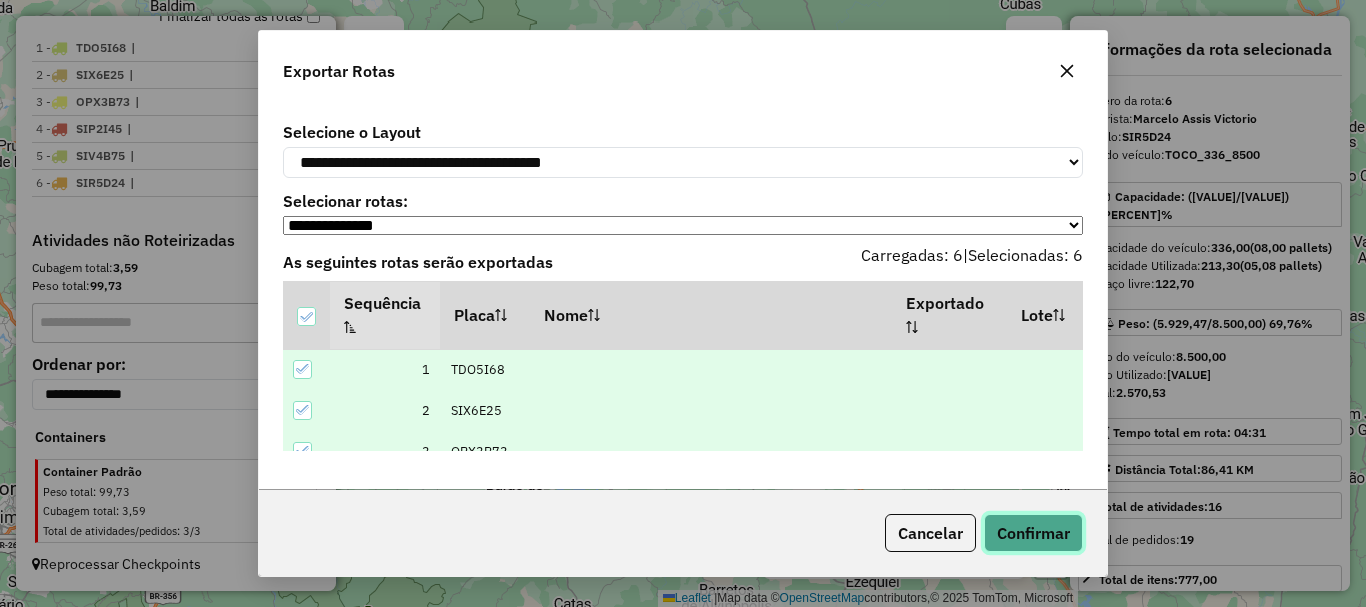 click on "Confirmar" 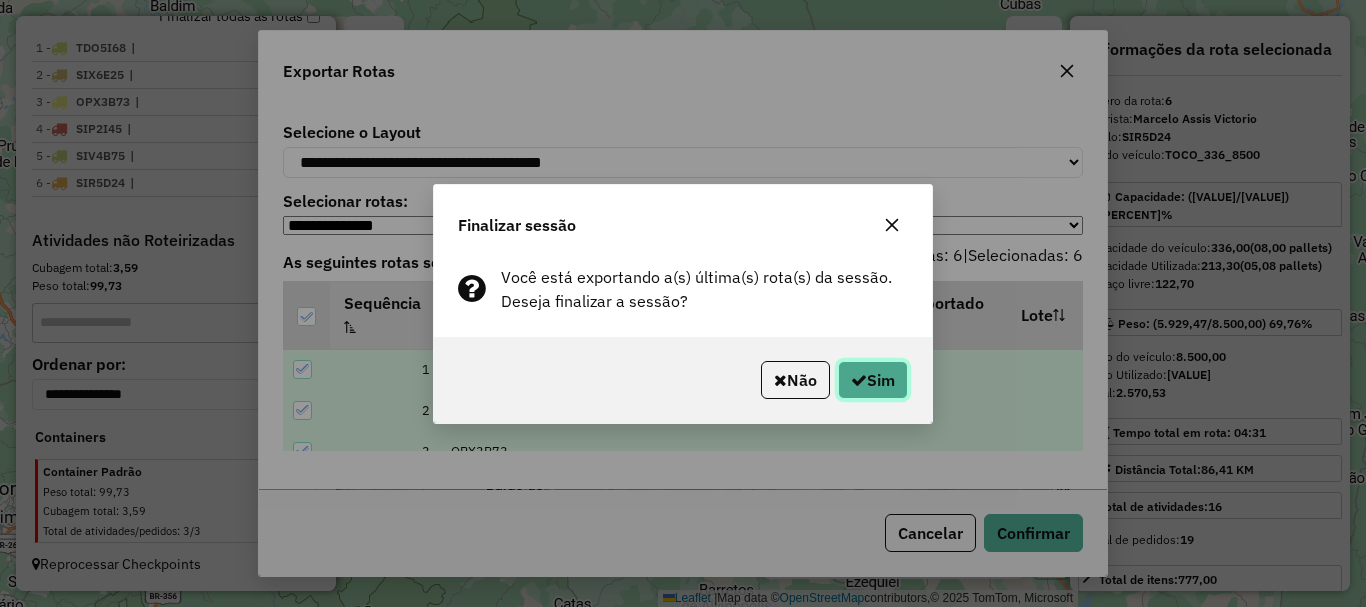 click on "Sim" 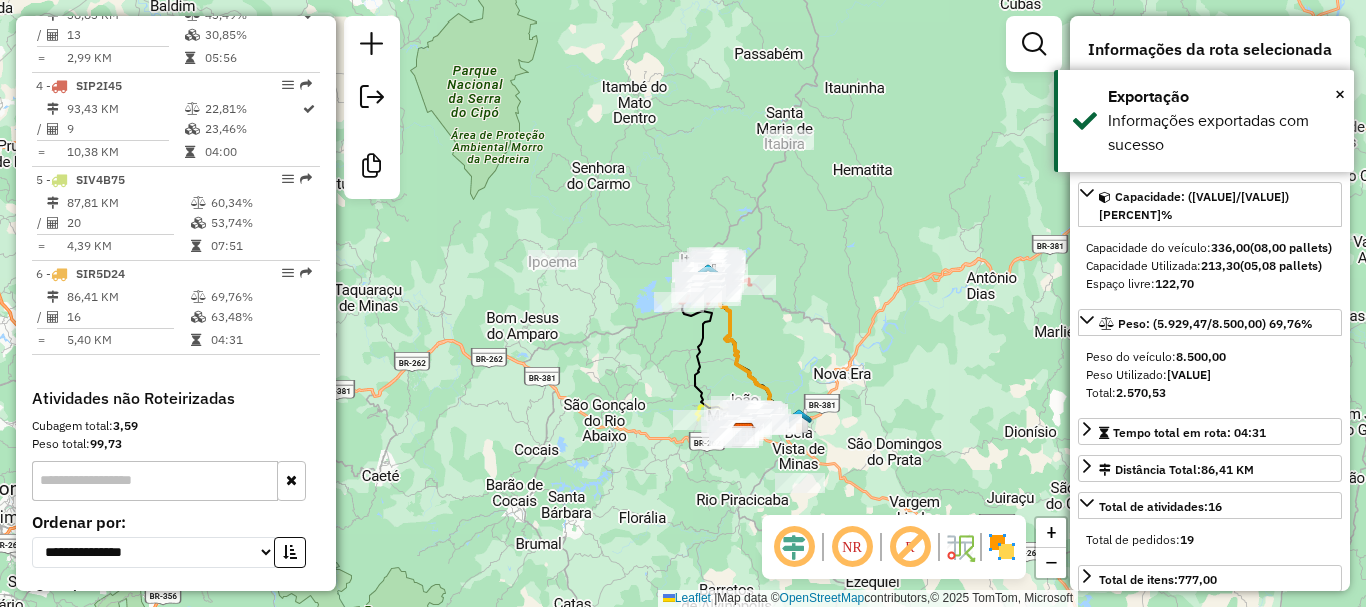 scroll, scrollTop: 1126, scrollLeft: 0, axis: vertical 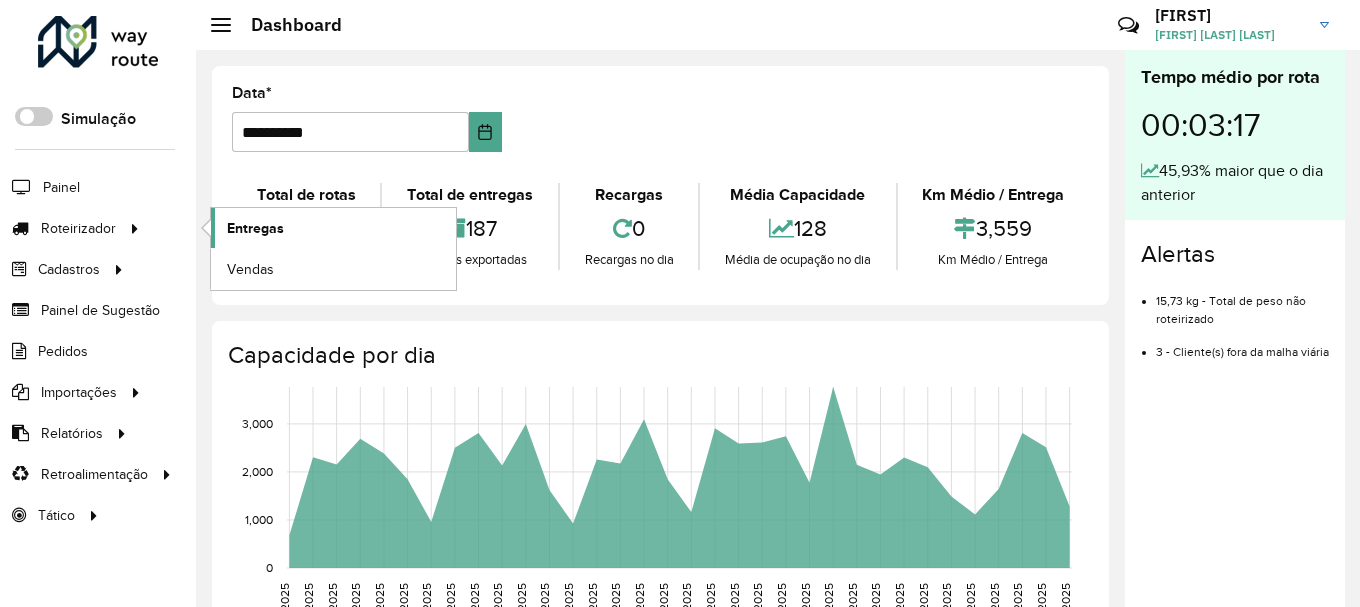 click on "Entregas" 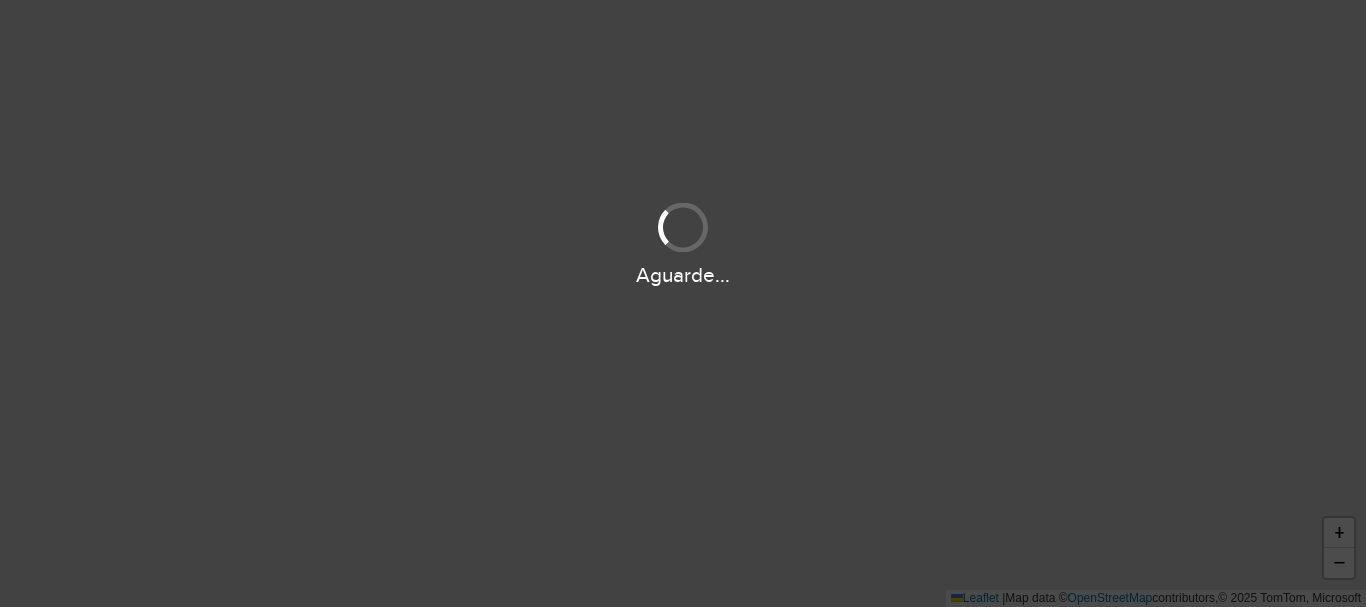 scroll, scrollTop: 0, scrollLeft: 0, axis: both 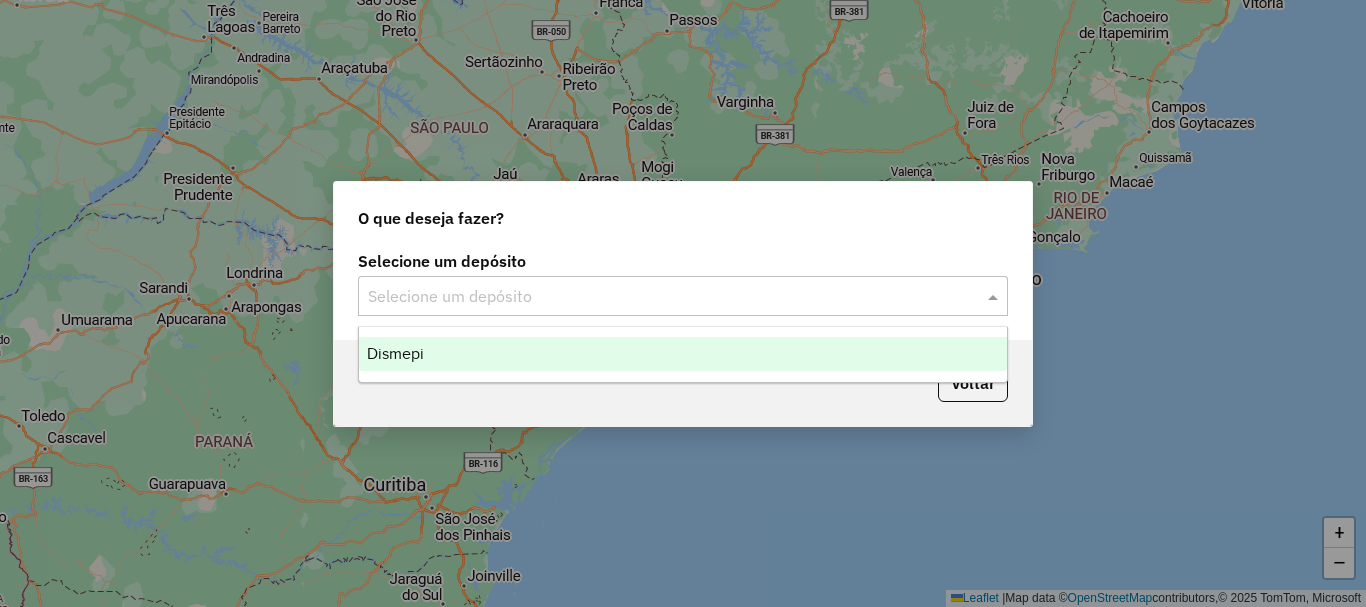 click 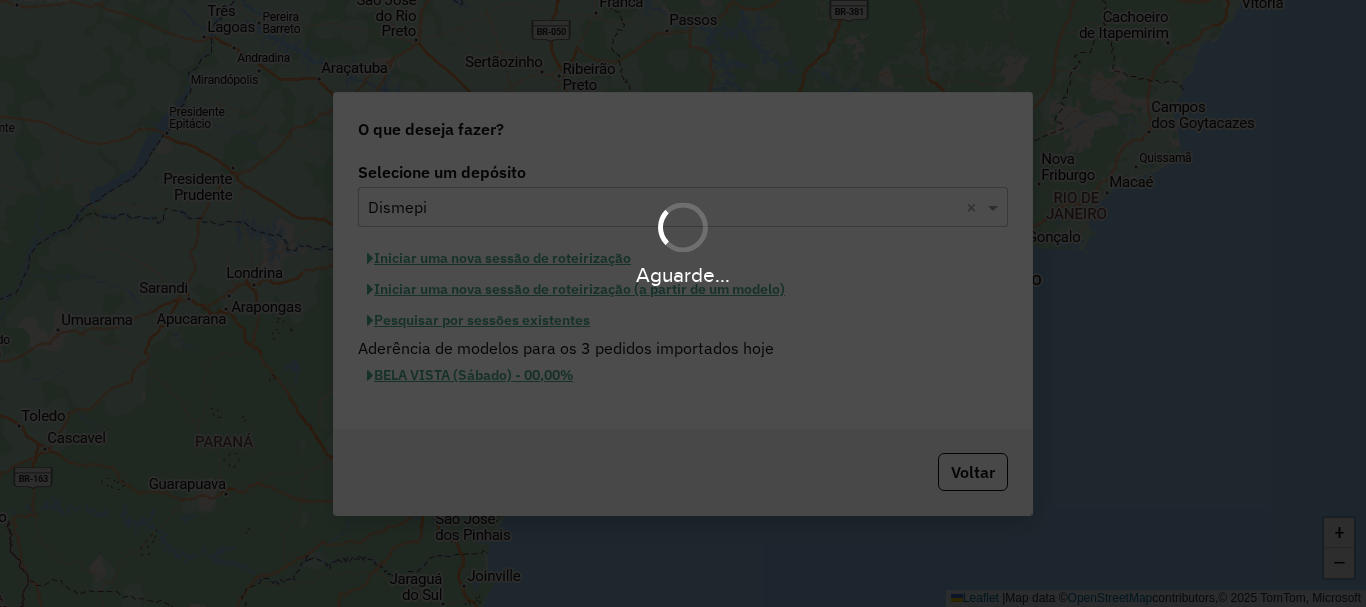click on "Aguarde..." at bounding box center (683, 303) 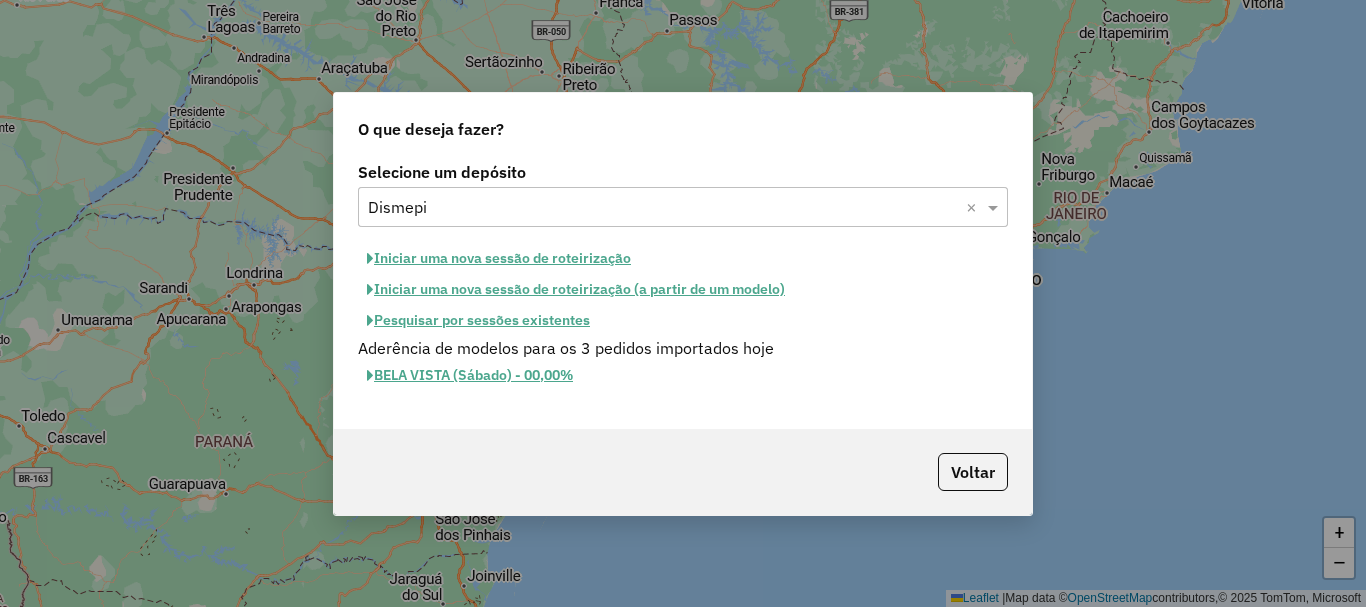 click on "Pesquisar por sessões existentes" 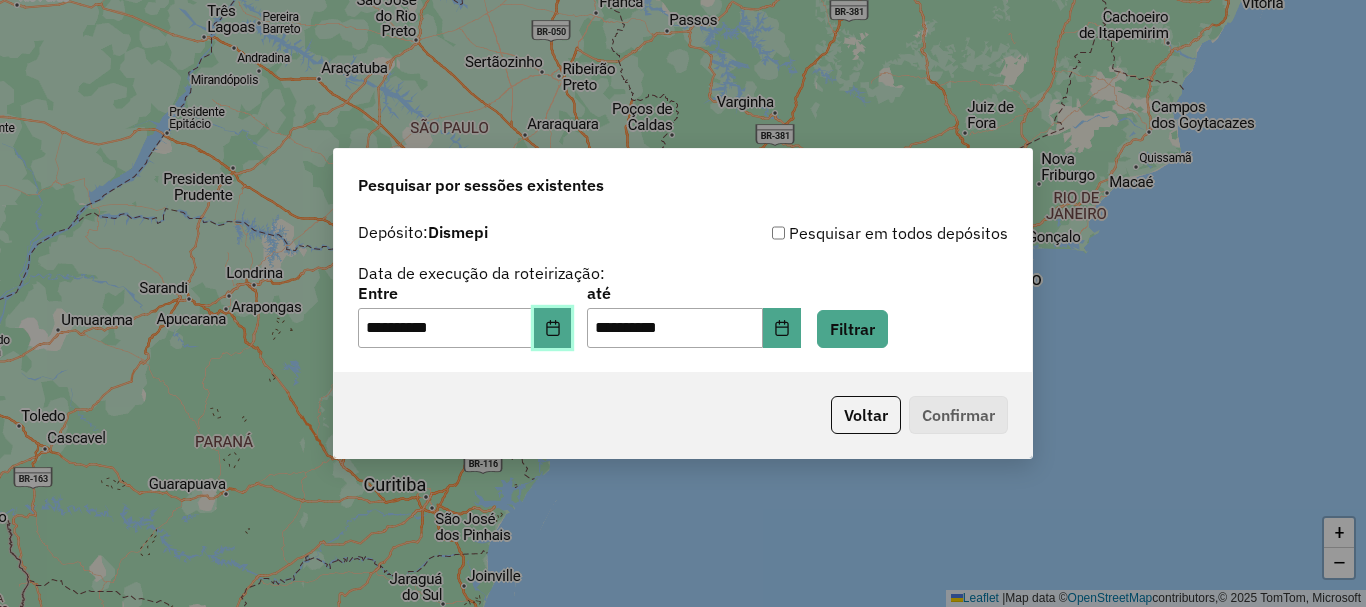 click at bounding box center (553, 328) 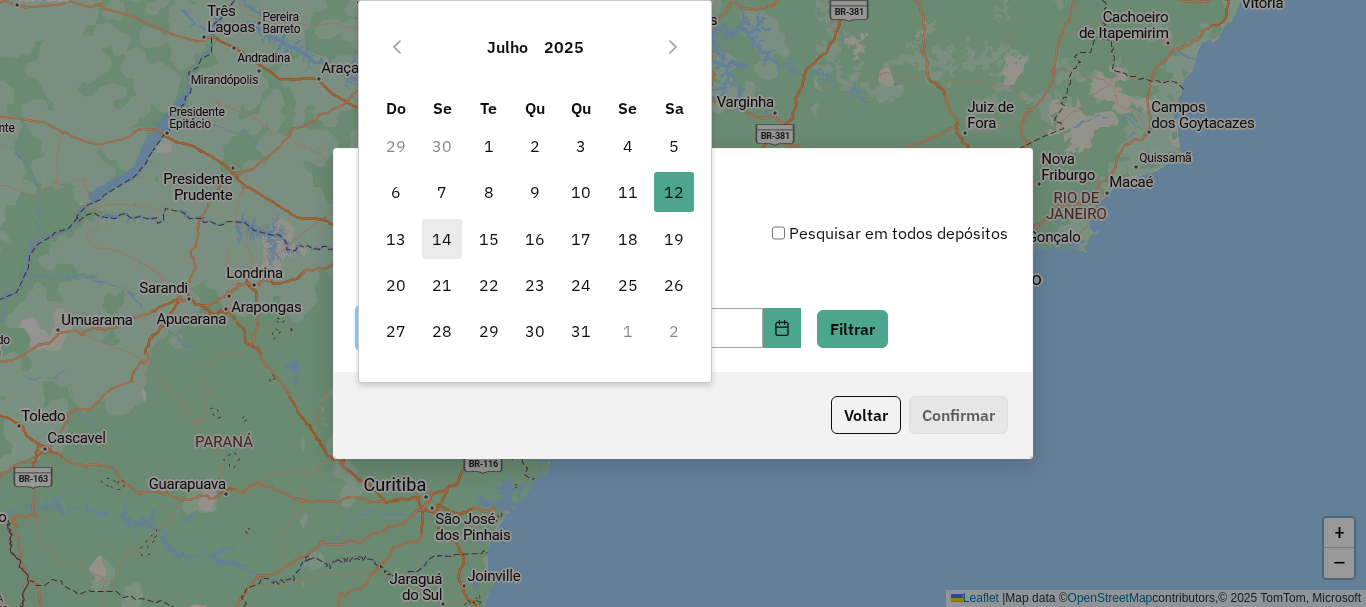 click on "14" at bounding box center (442, 239) 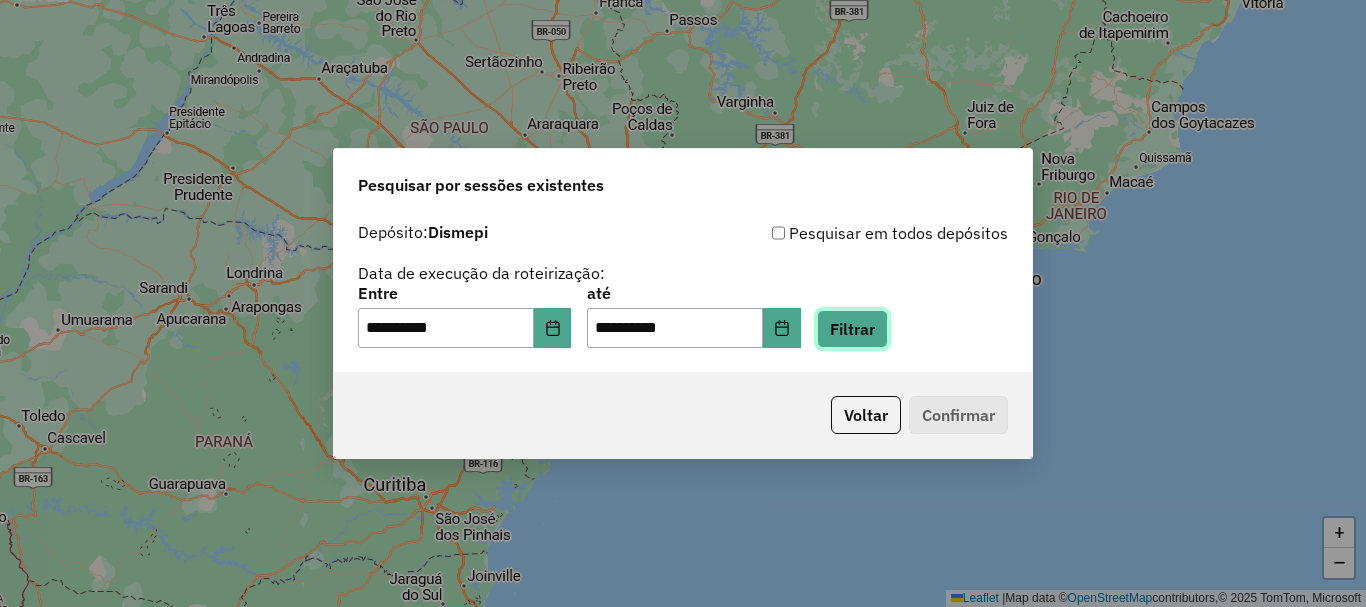 click on "Filtrar" 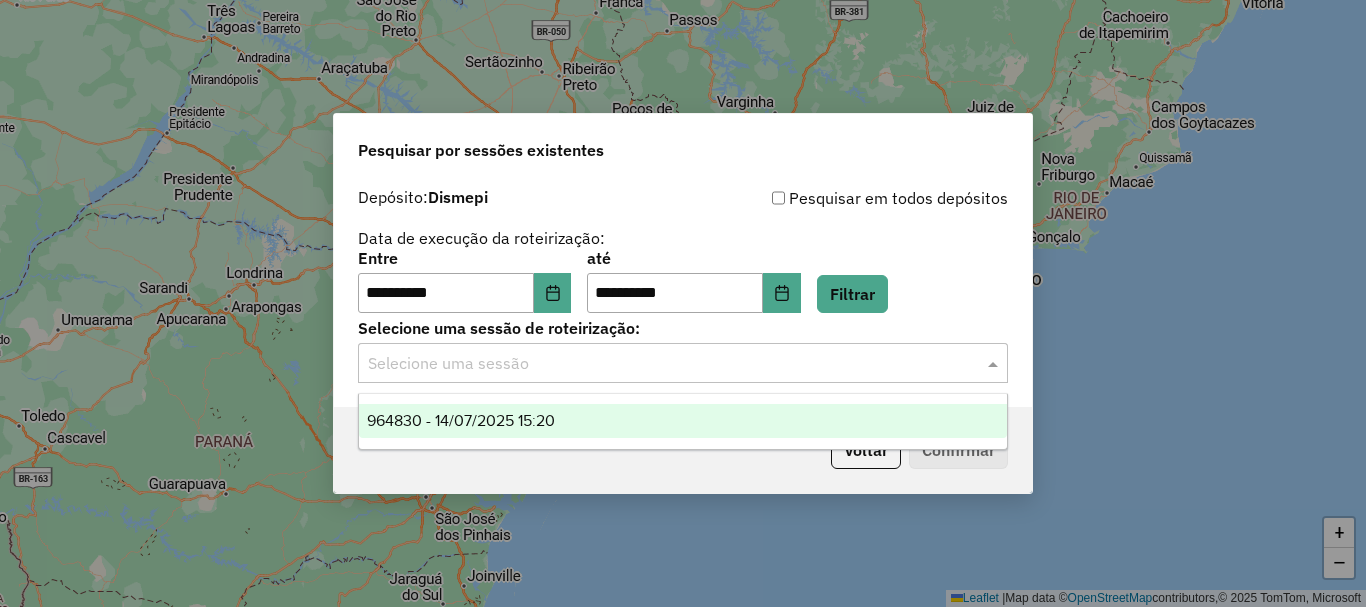 click on "Selecione uma sessão" 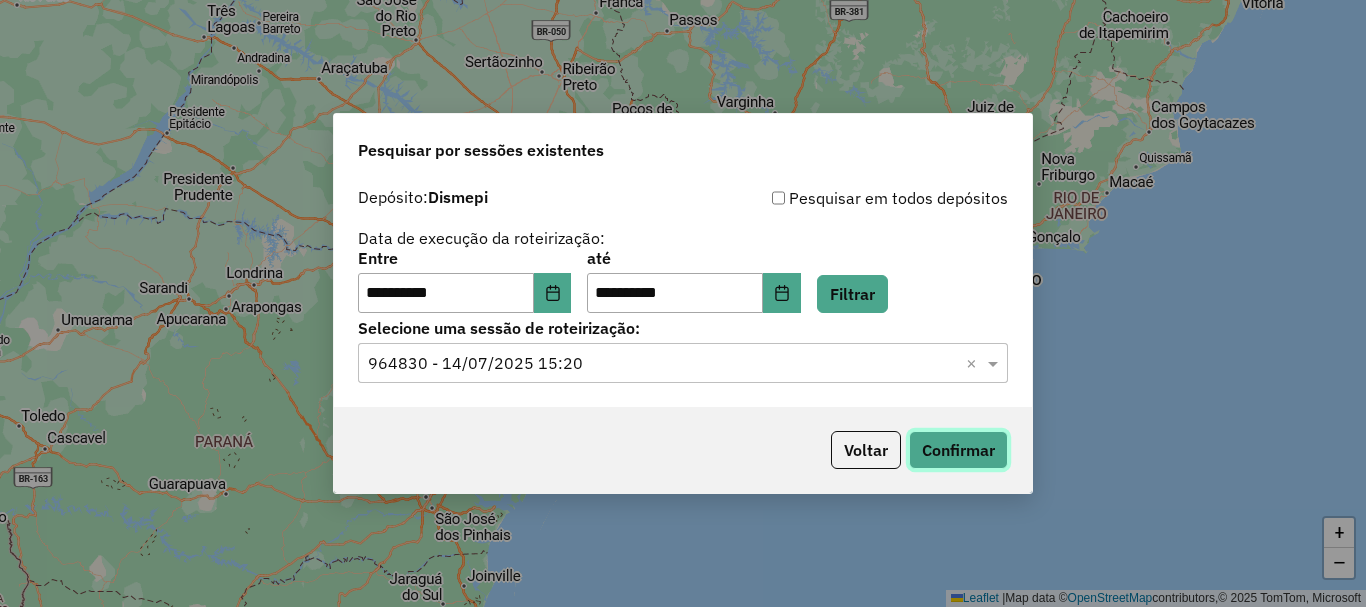 click on "Confirmar" 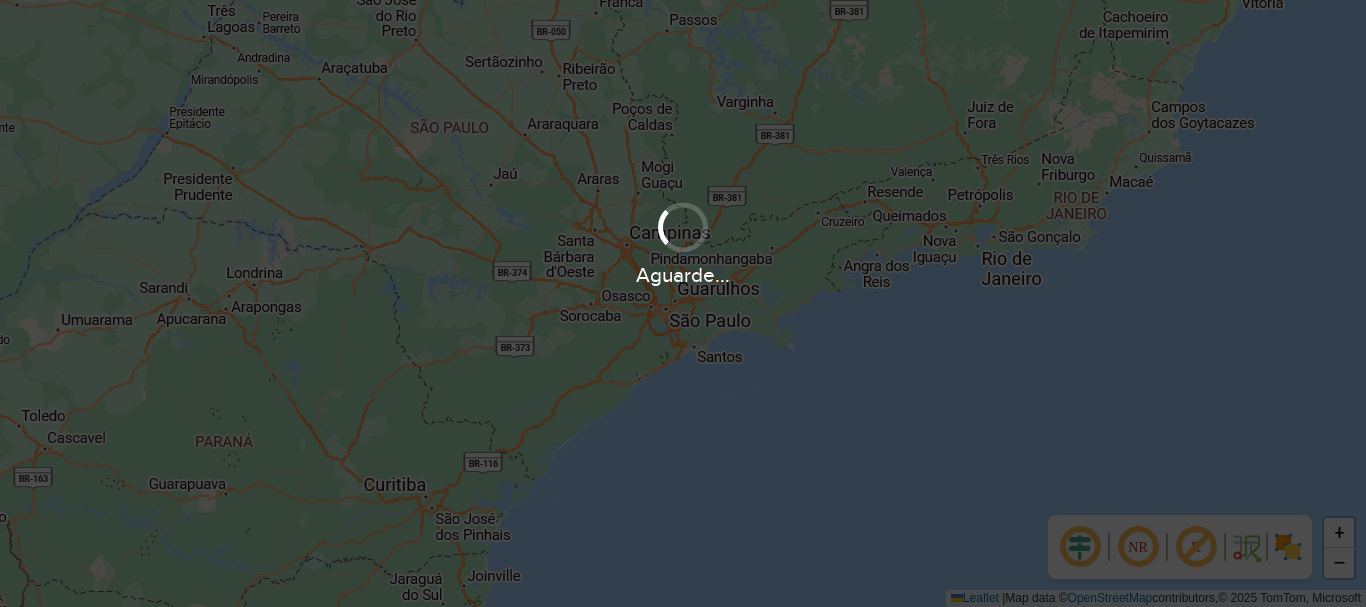 scroll, scrollTop: 0, scrollLeft: 0, axis: both 